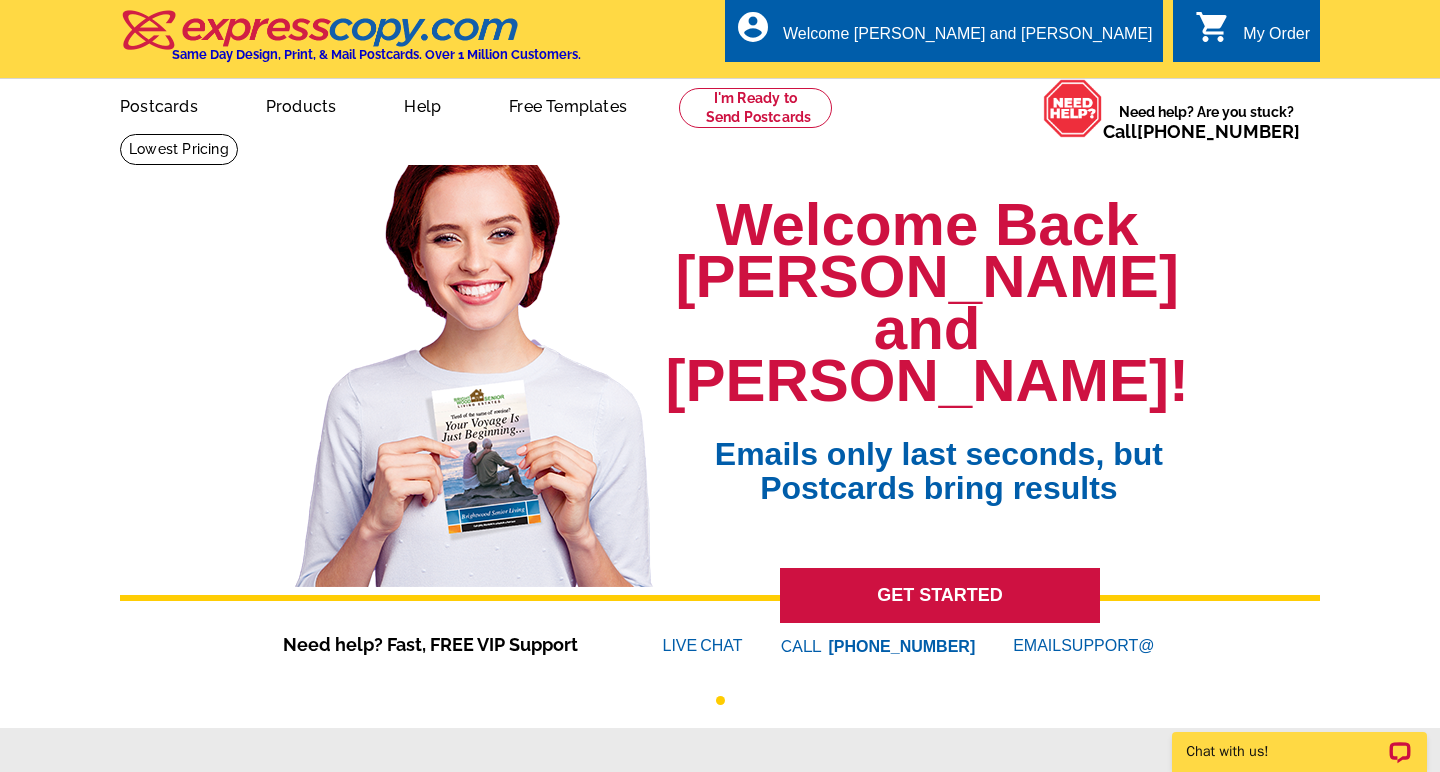 scroll, scrollTop: 0, scrollLeft: 0, axis: both 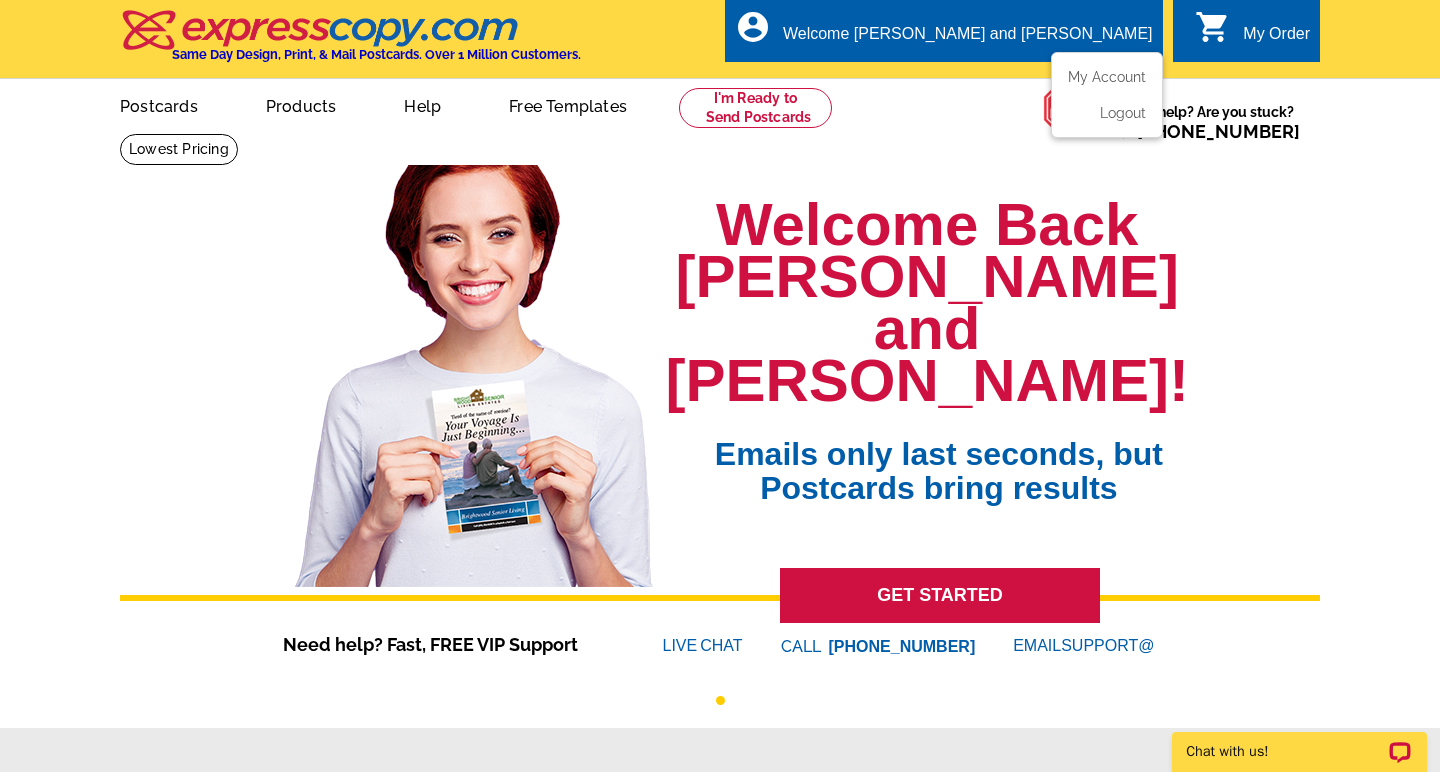 click on "My Account Logout" at bounding box center [1107, 95] 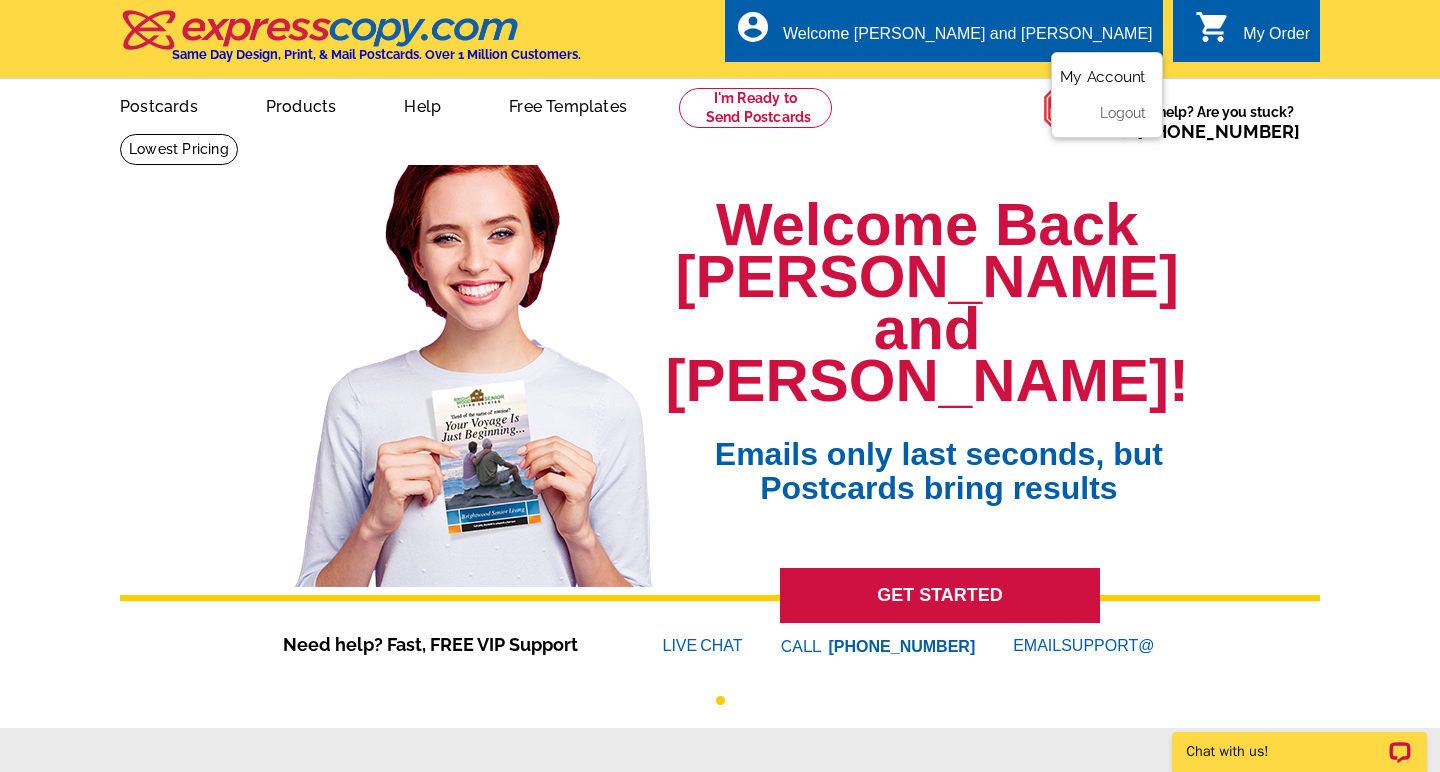 click on "My Account" at bounding box center [1103, 77] 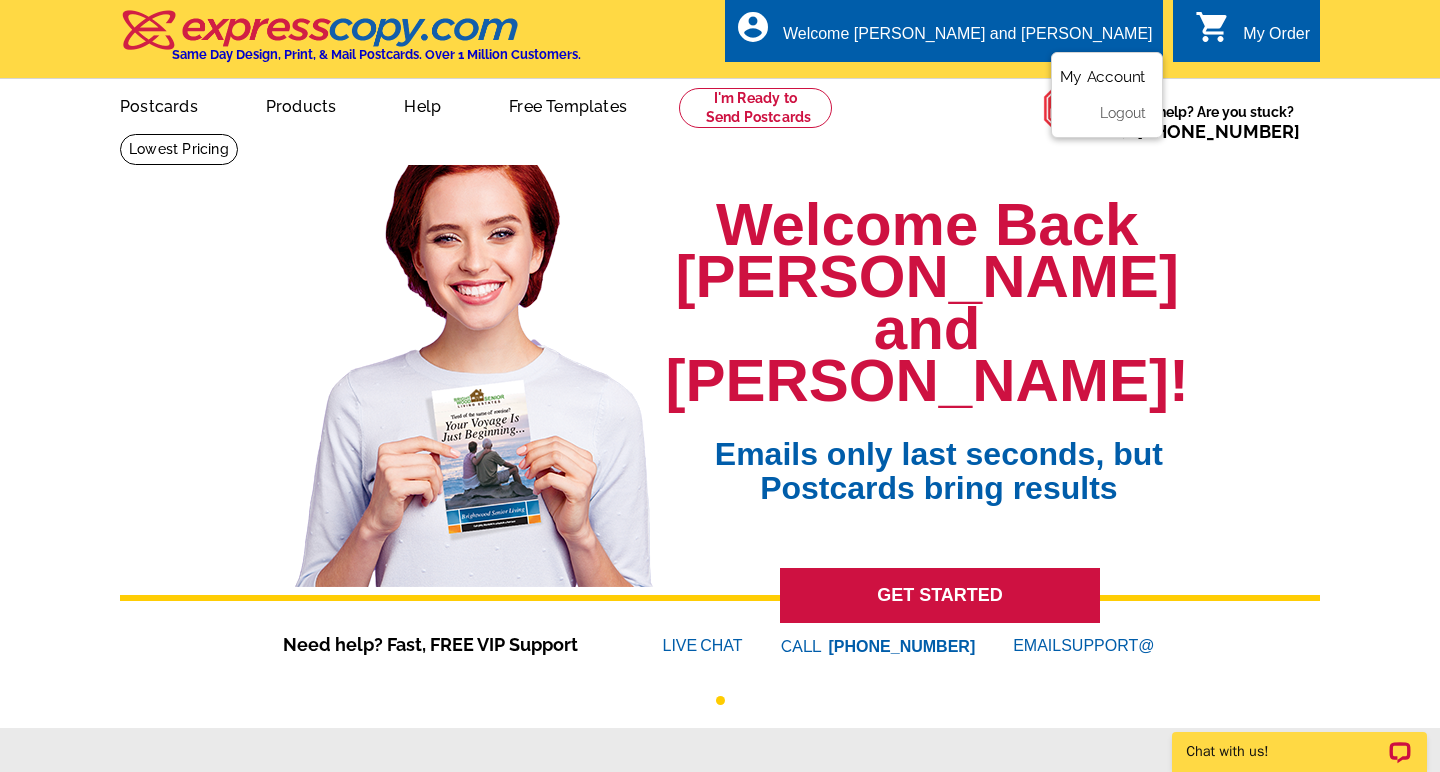 click on "My Account" at bounding box center (1103, 77) 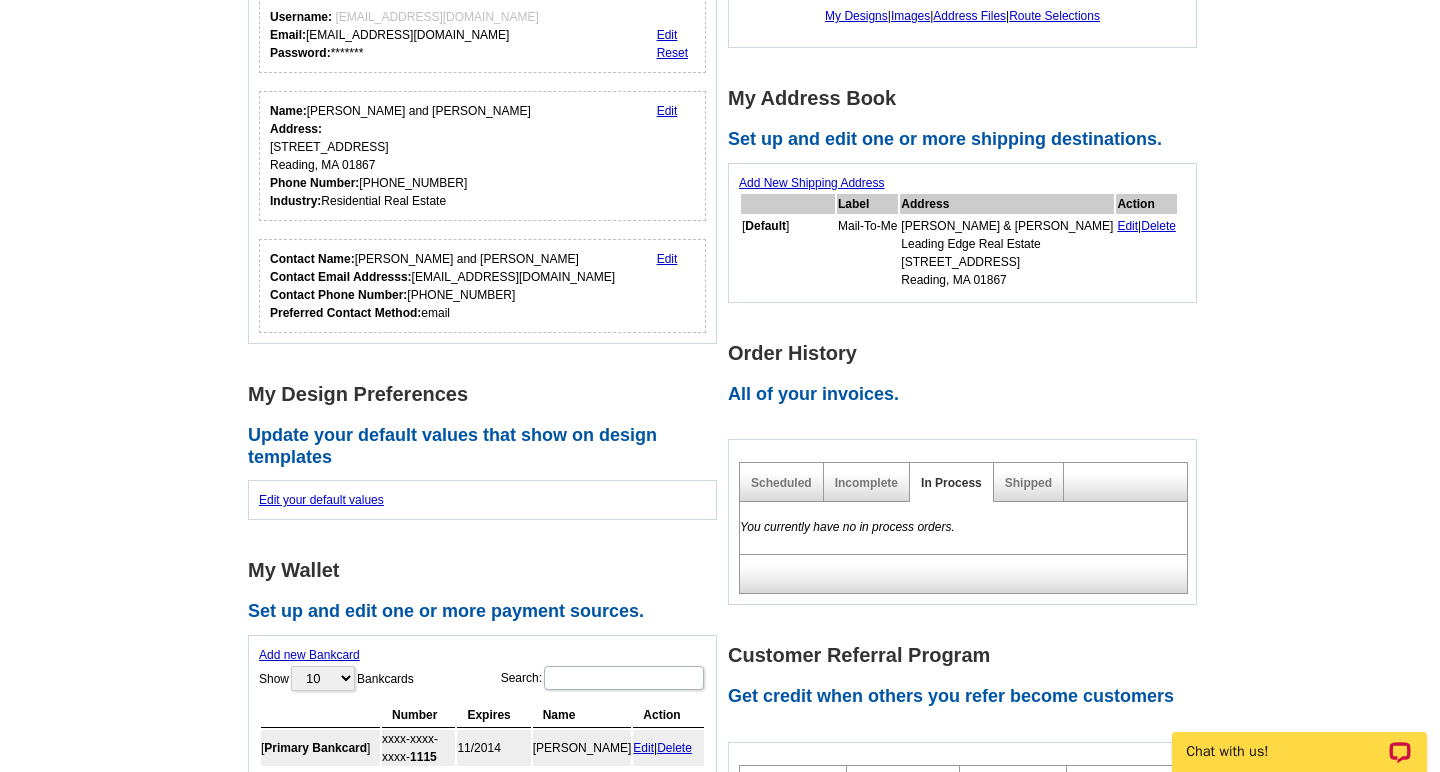 scroll, scrollTop: 121, scrollLeft: 0, axis: vertical 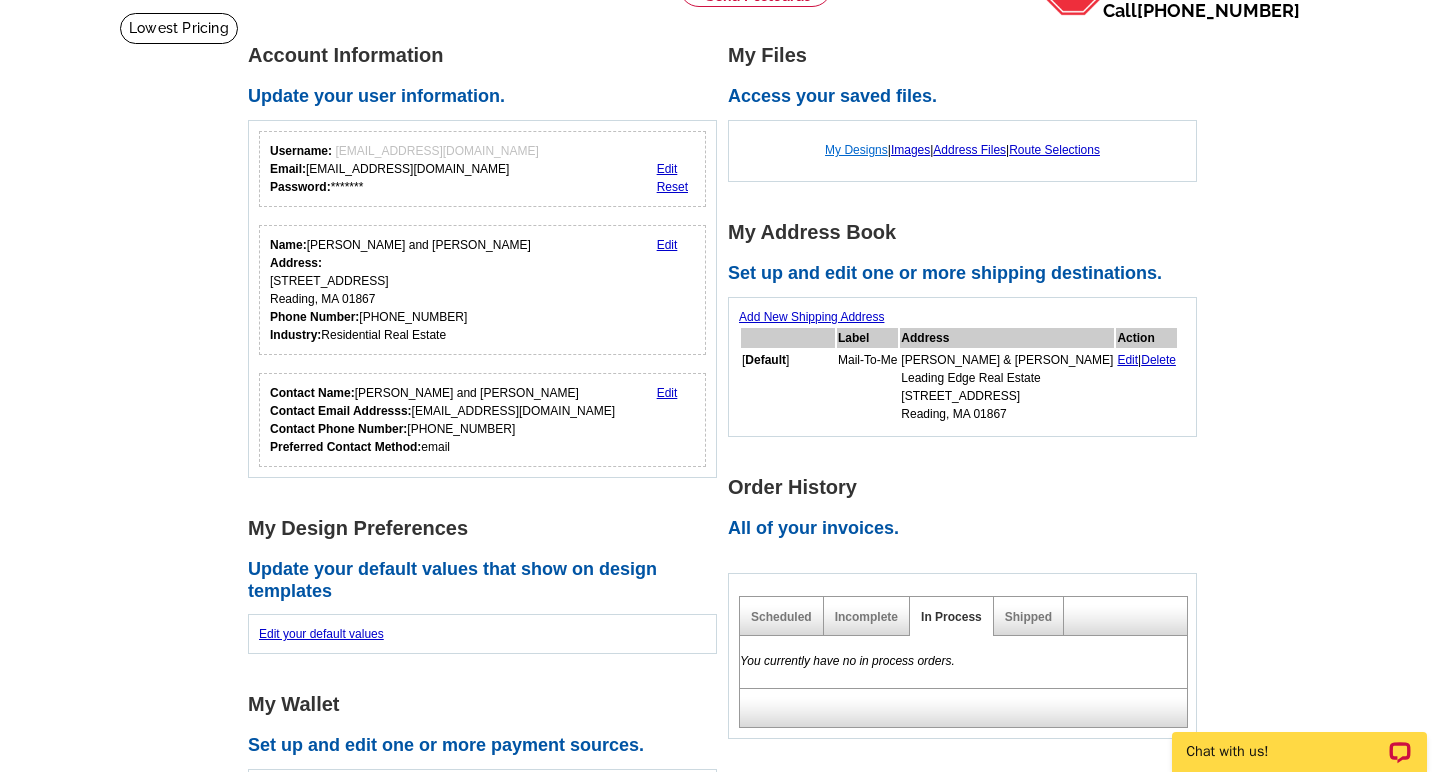 click on "My Designs" at bounding box center (856, 150) 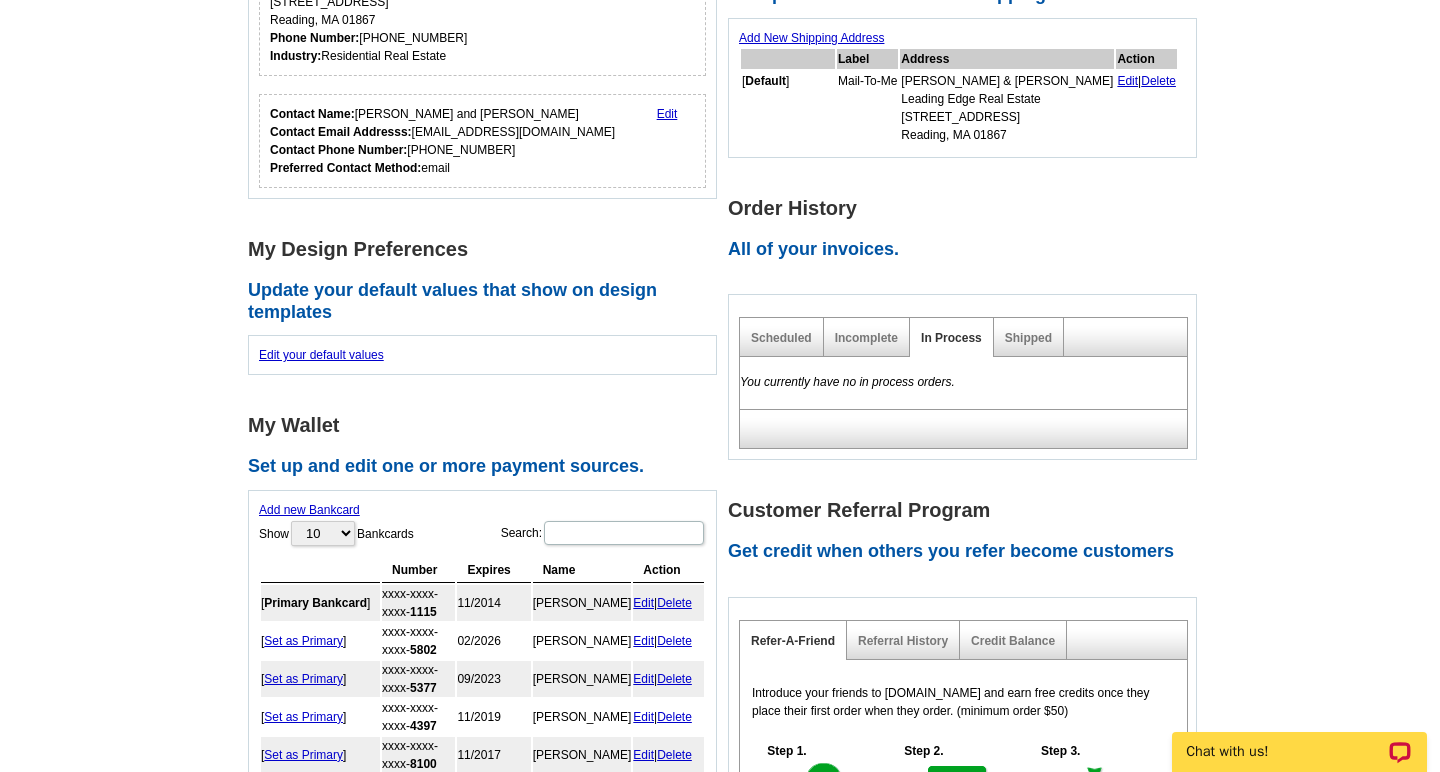 scroll, scrollTop: 388, scrollLeft: 0, axis: vertical 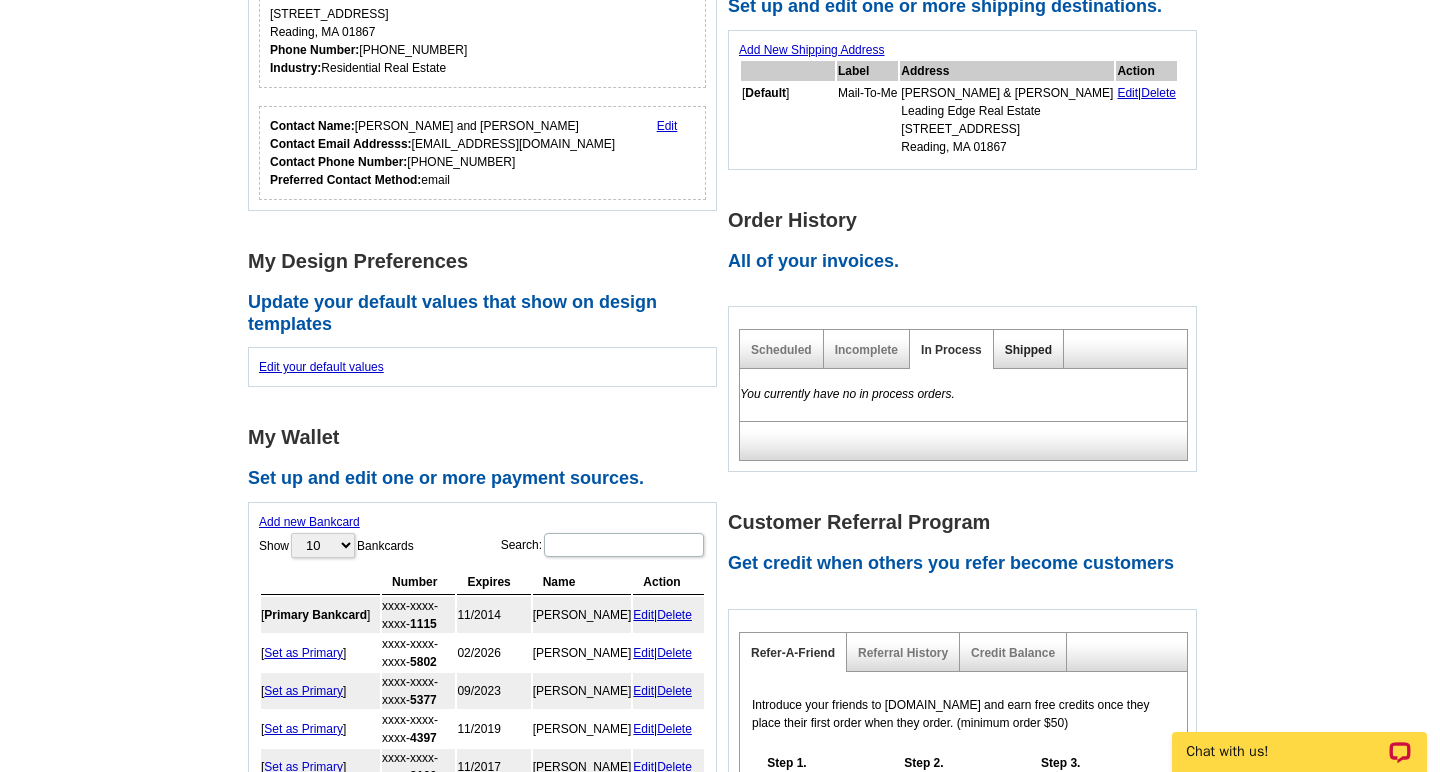 click on "Shipped" at bounding box center (1028, 350) 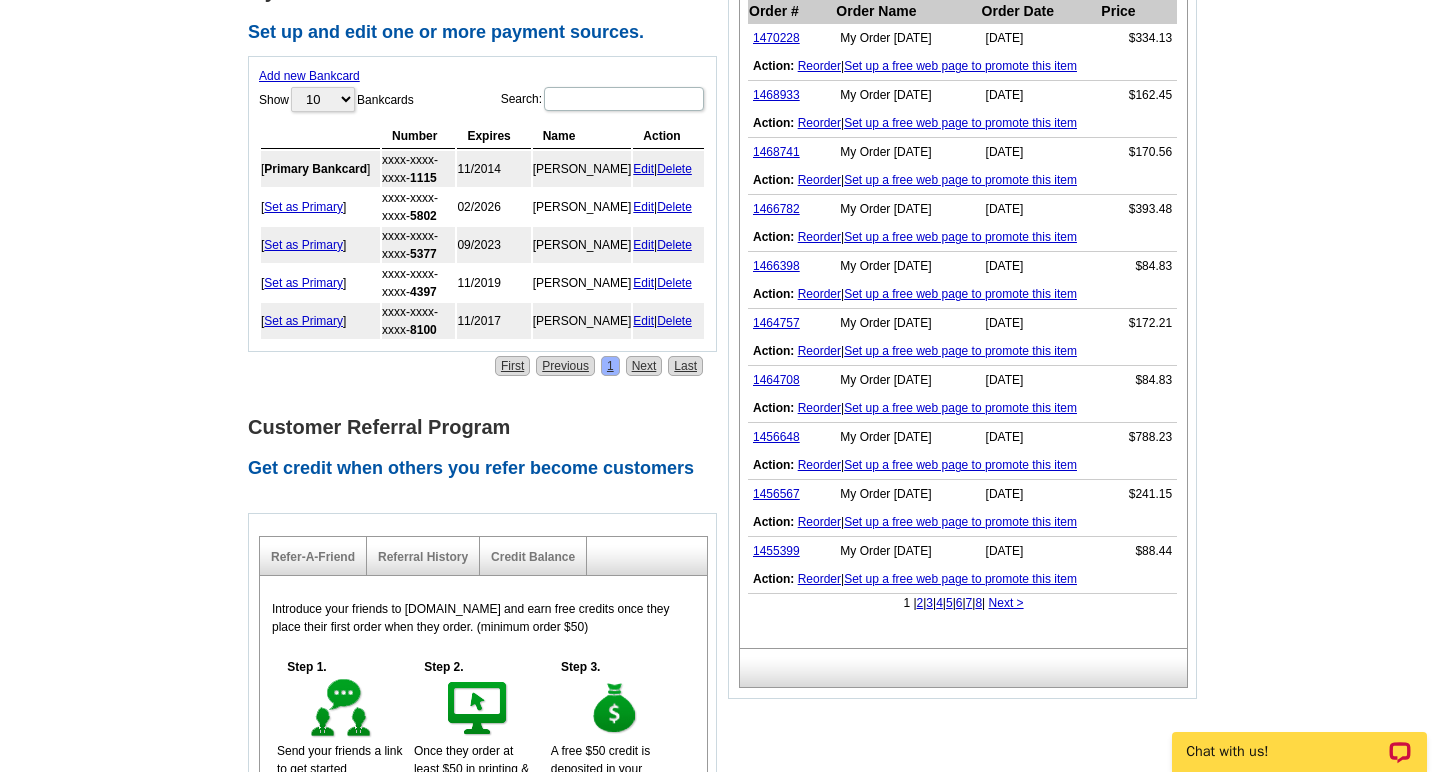 scroll, scrollTop: 864, scrollLeft: 0, axis: vertical 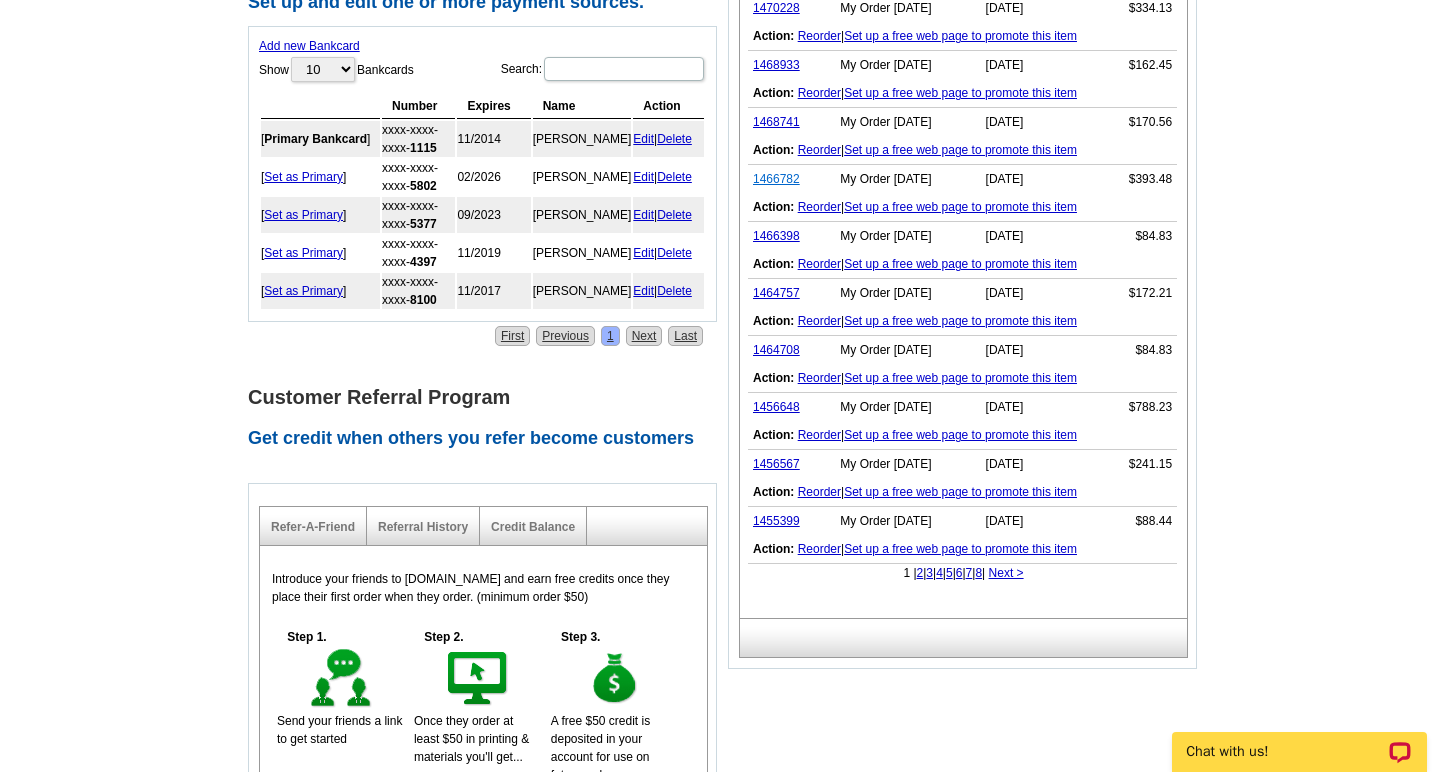 click on "1466782" at bounding box center (776, 179) 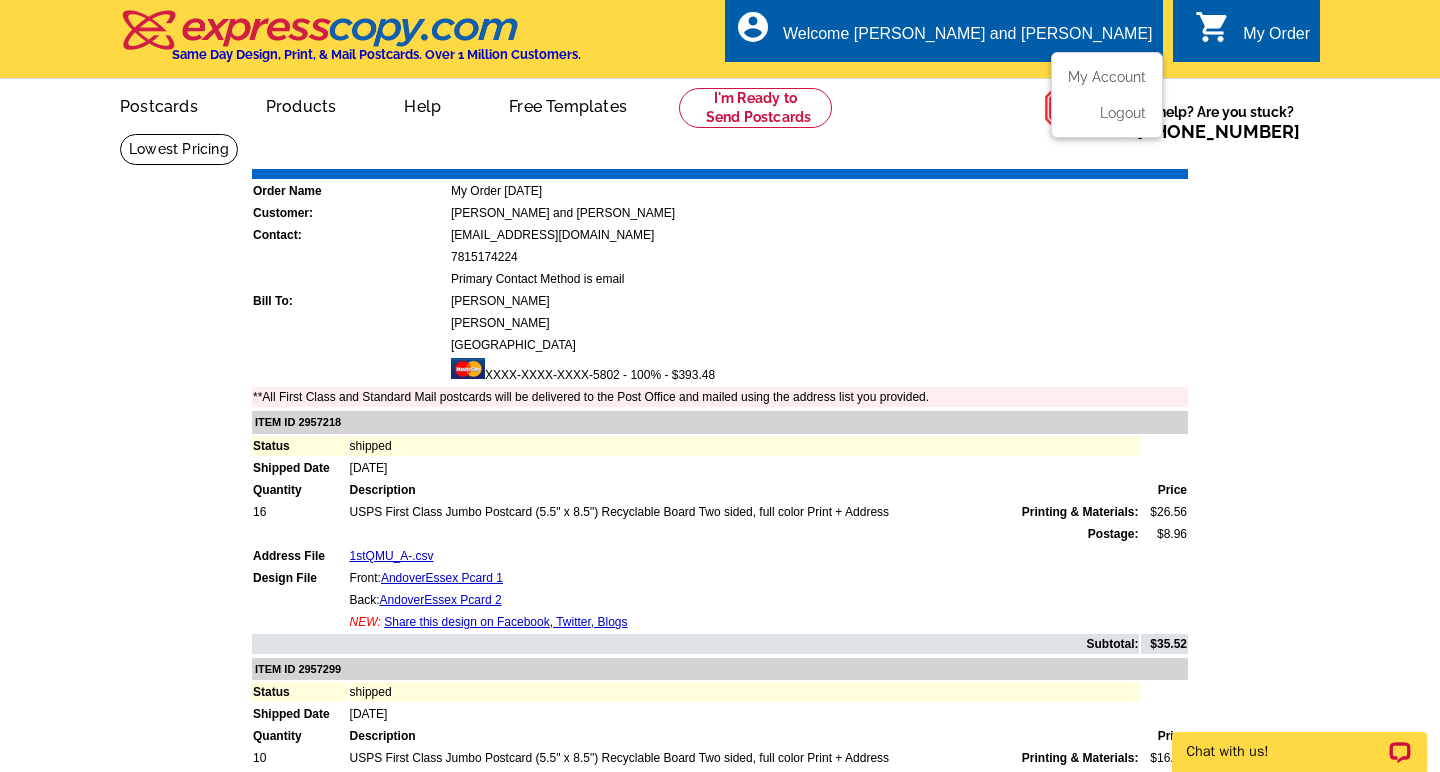 scroll, scrollTop: 0, scrollLeft: 0, axis: both 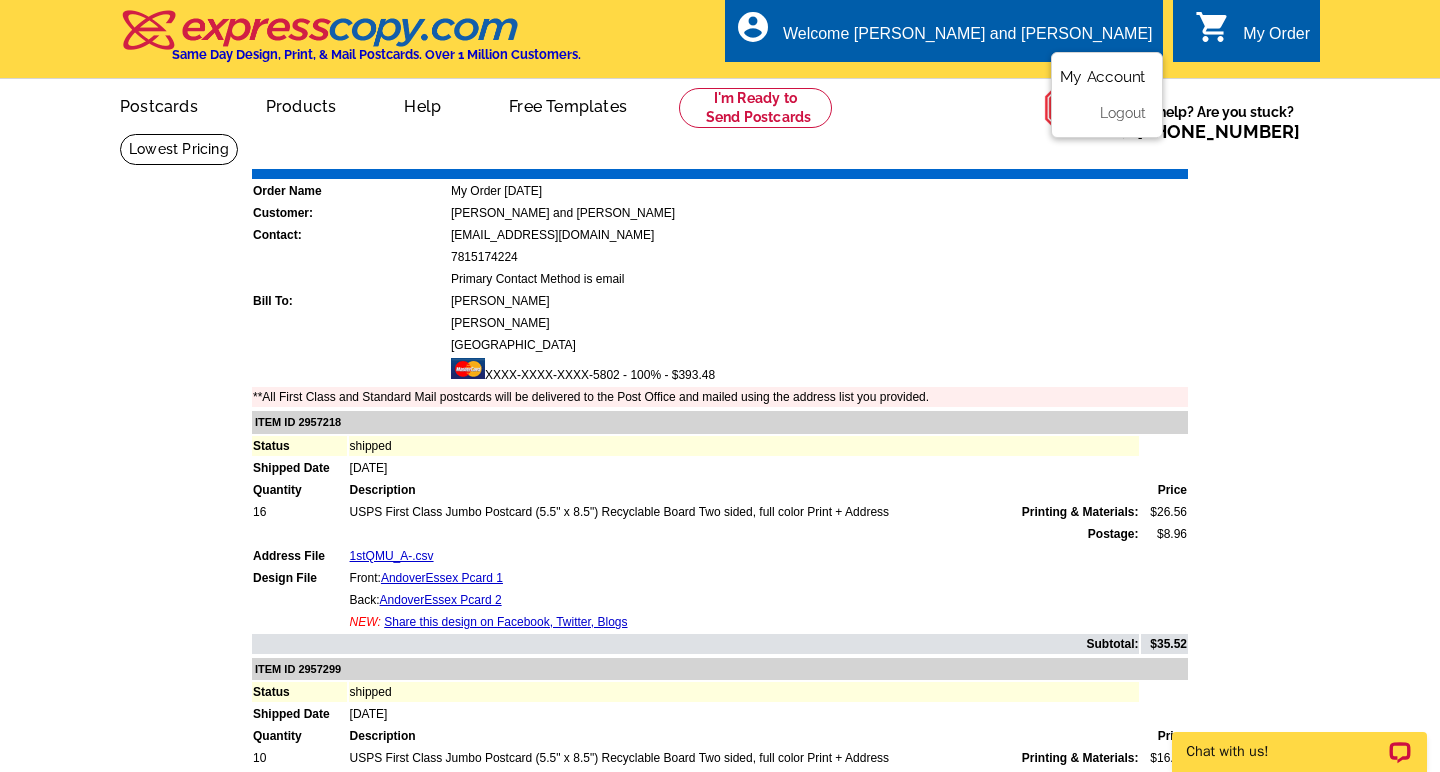 click on "My Account" at bounding box center (1103, 77) 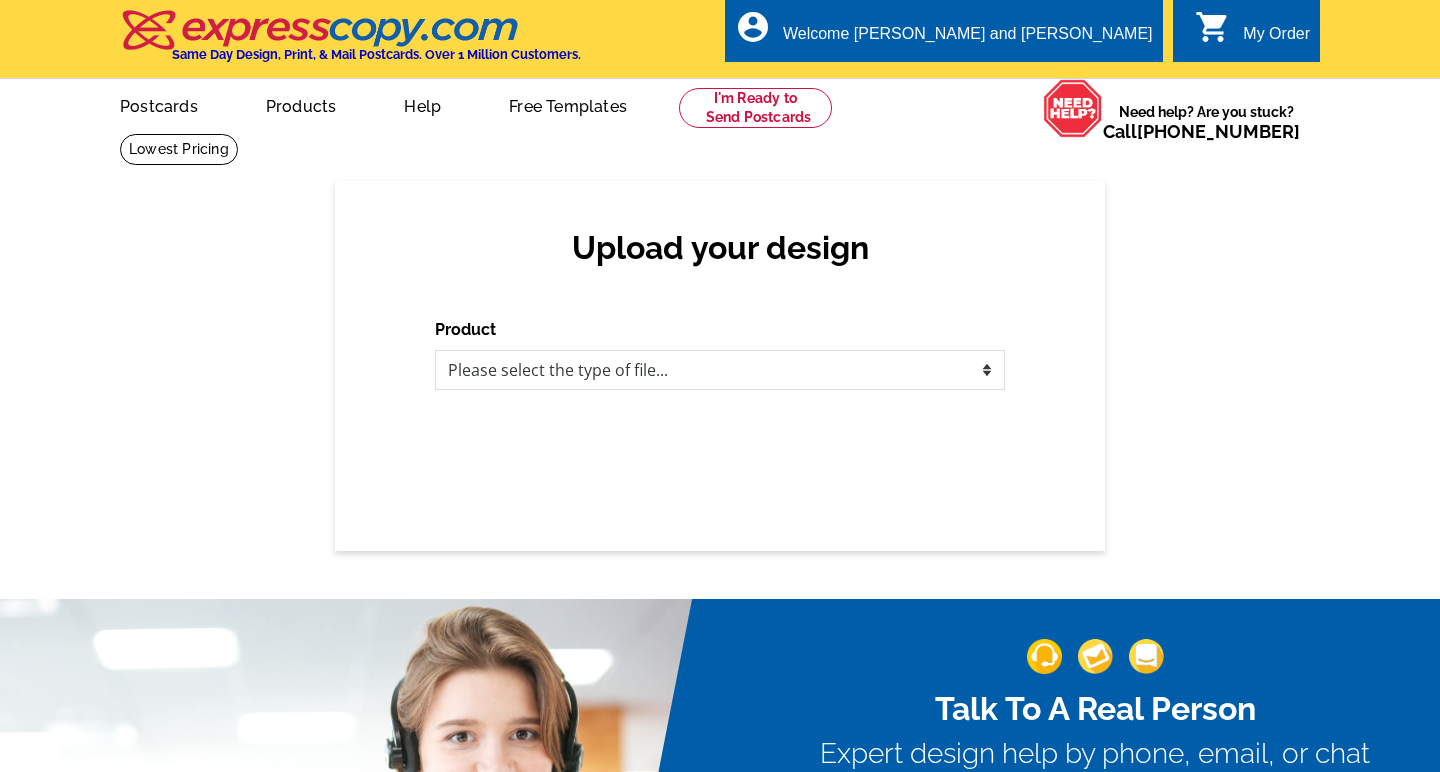 scroll, scrollTop: 0, scrollLeft: 0, axis: both 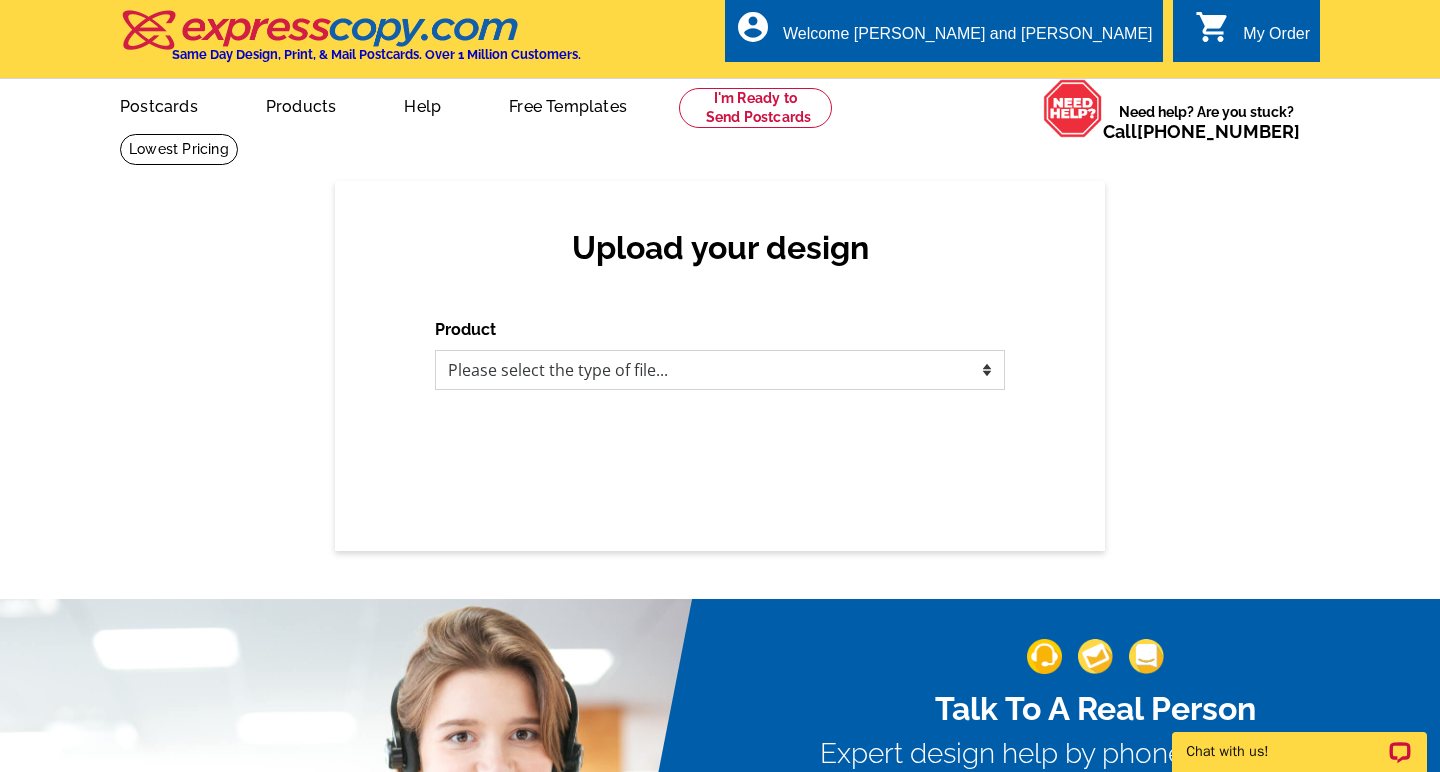 select on "1" 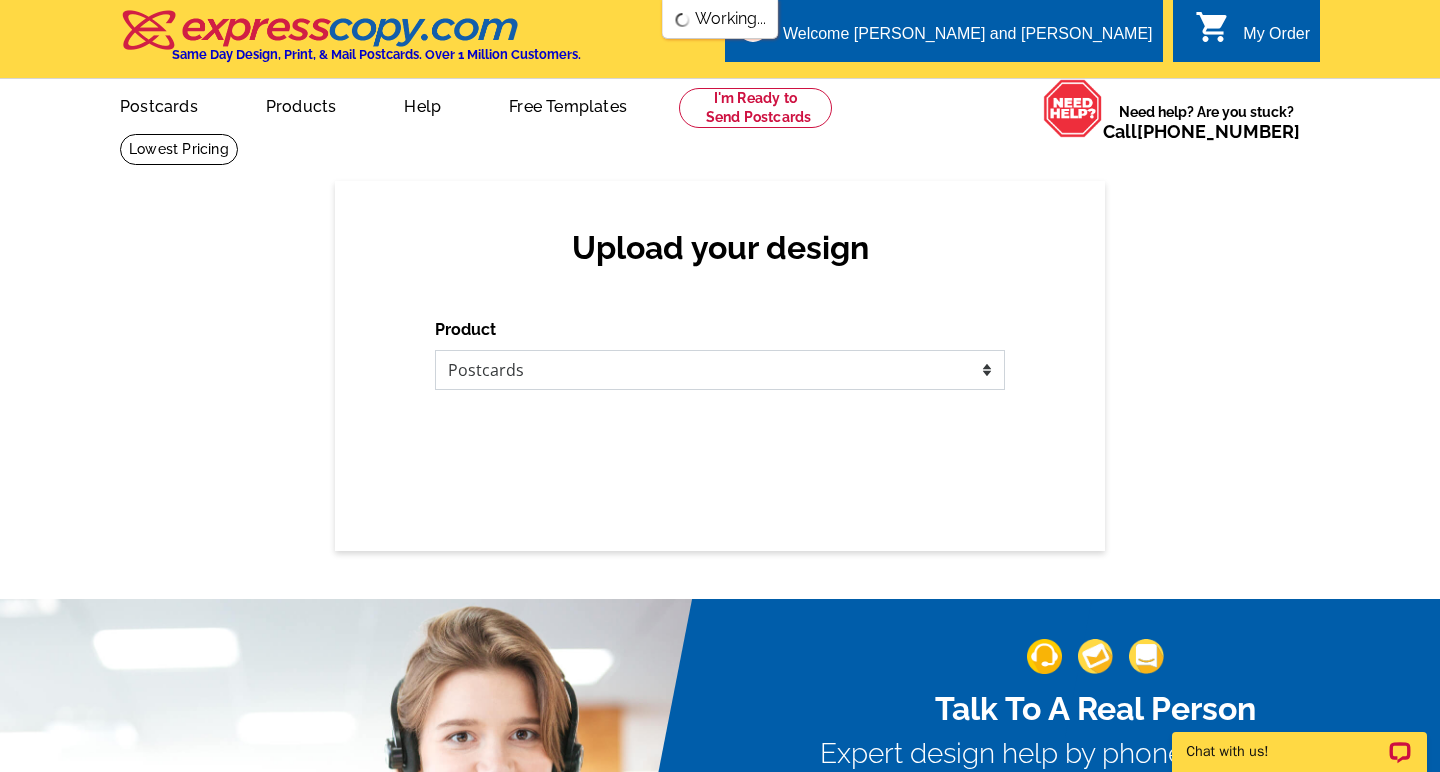 scroll, scrollTop: 0, scrollLeft: 0, axis: both 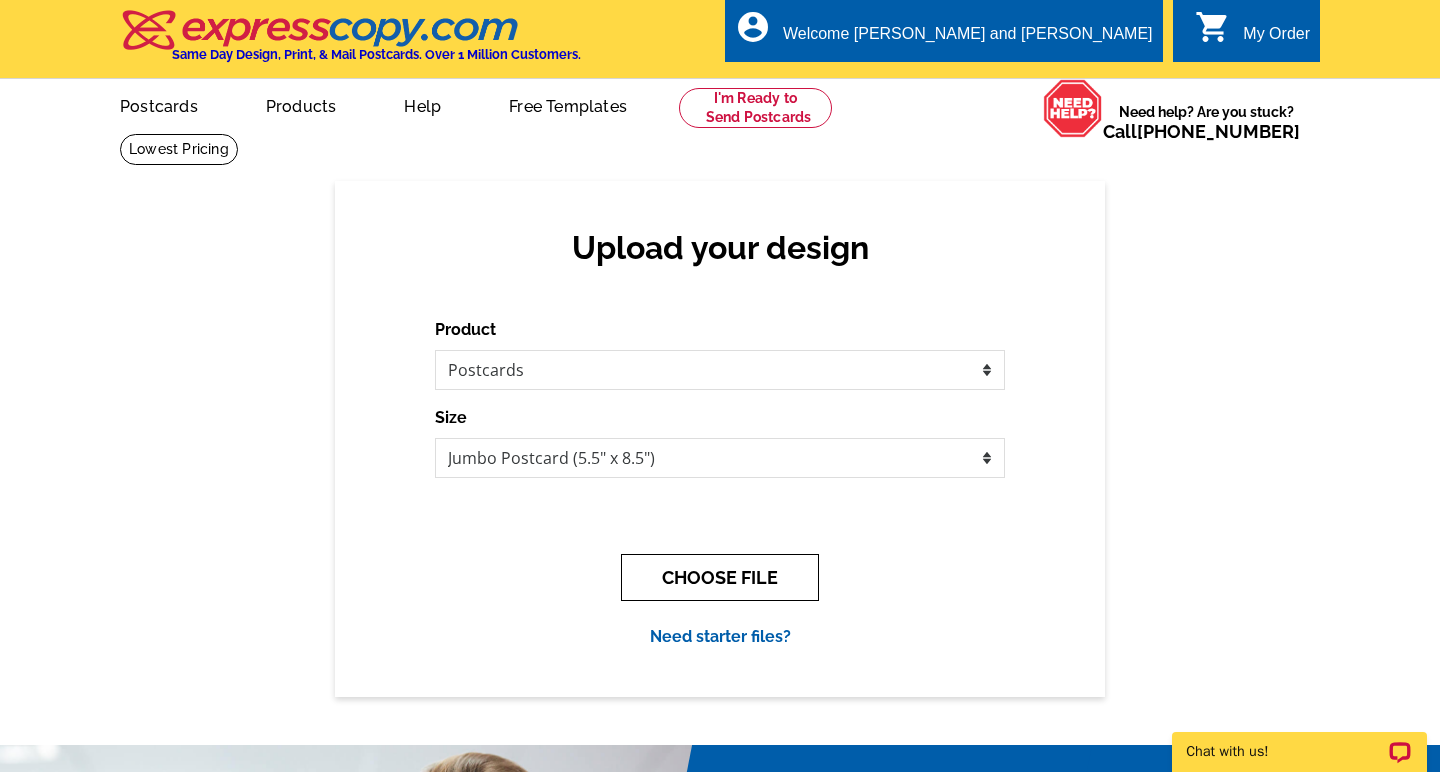 click on "CHOOSE FILE" at bounding box center [720, 577] 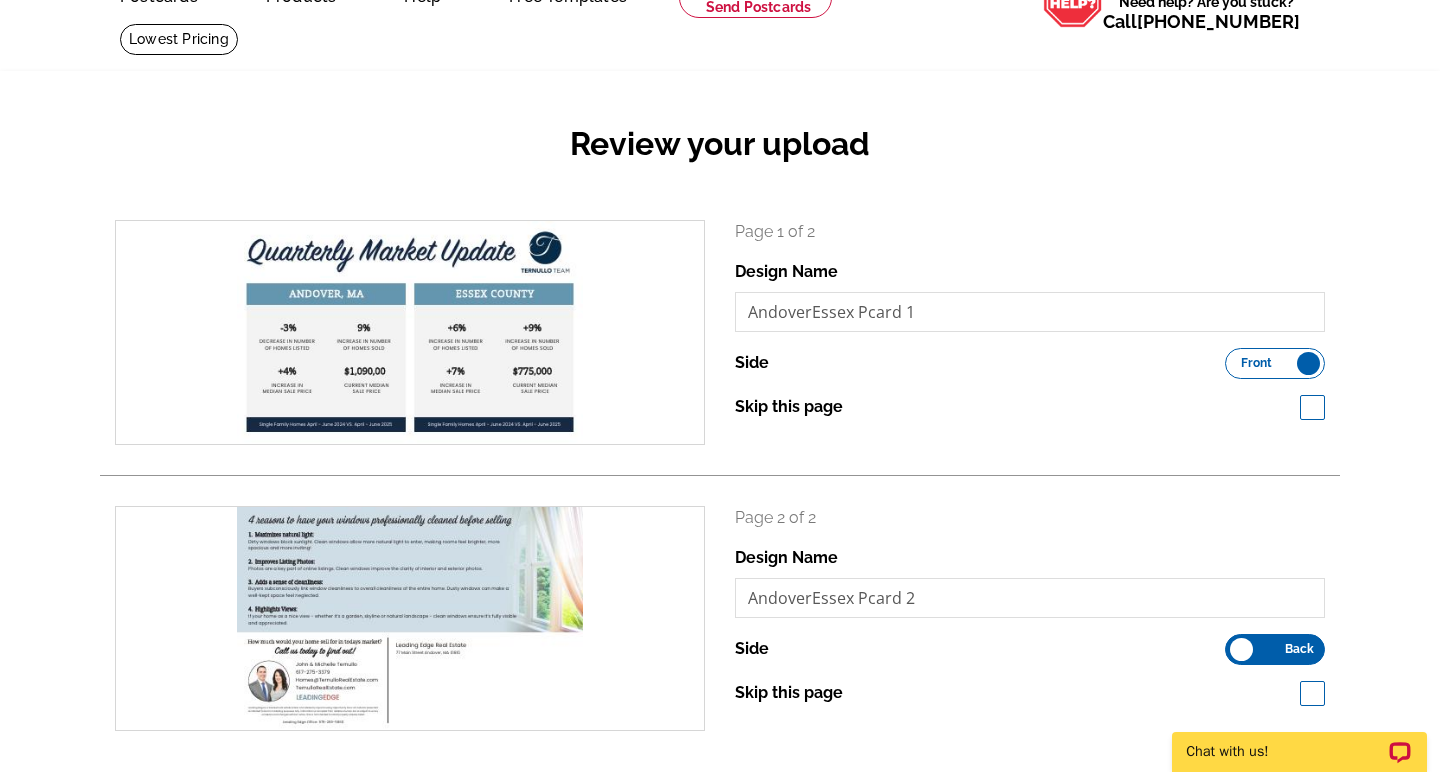 scroll, scrollTop: 234, scrollLeft: 0, axis: vertical 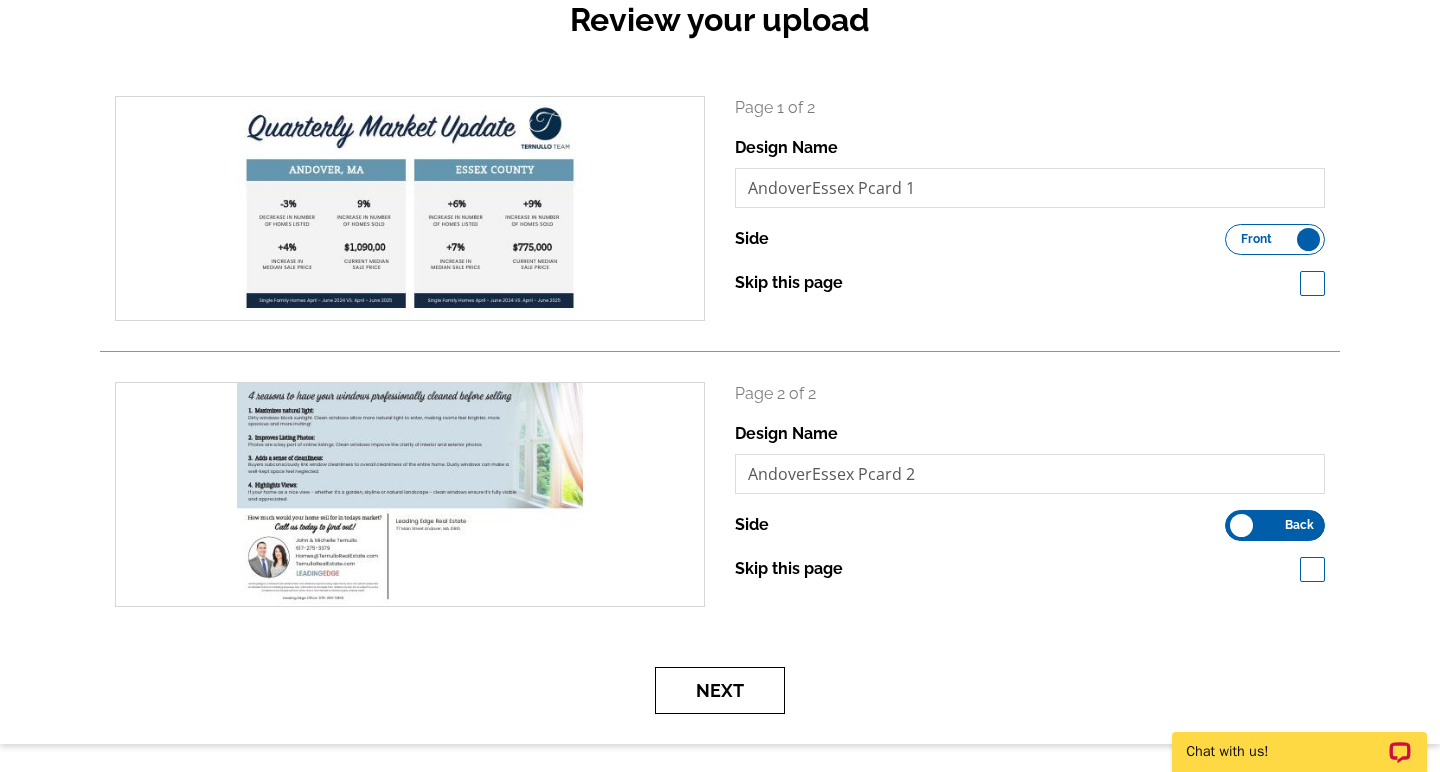 click on "Next" at bounding box center [720, 690] 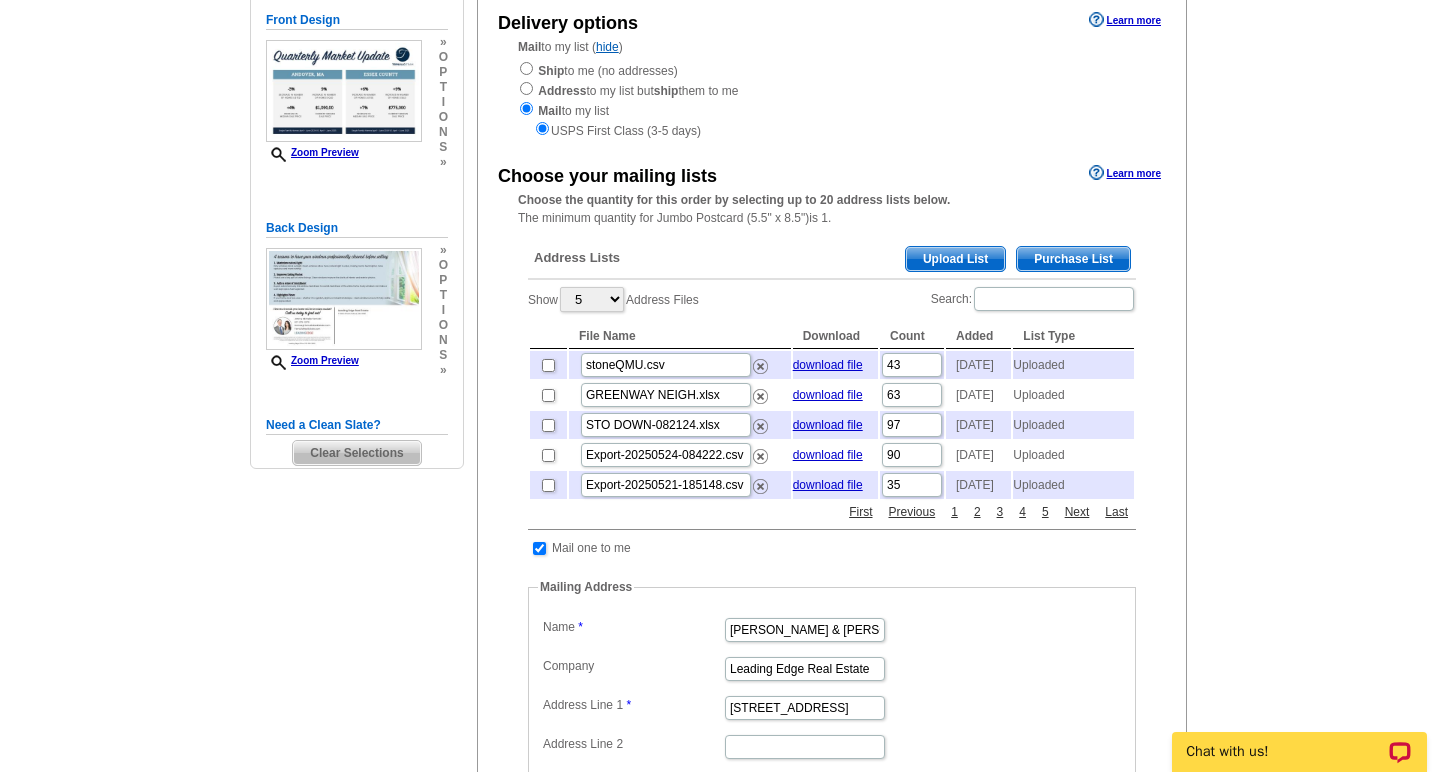 scroll, scrollTop: 270, scrollLeft: 0, axis: vertical 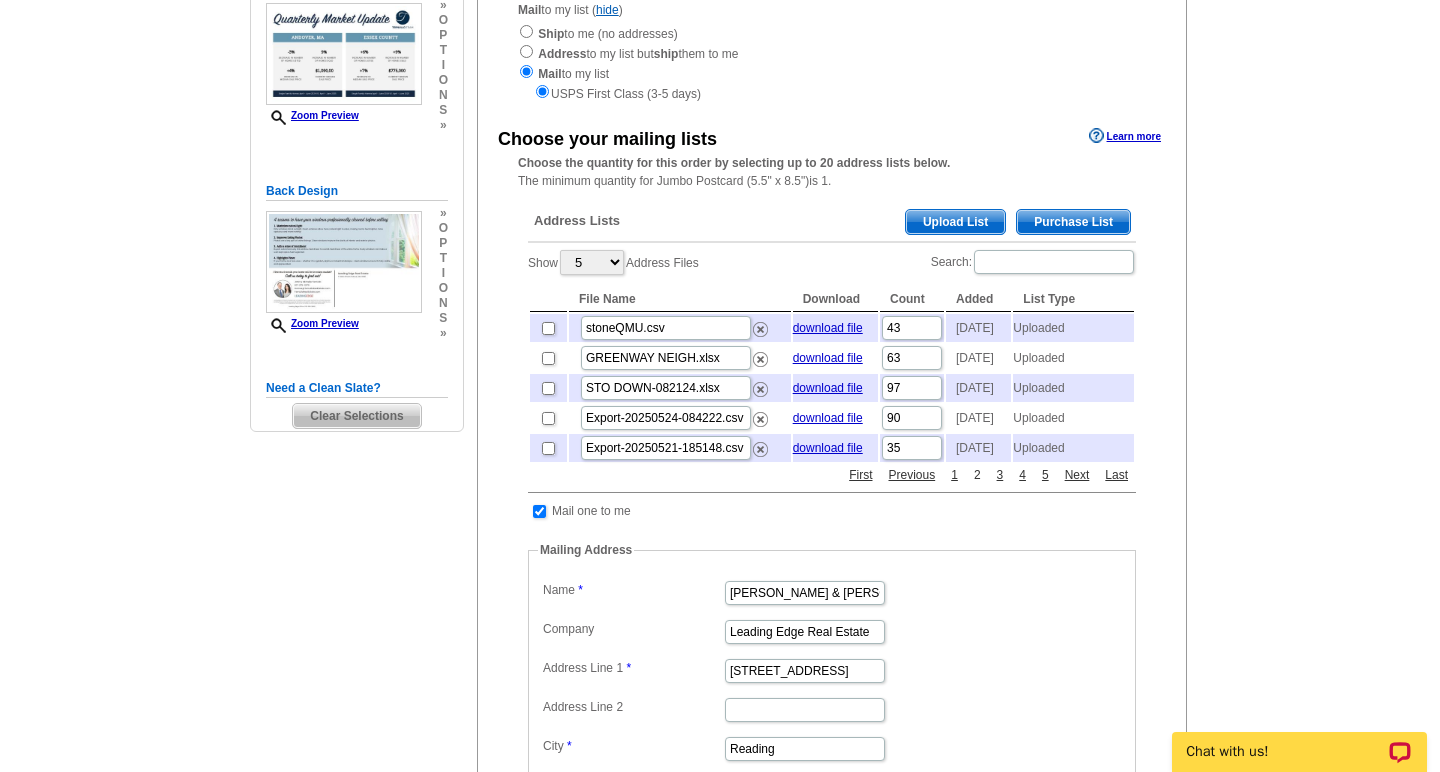 click on "2" at bounding box center (977, 475) 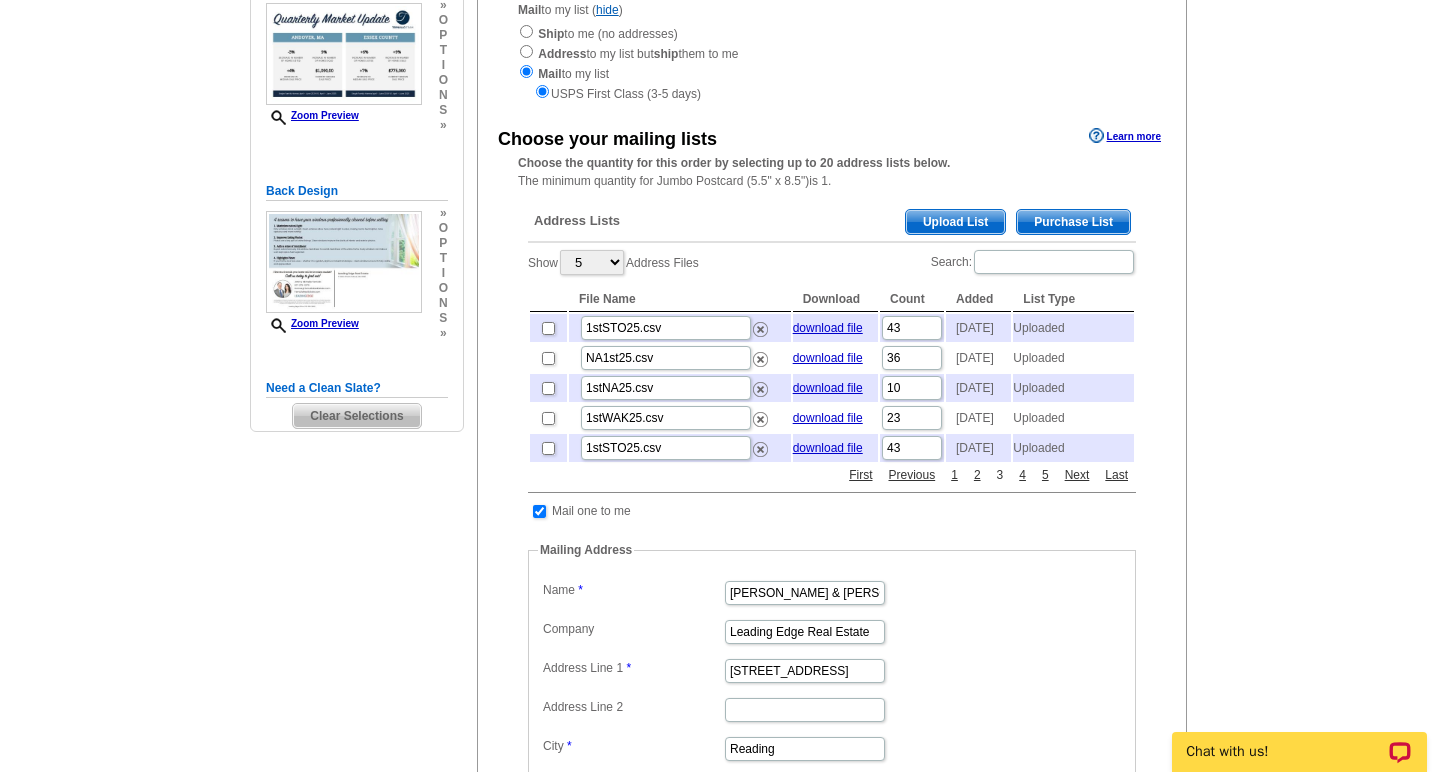 click on "3" at bounding box center [1000, 475] 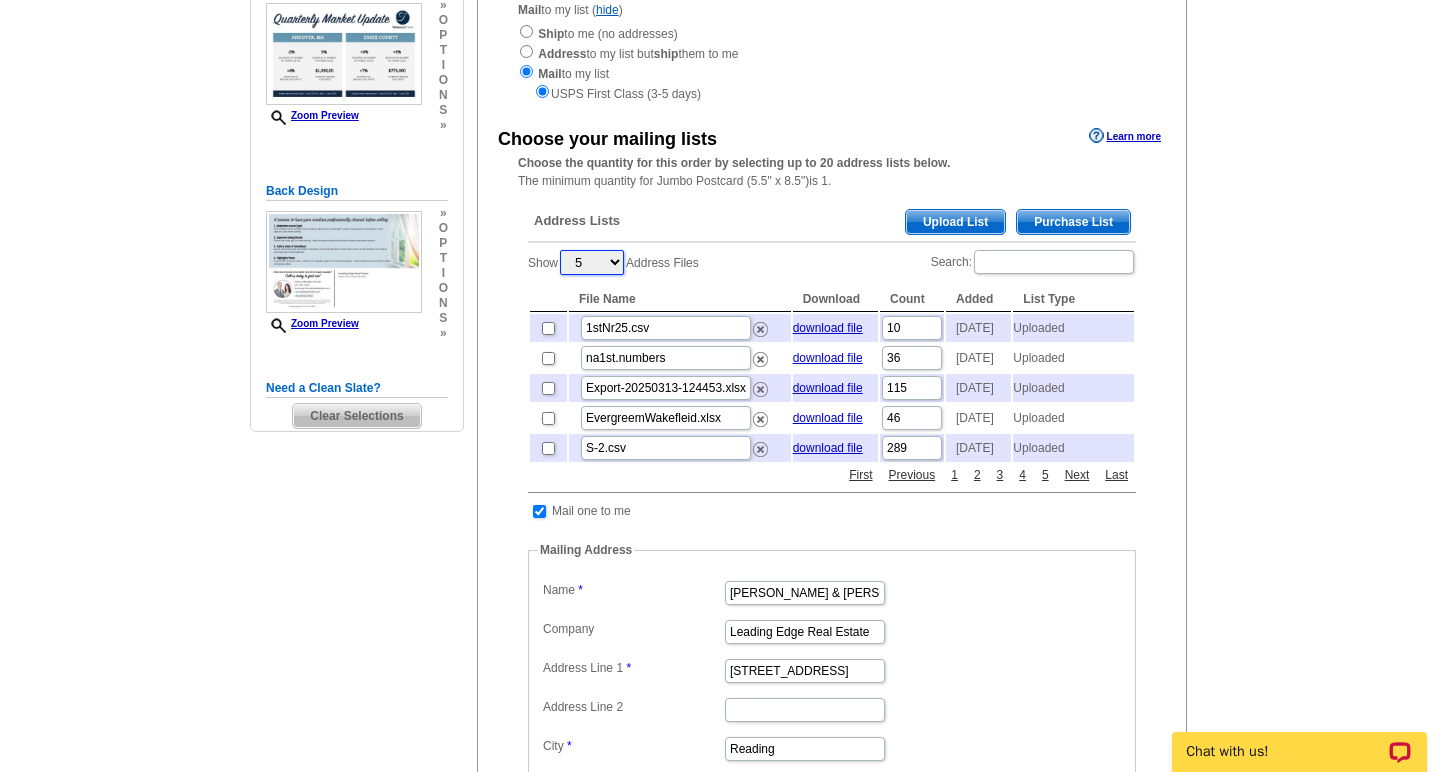 select on "25" 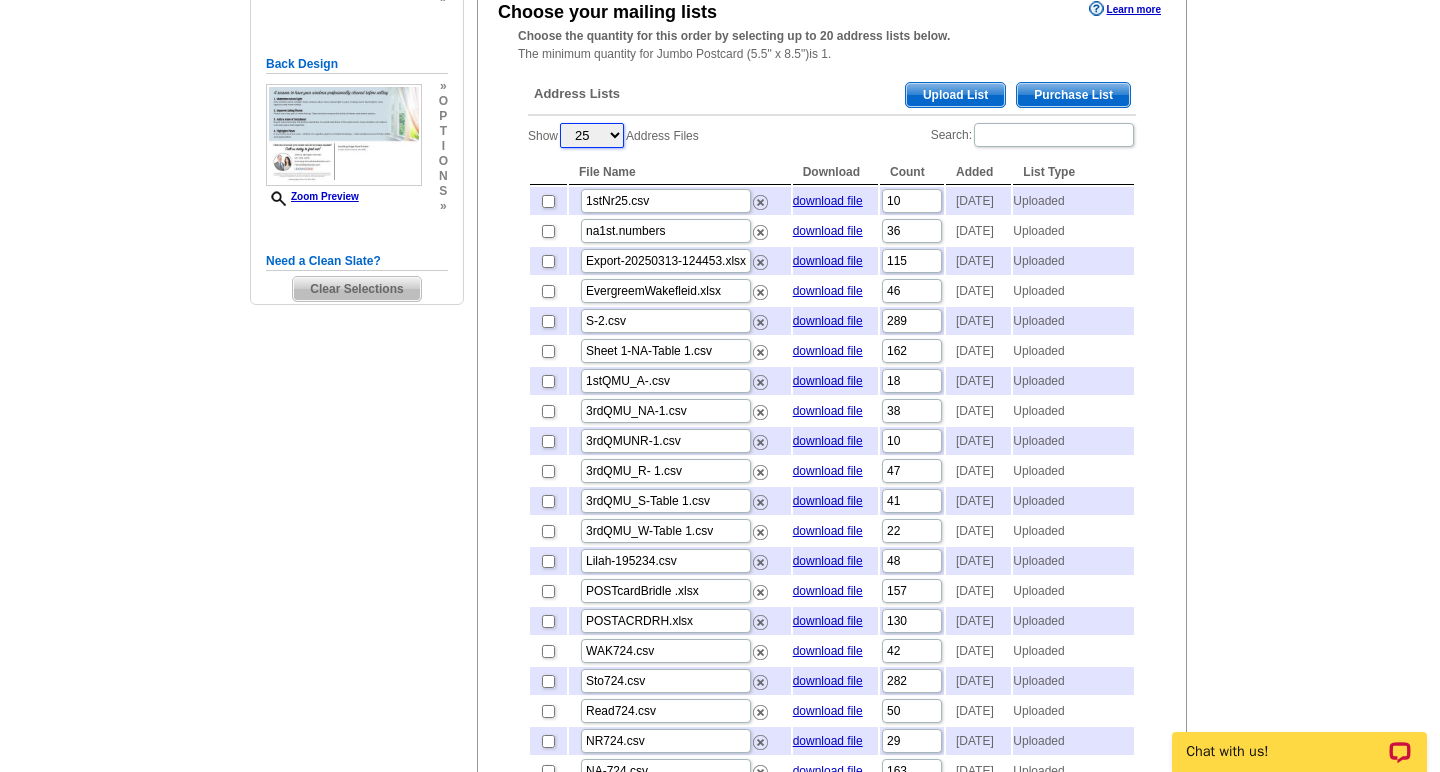 scroll, scrollTop: 429, scrollLeft: 0, axis: vertical 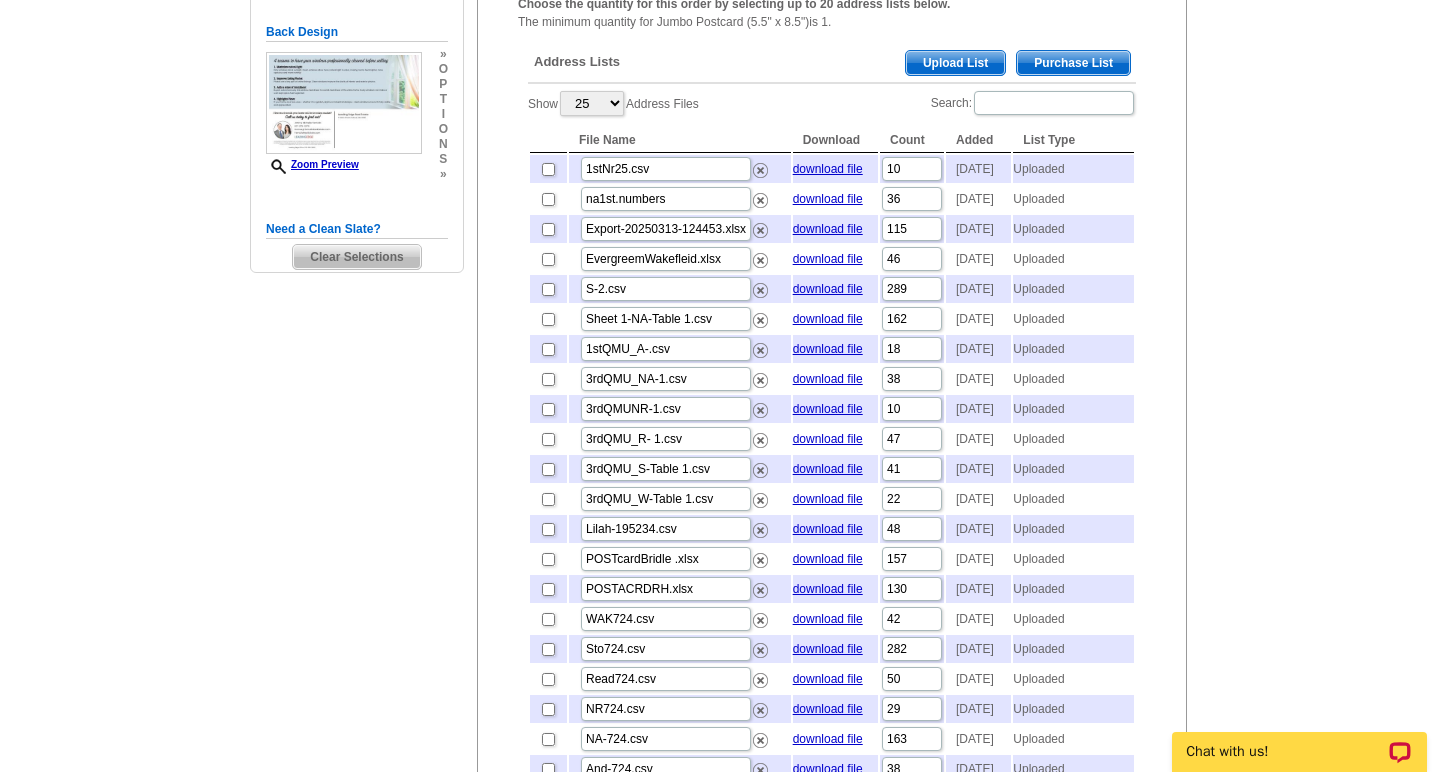 click at bounding box center (548, 349) 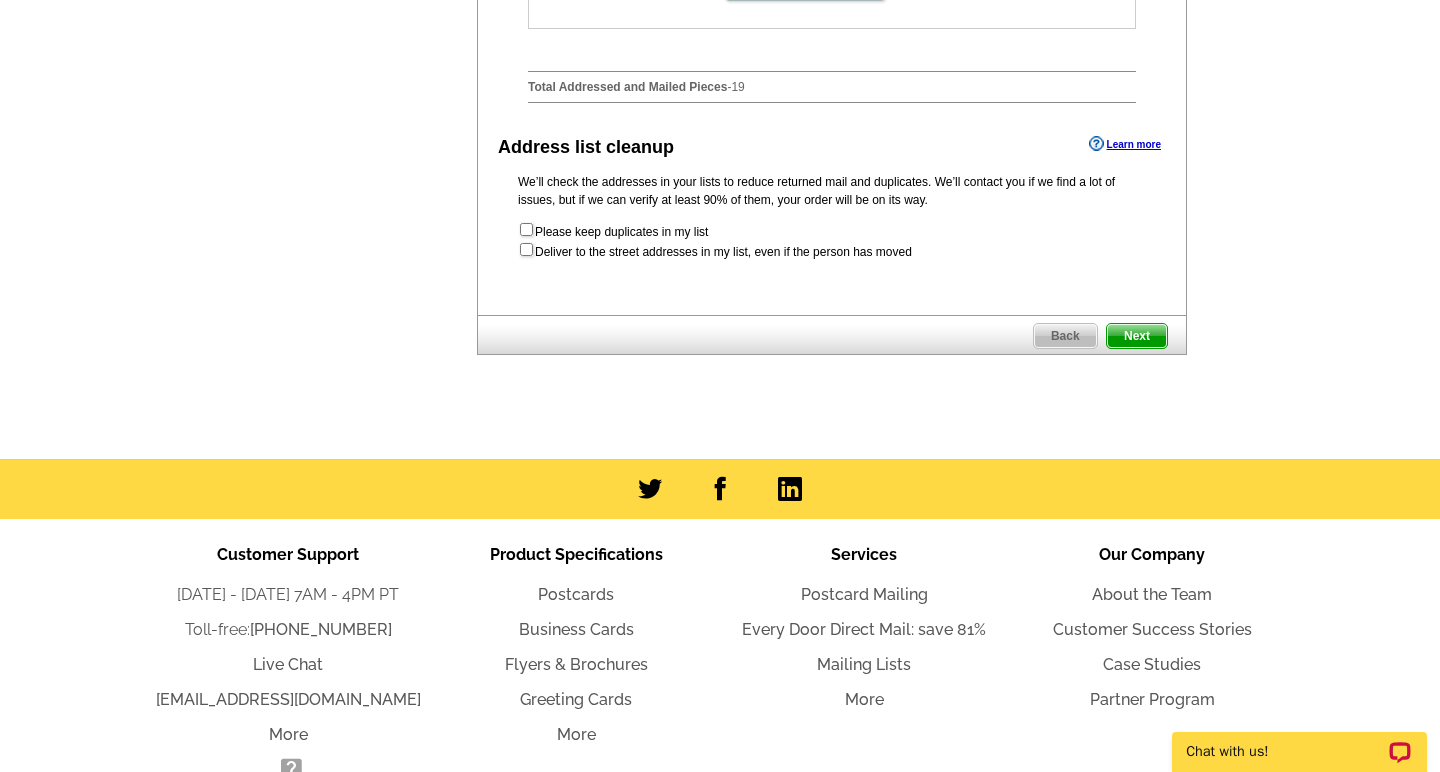 scroll, scrollTop: 1725, scrollLeft: 0, axis: vertical 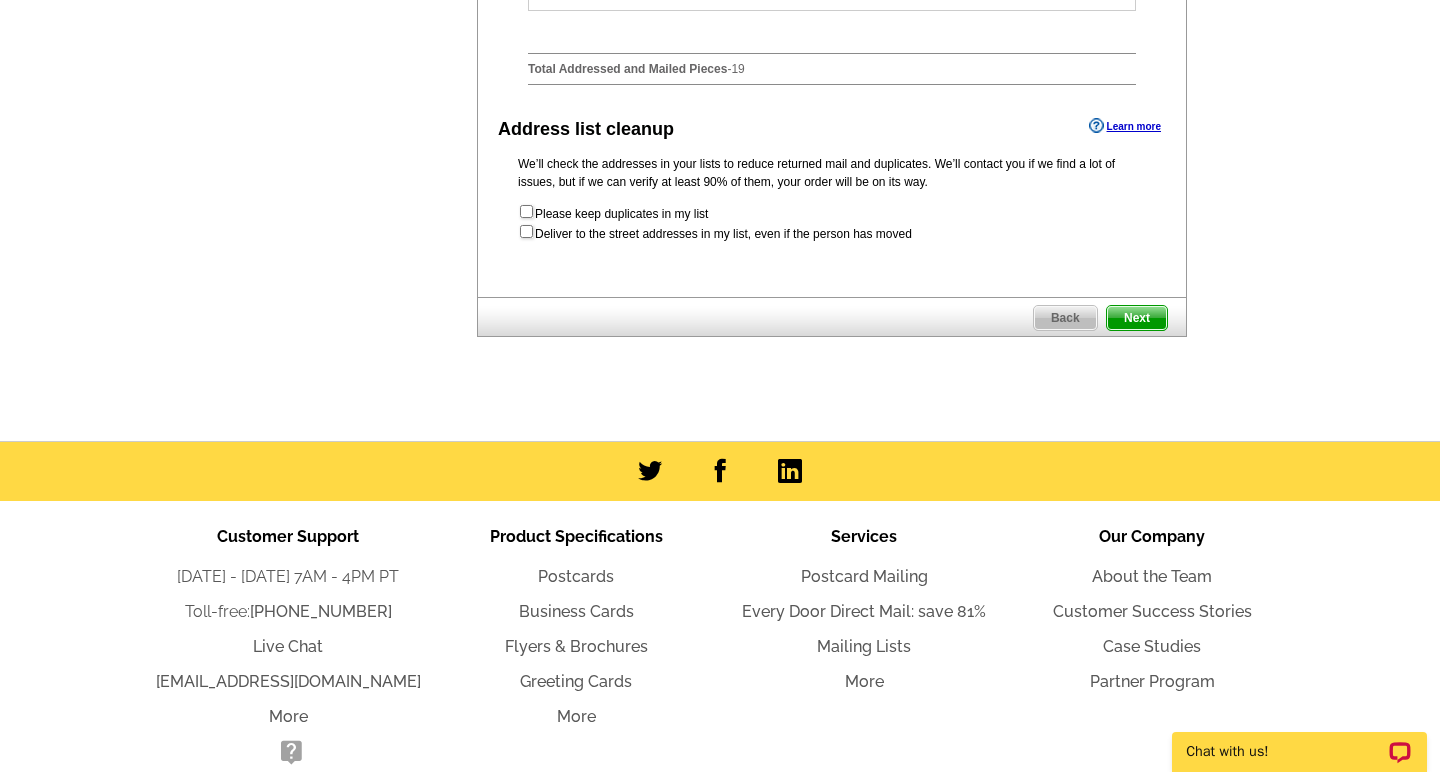 click on "Next" at bounding box center [1137, 318] 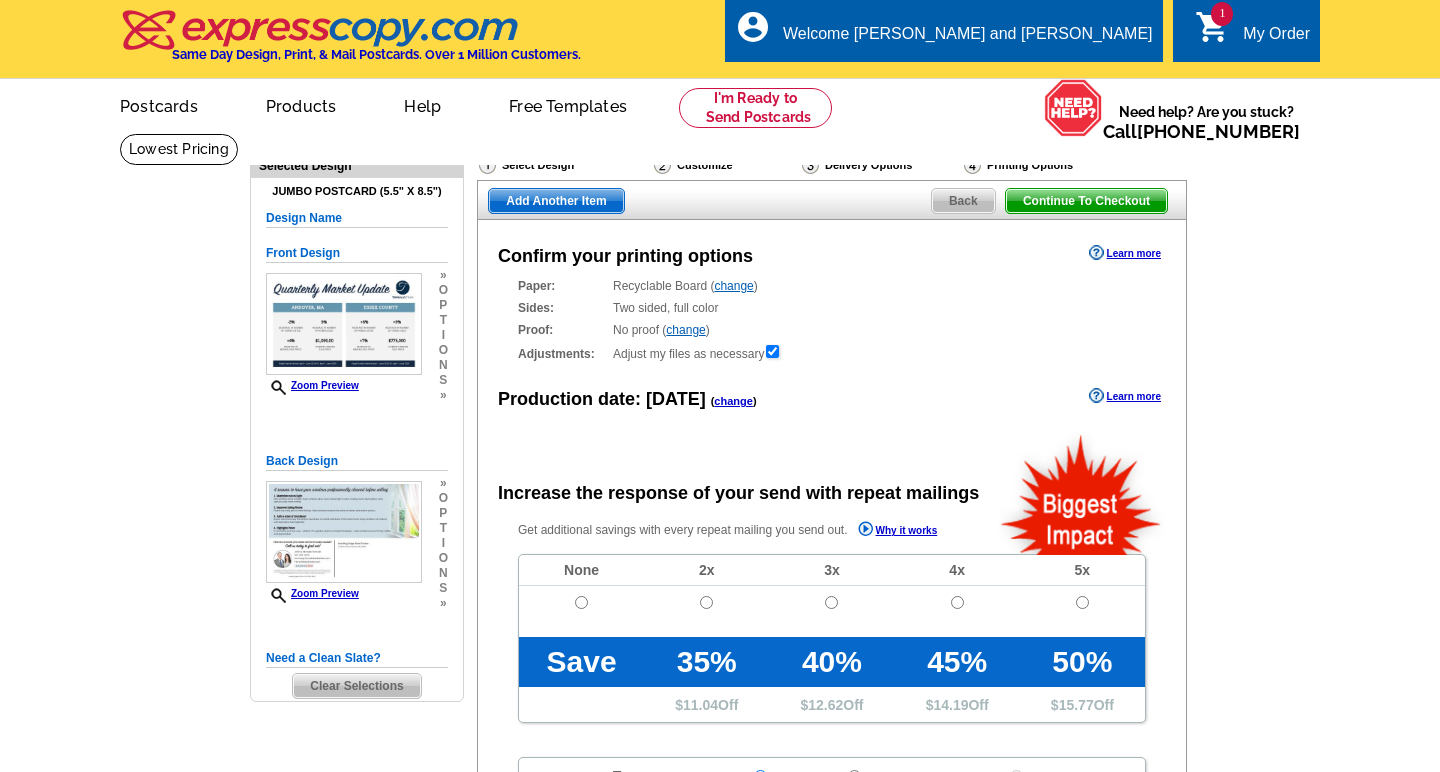 scroll, scrollTop: 0, scrollLeft: 0, axis: both 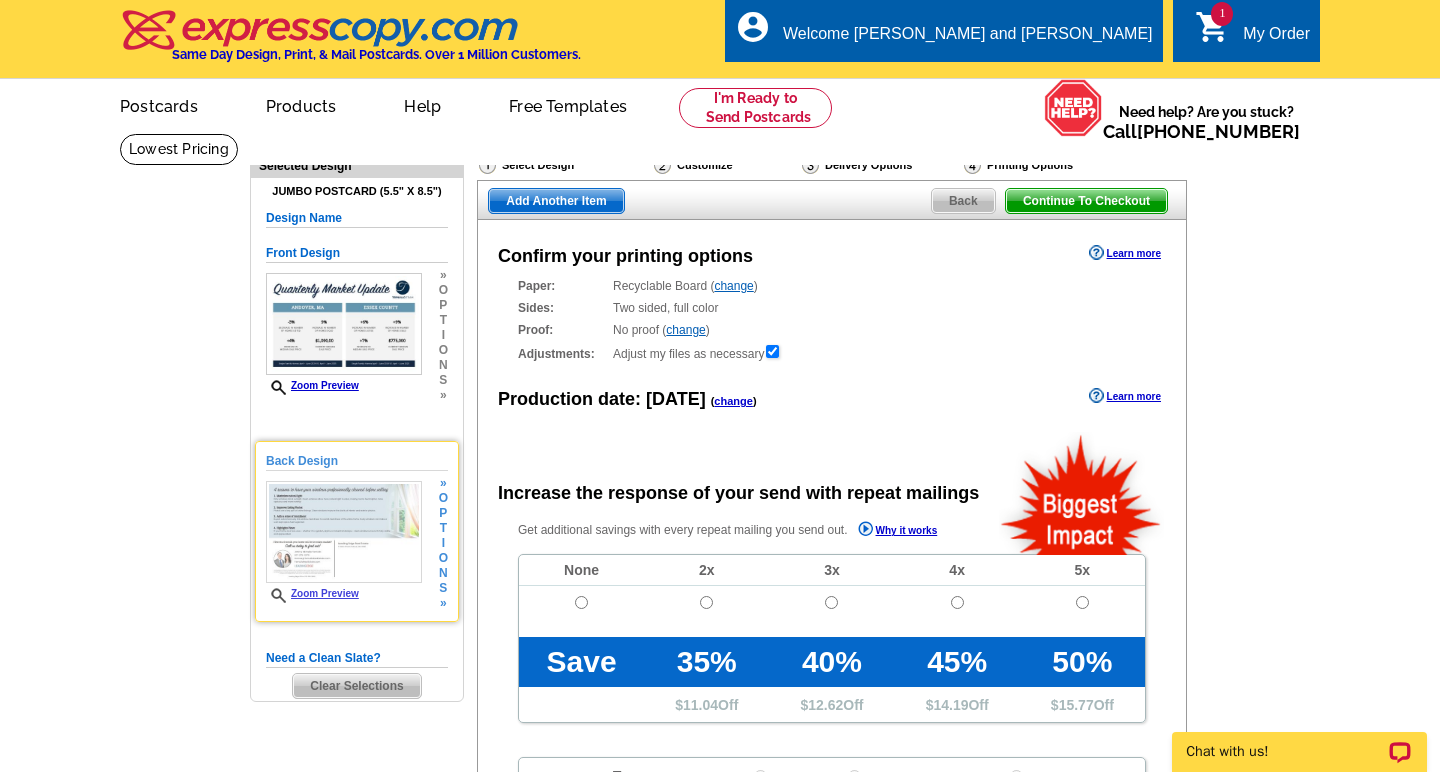 click on "Zoom Preview" at bounding box center (312, 593) 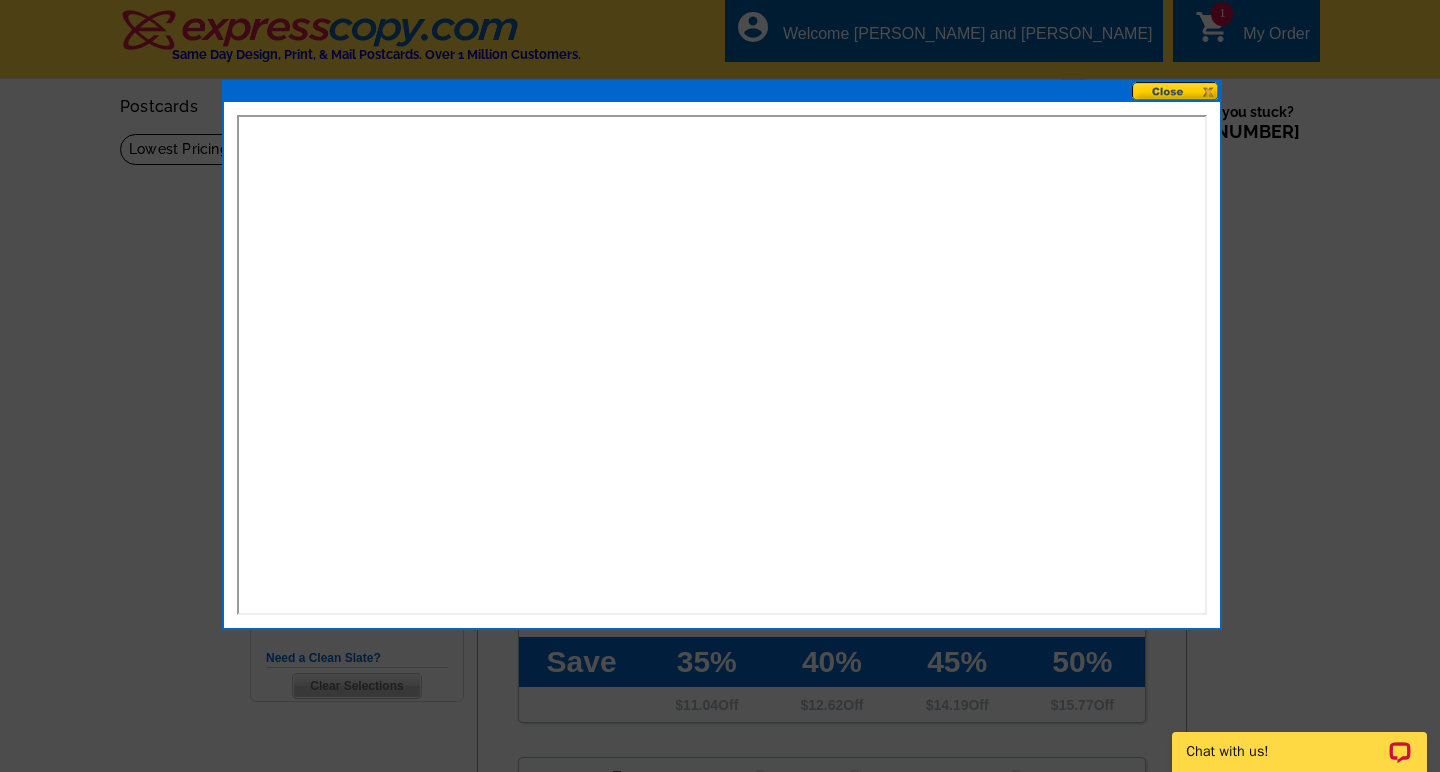 click at bounding box center (1176, 91) 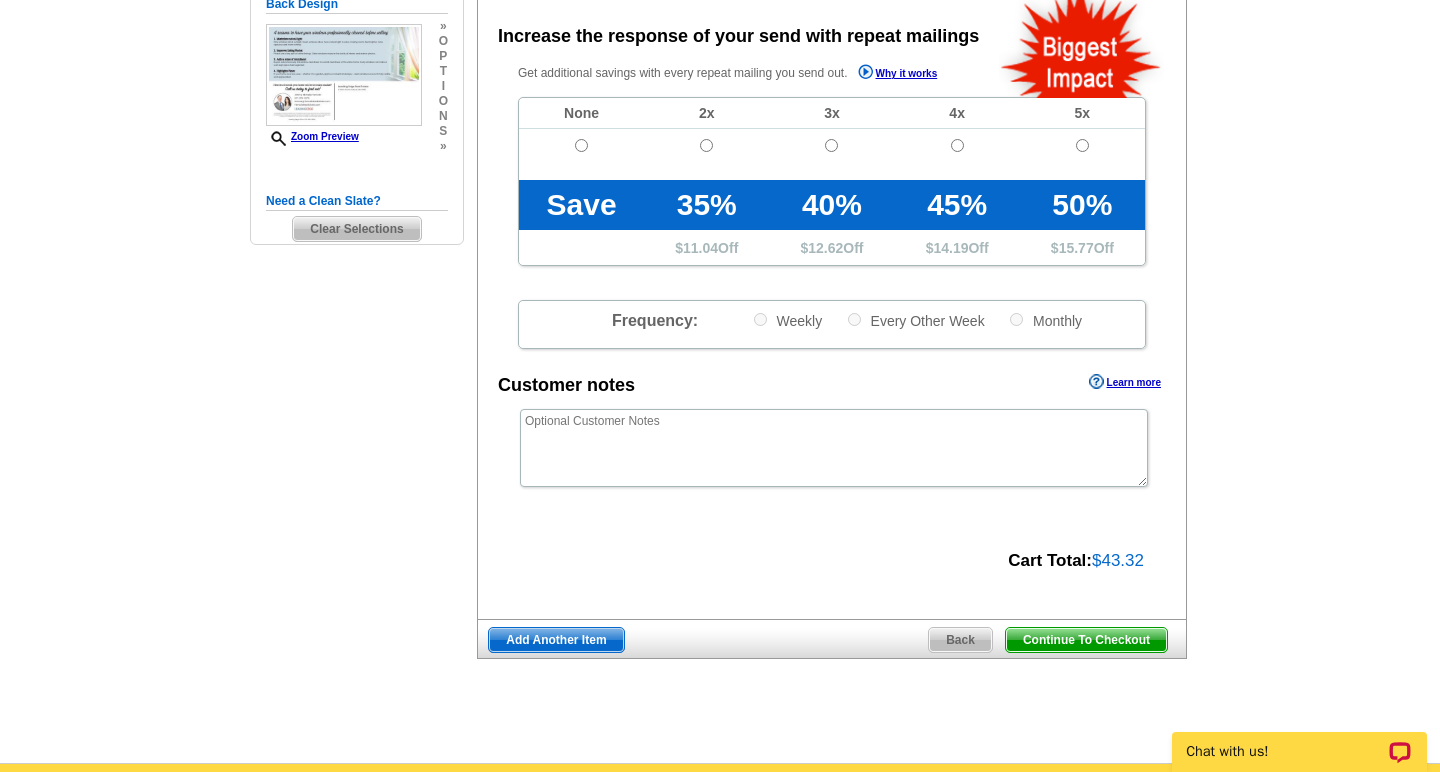 scroll, scrollTop: 487, scrollLeft: 0, axis: vertical 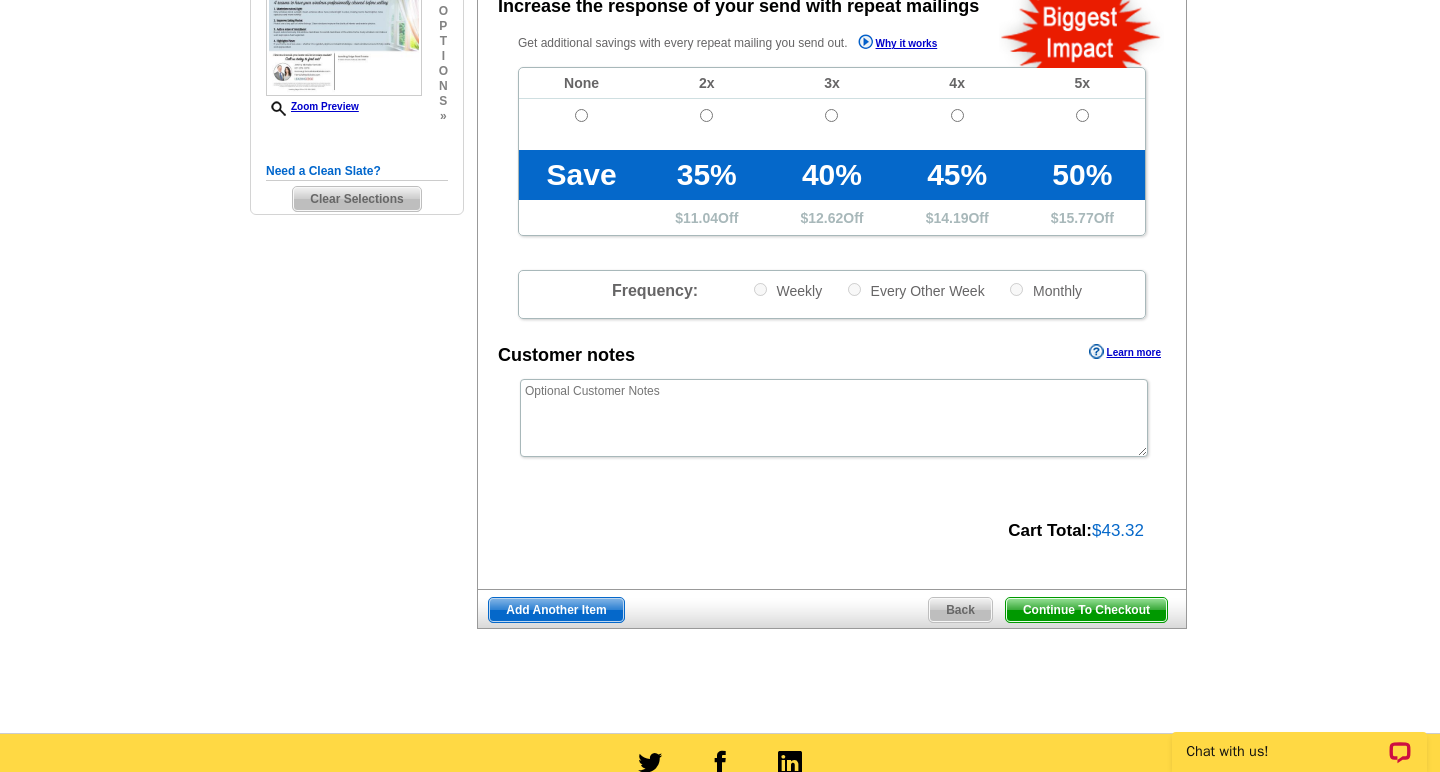click on "Add Another Item" at bounding box center [556, 610] 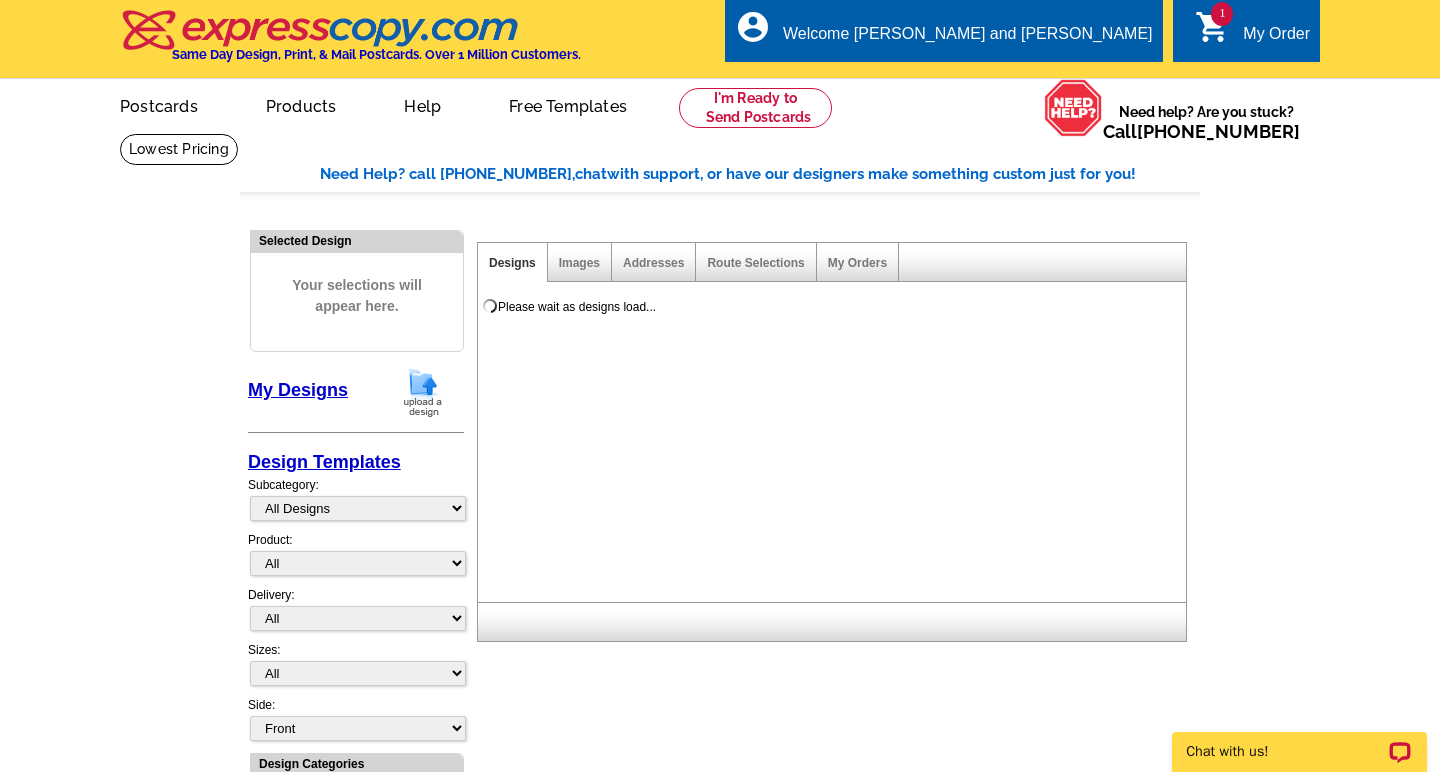 scroll, scrollTop: 0, scrollLeft: 0, axis: both 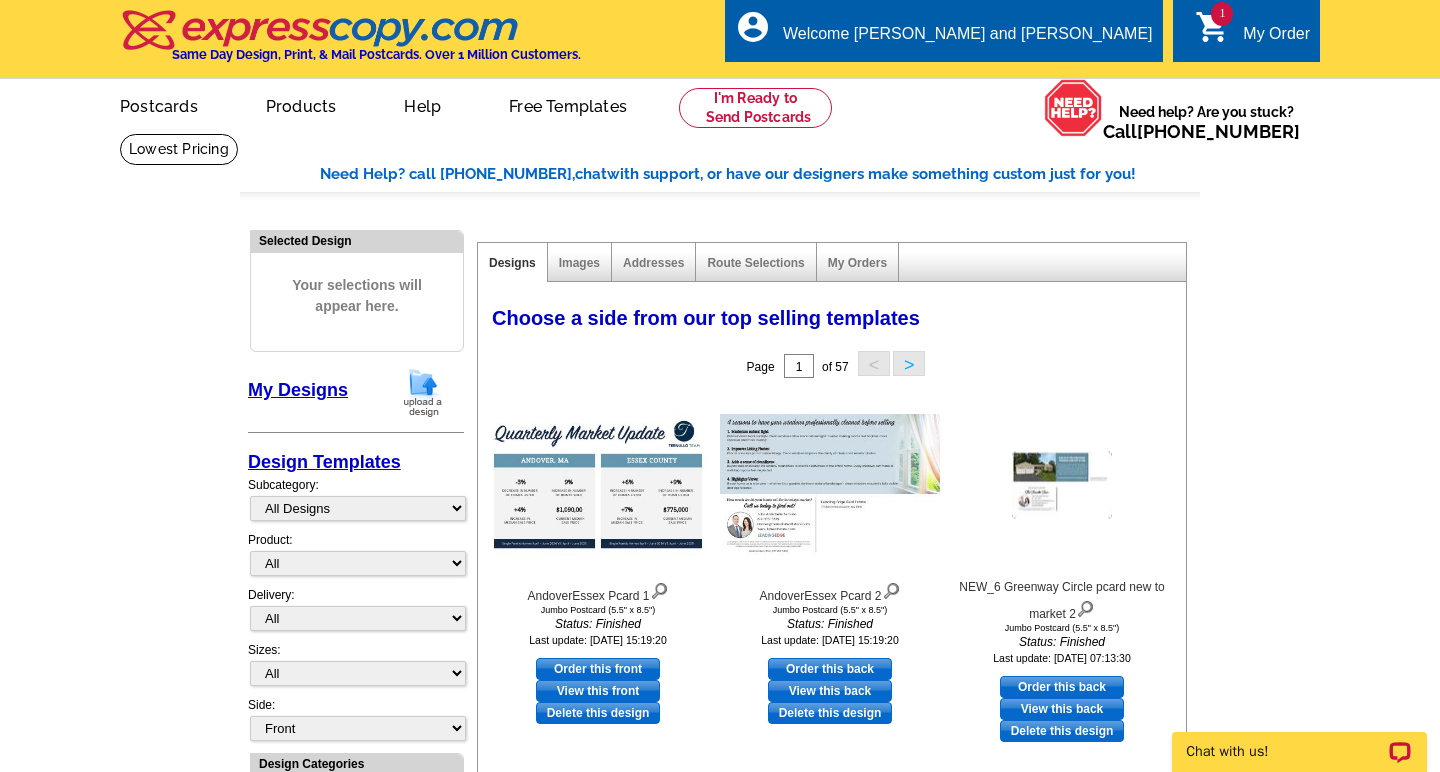 click at bounding box center [423, 392] 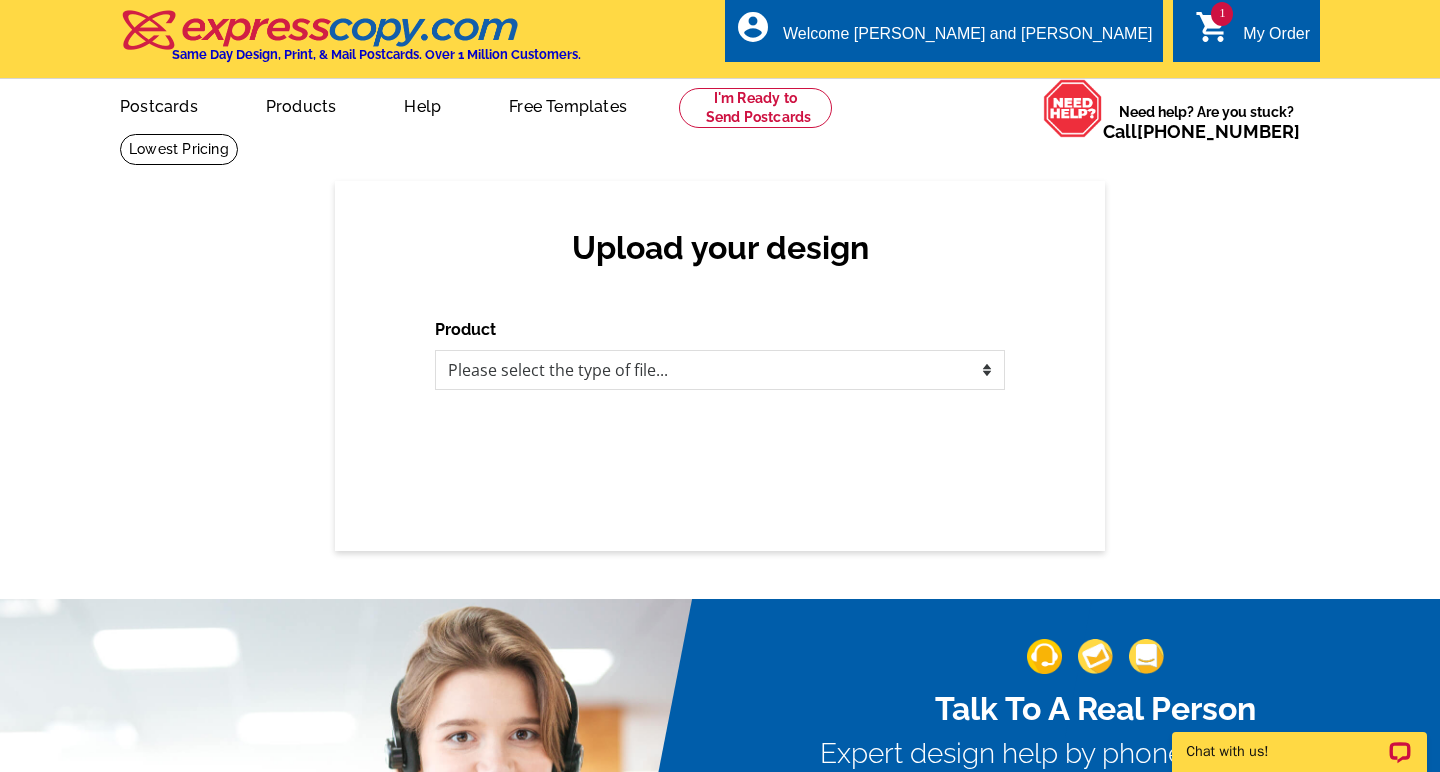 scroll, scrollTop: 0, scrollLeft: 0, axis: both 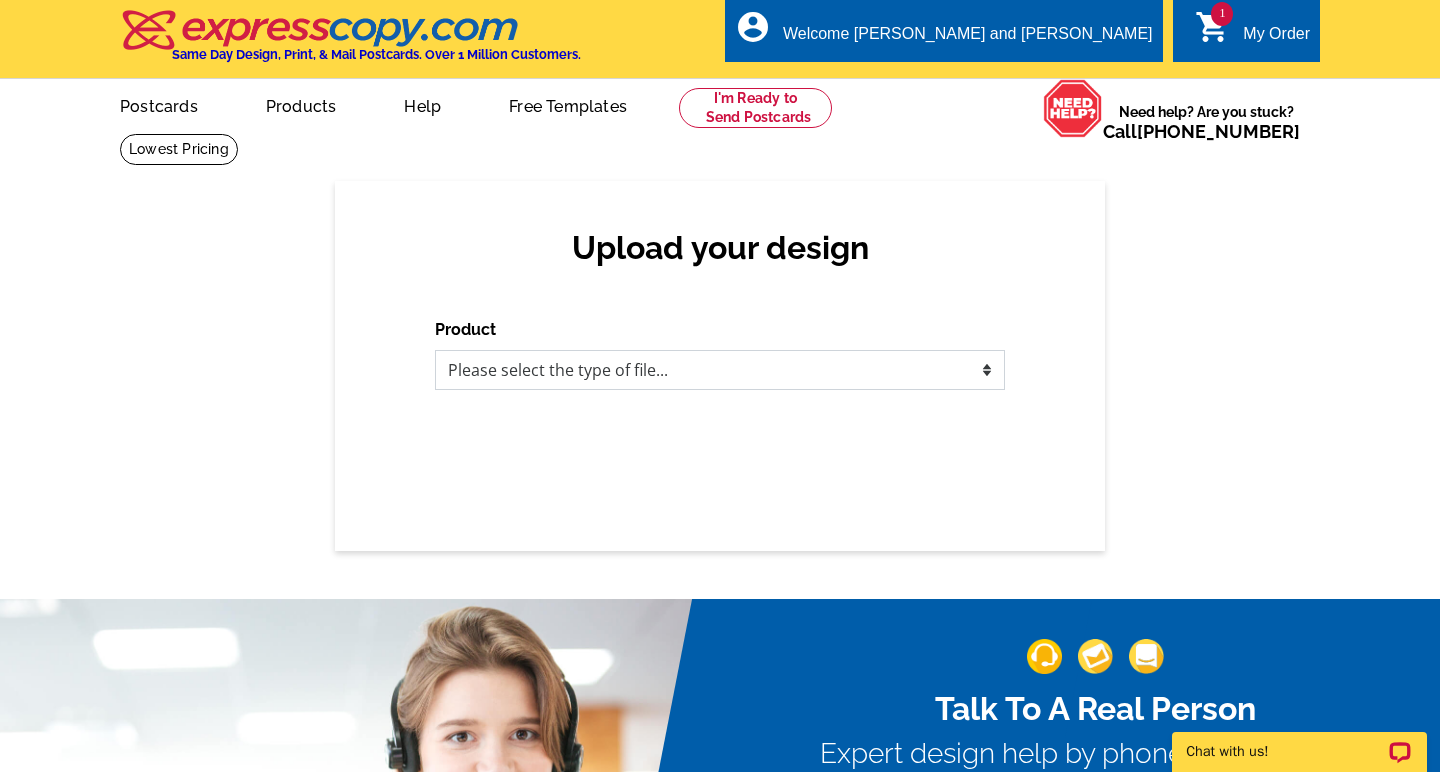 select on "1" 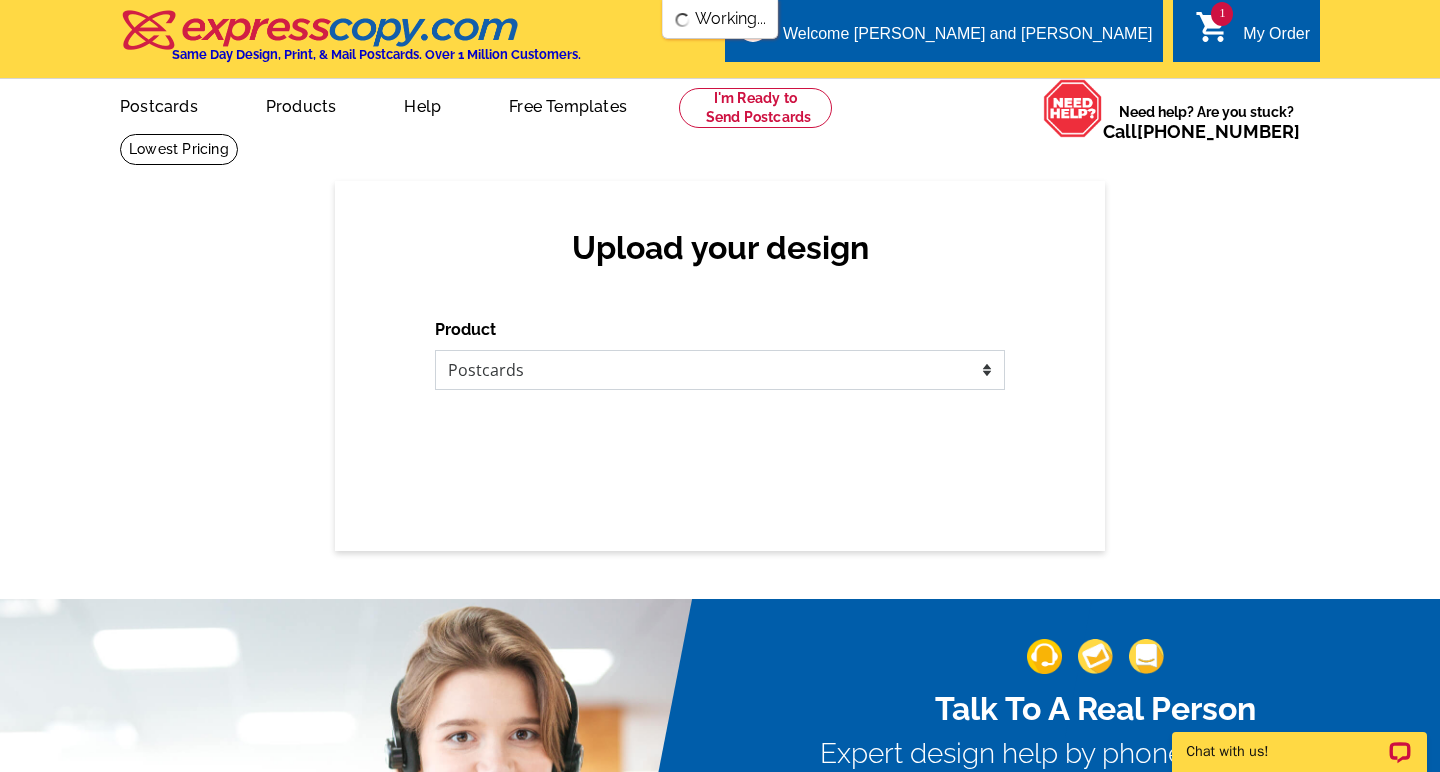 scroll, scrollTop: 0, scrollLeft: 0, axis: both 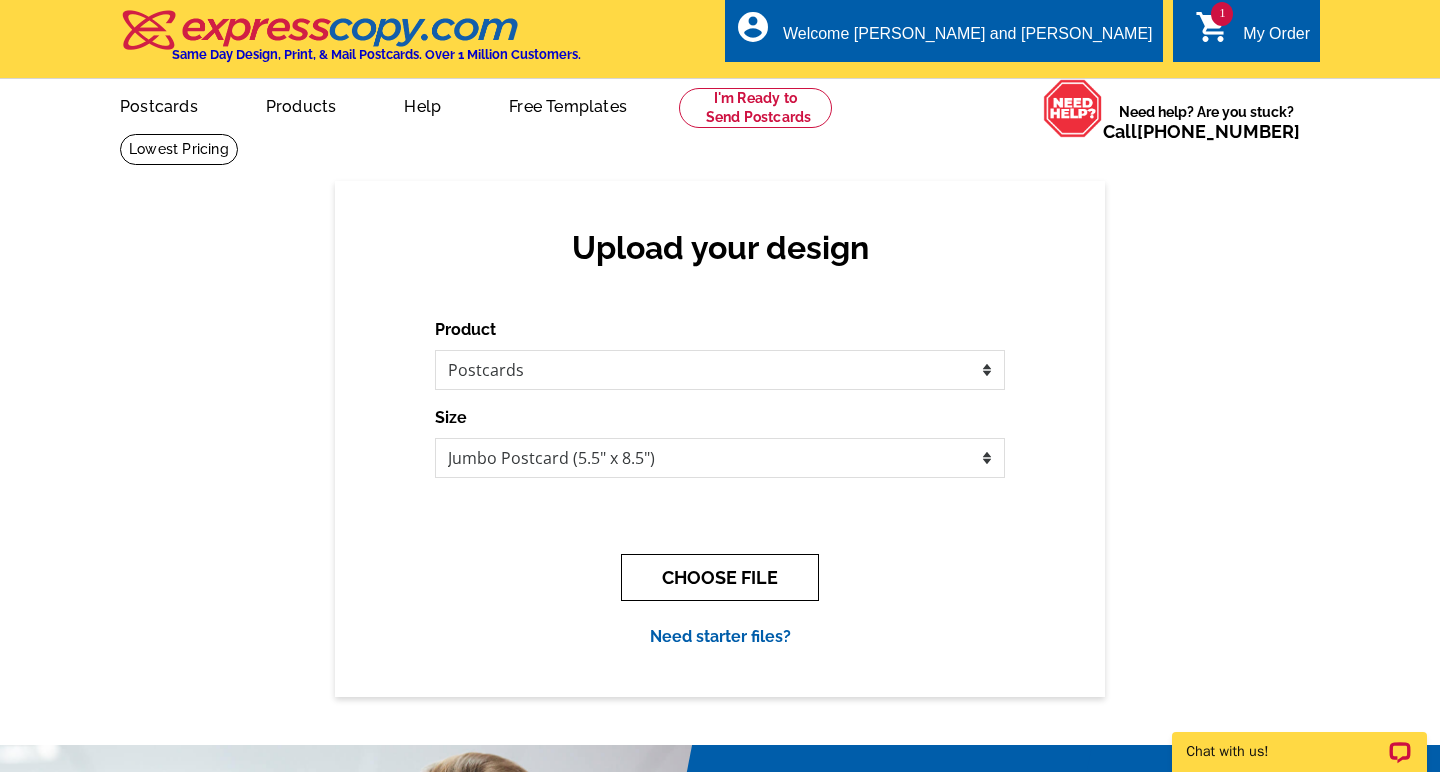 click on "CHOOSE FILE" at bounding box center (720, 577) 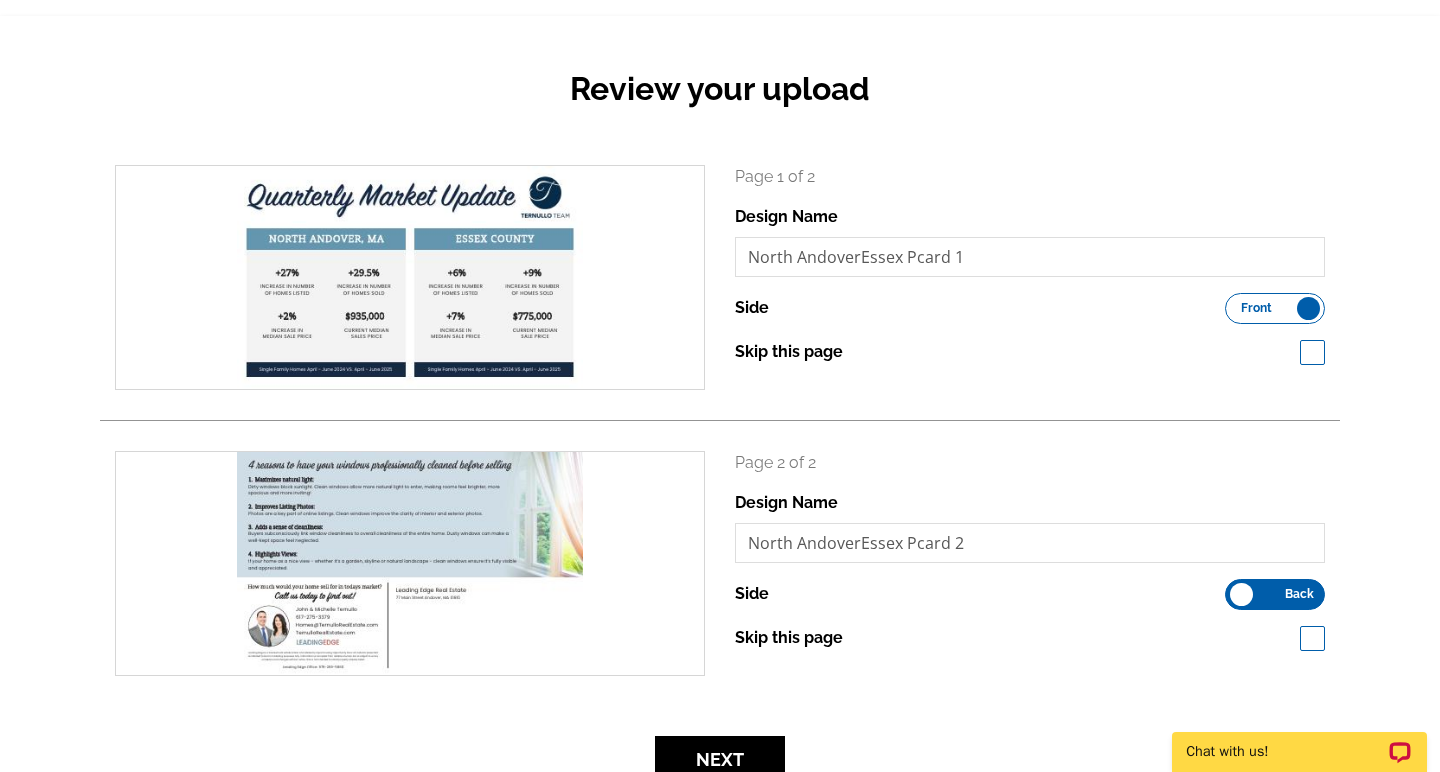 scroll, scrollTop: 230, scrollLeft: 0, axis: vertical 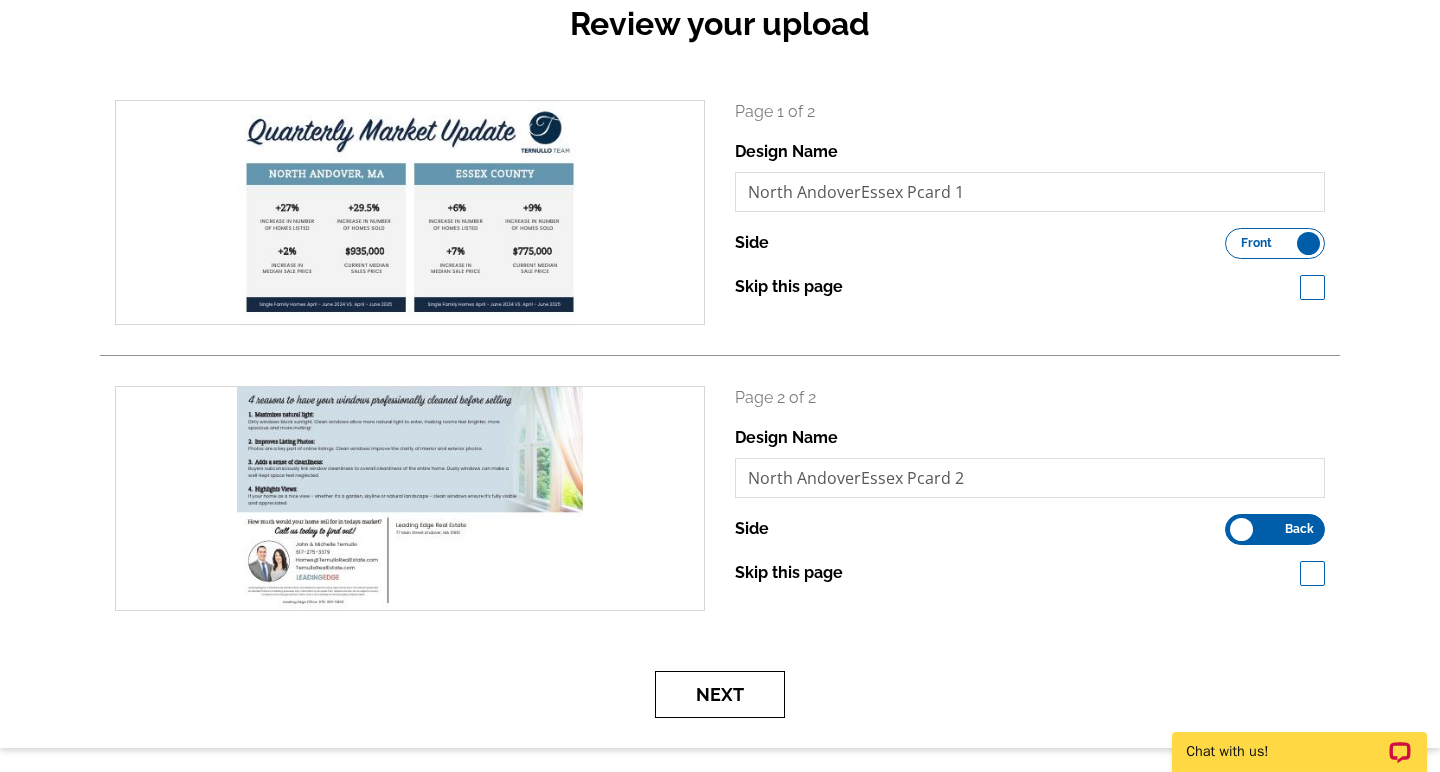 click on "Next" at bounding box center [720, 694] 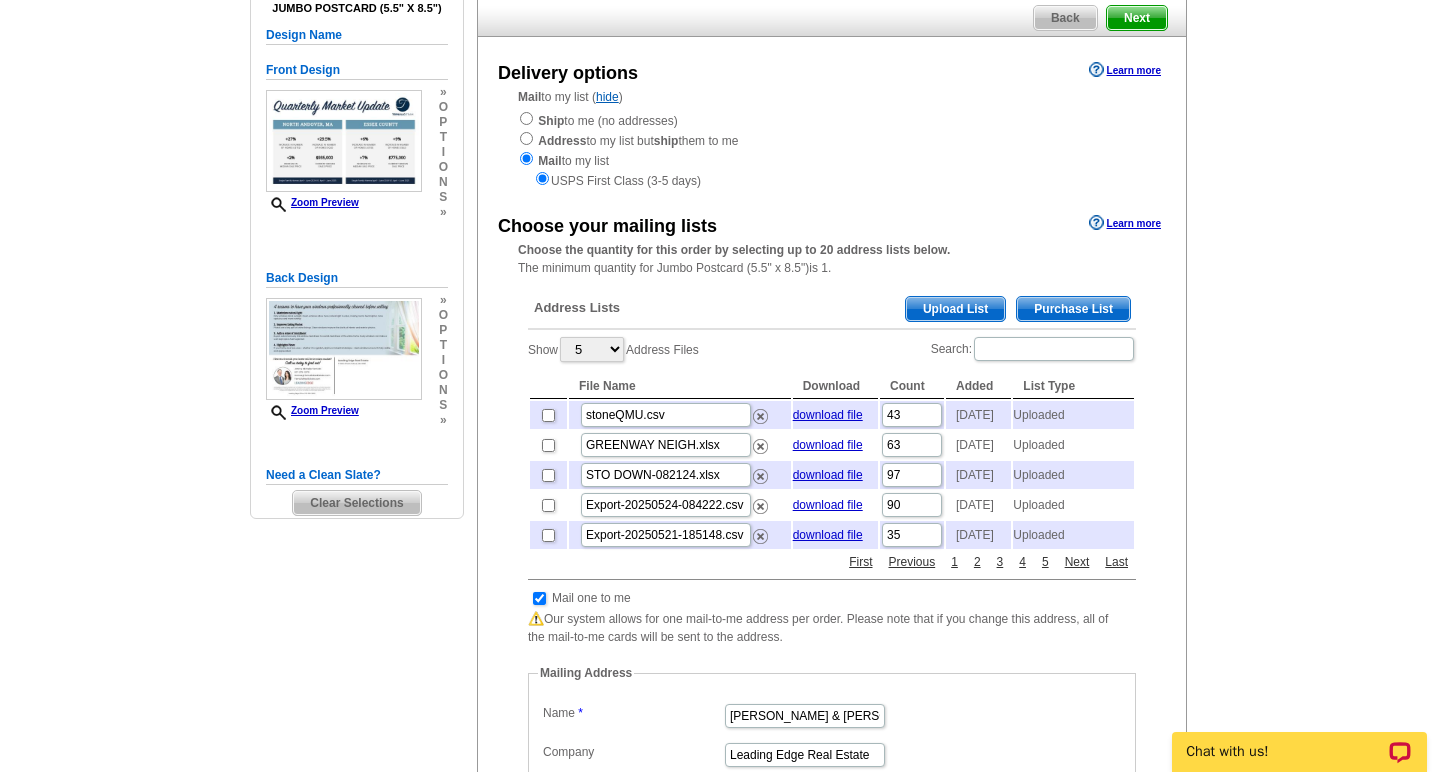 scroll, scrollTop: 188, scrollLeft: 0, axis: vertical 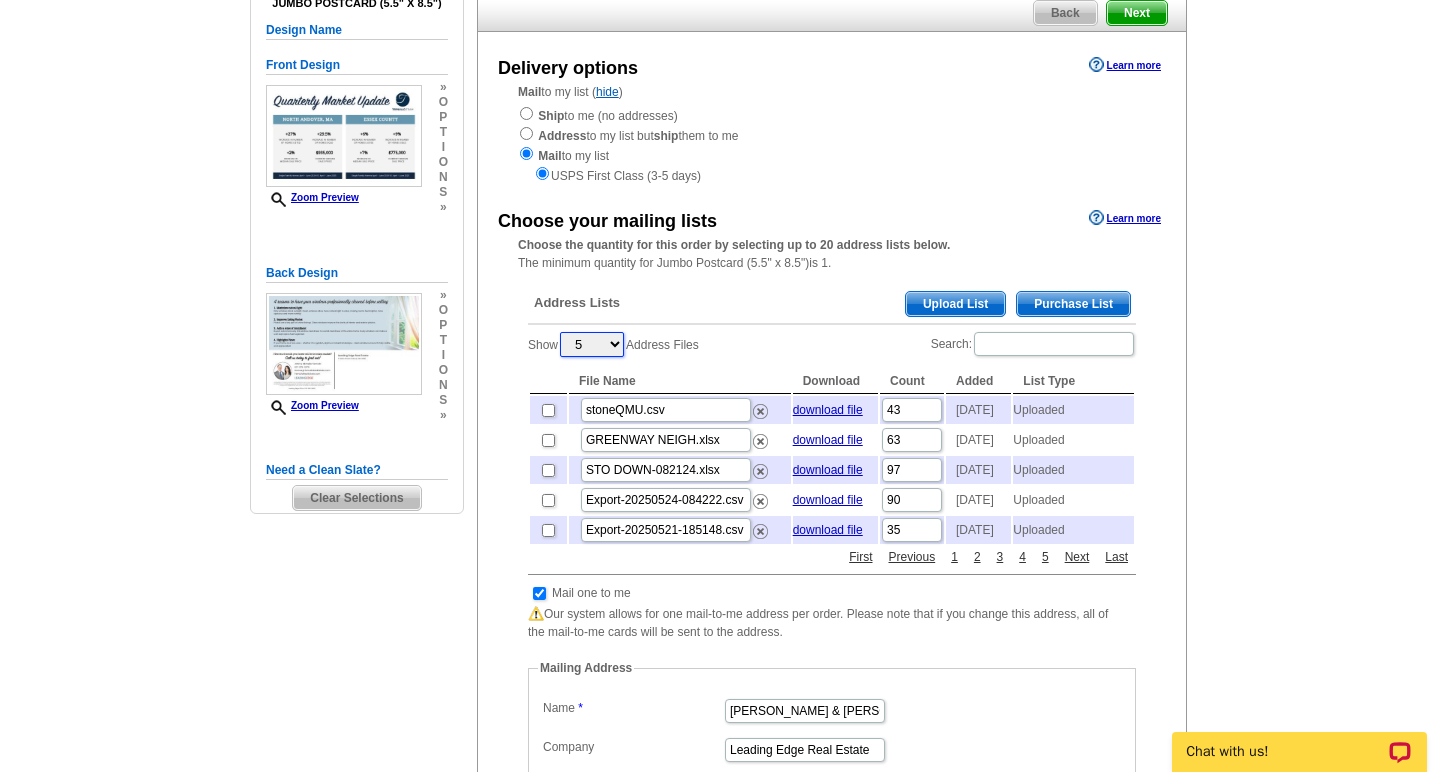 select on "25" 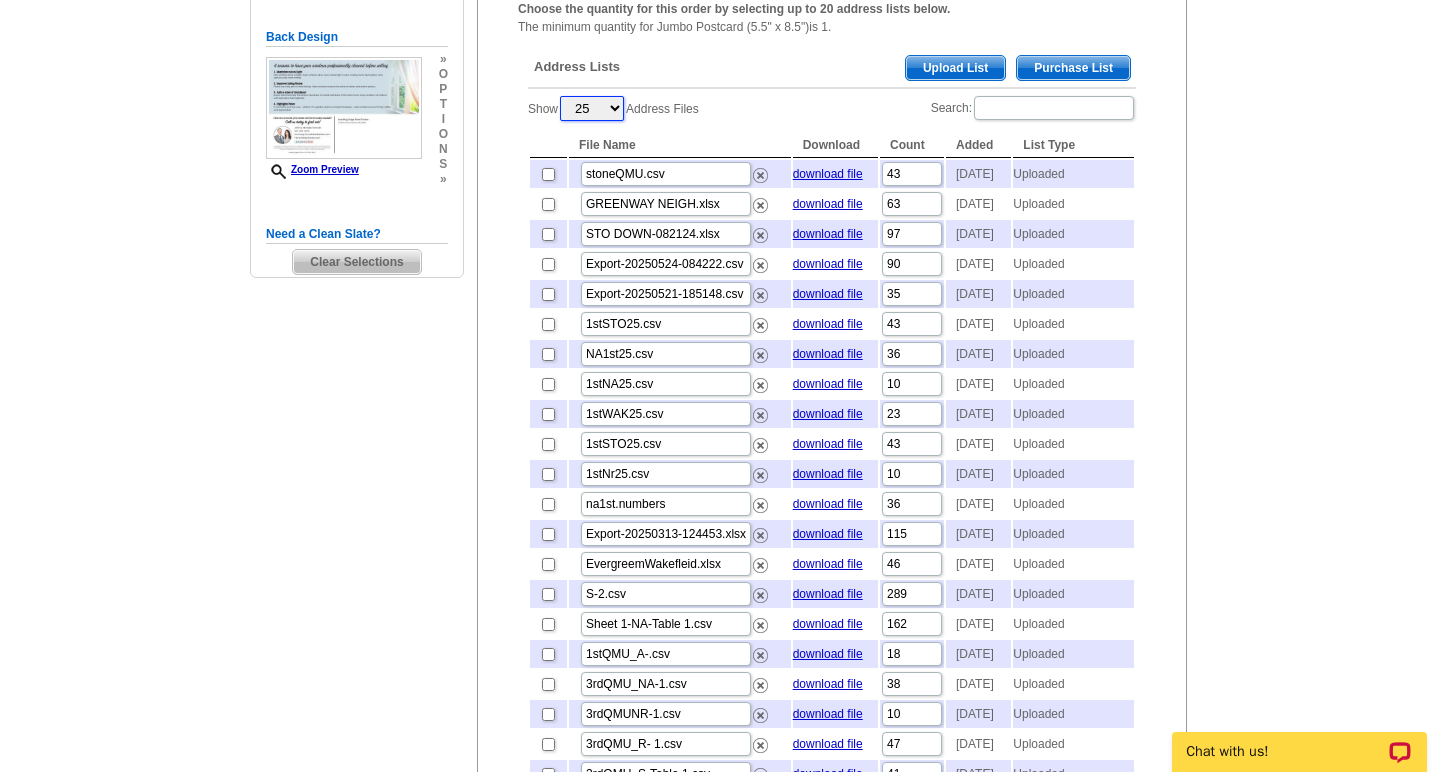 scroll, scrollTop: 428, scrollLeft: 0, axis: vertical 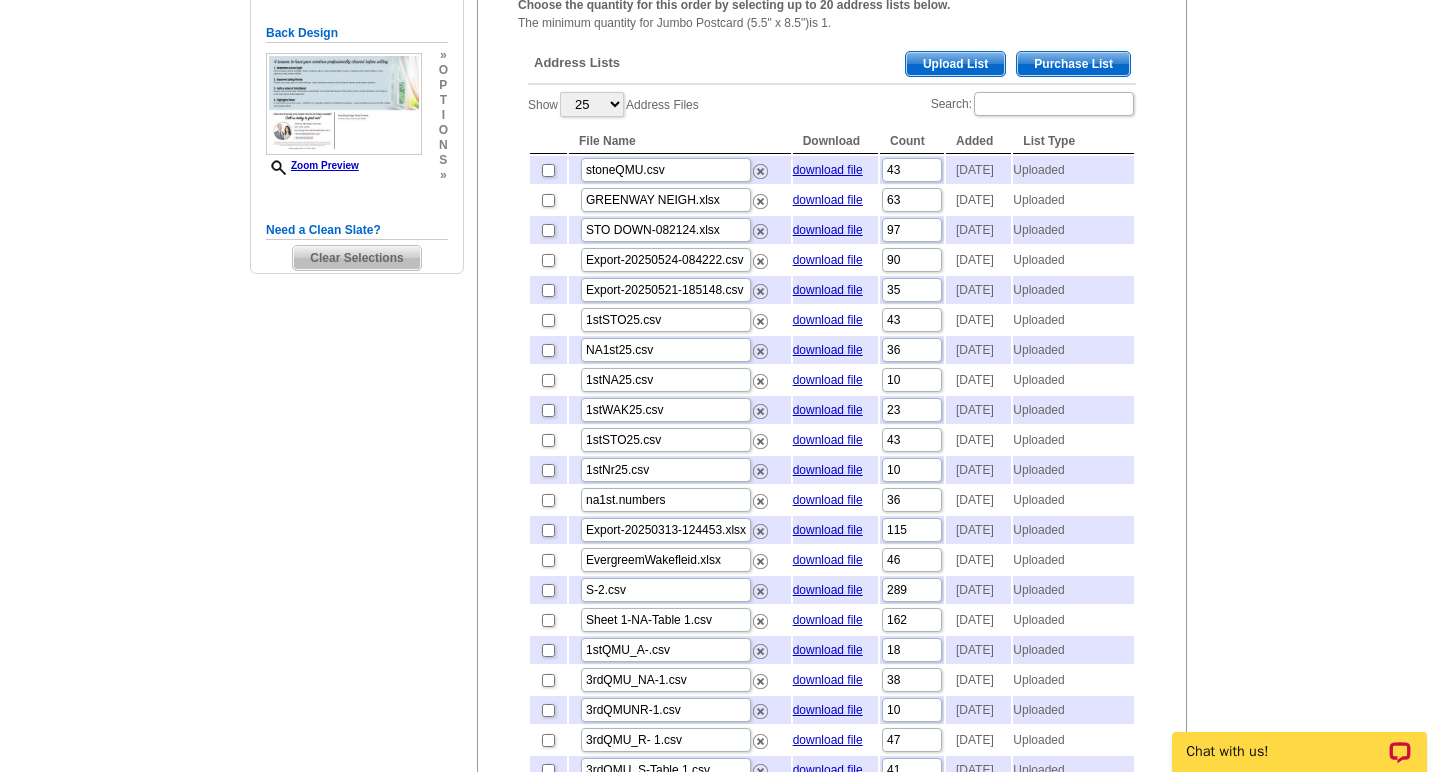 click at bounding box center (548, 380) 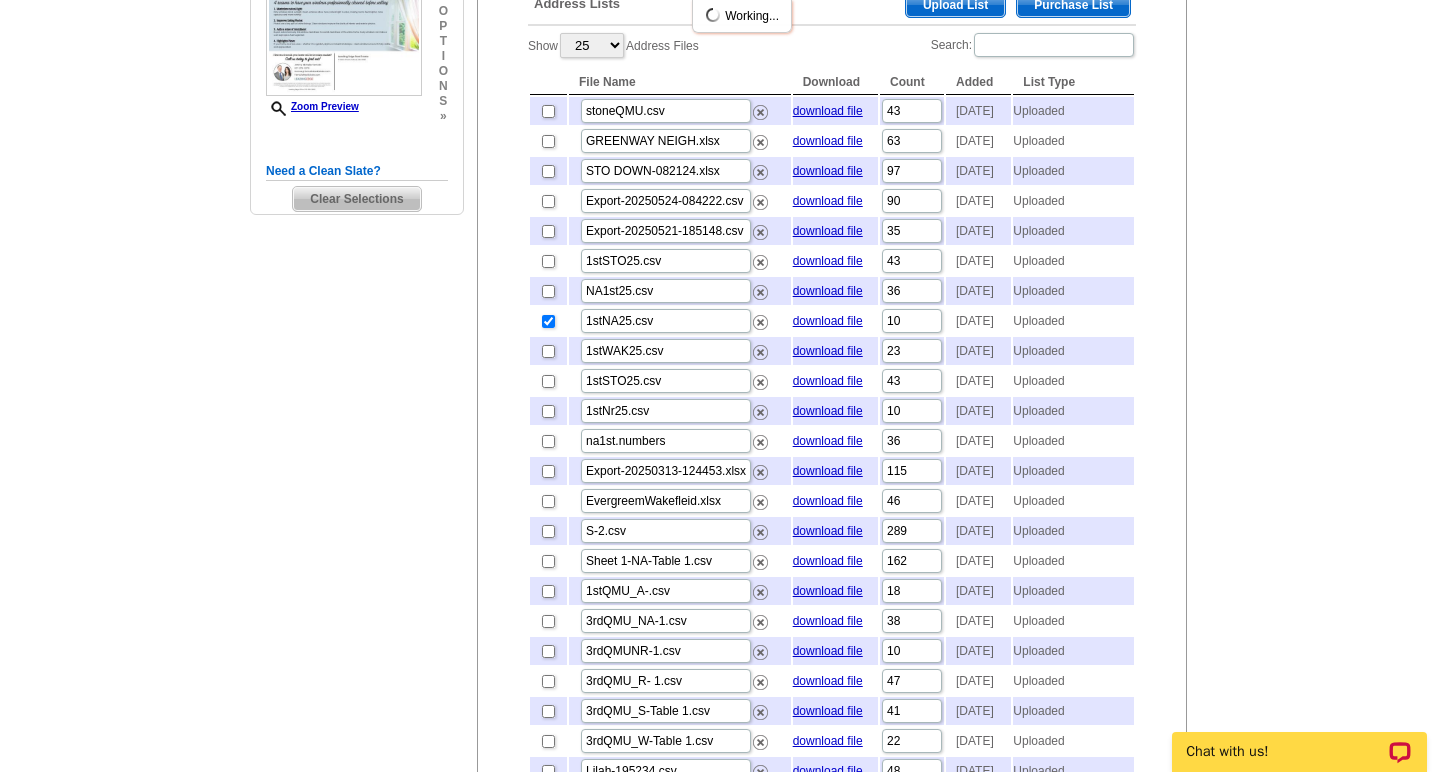 scroll, scrollTop: 501, scrollLeft: 0, axis: vertical 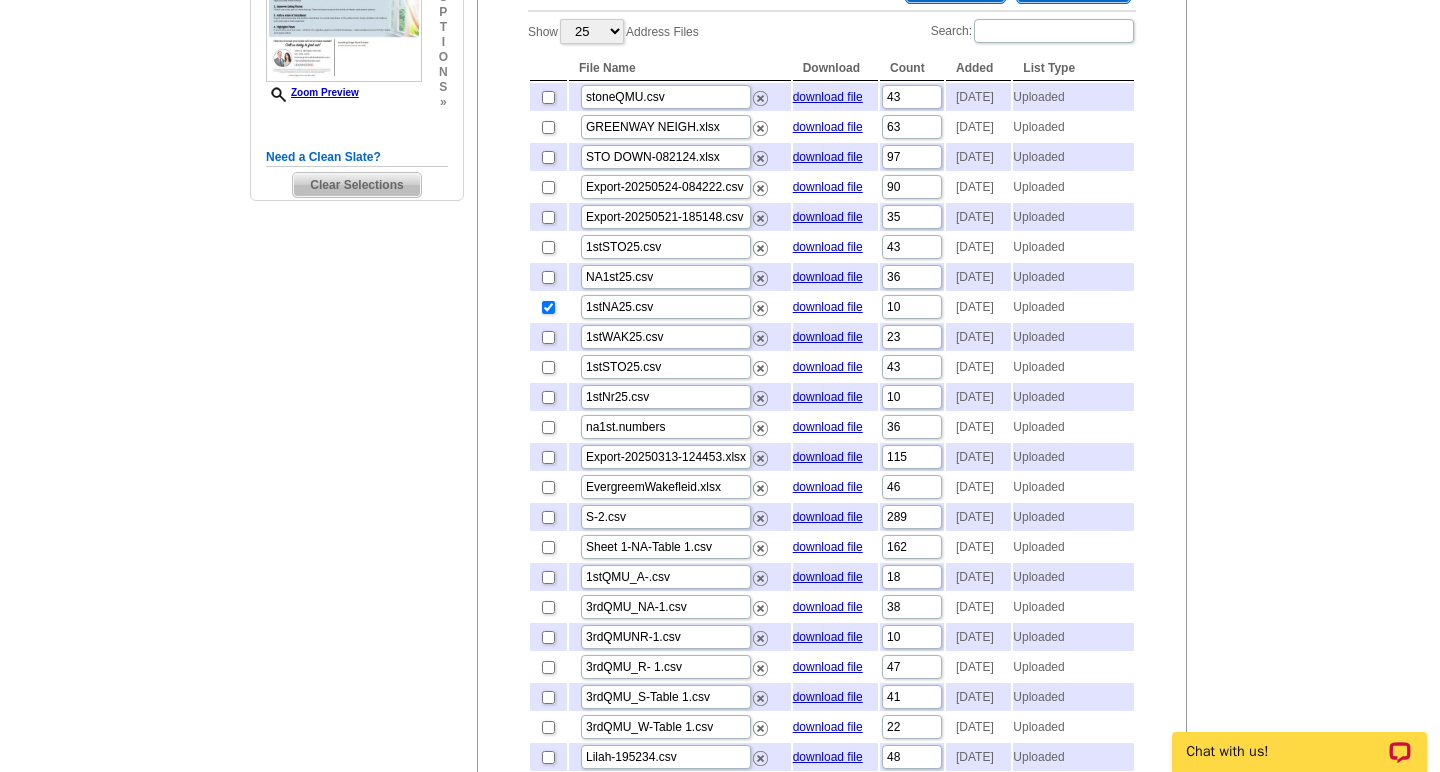 click at bounding box center (548, 427) 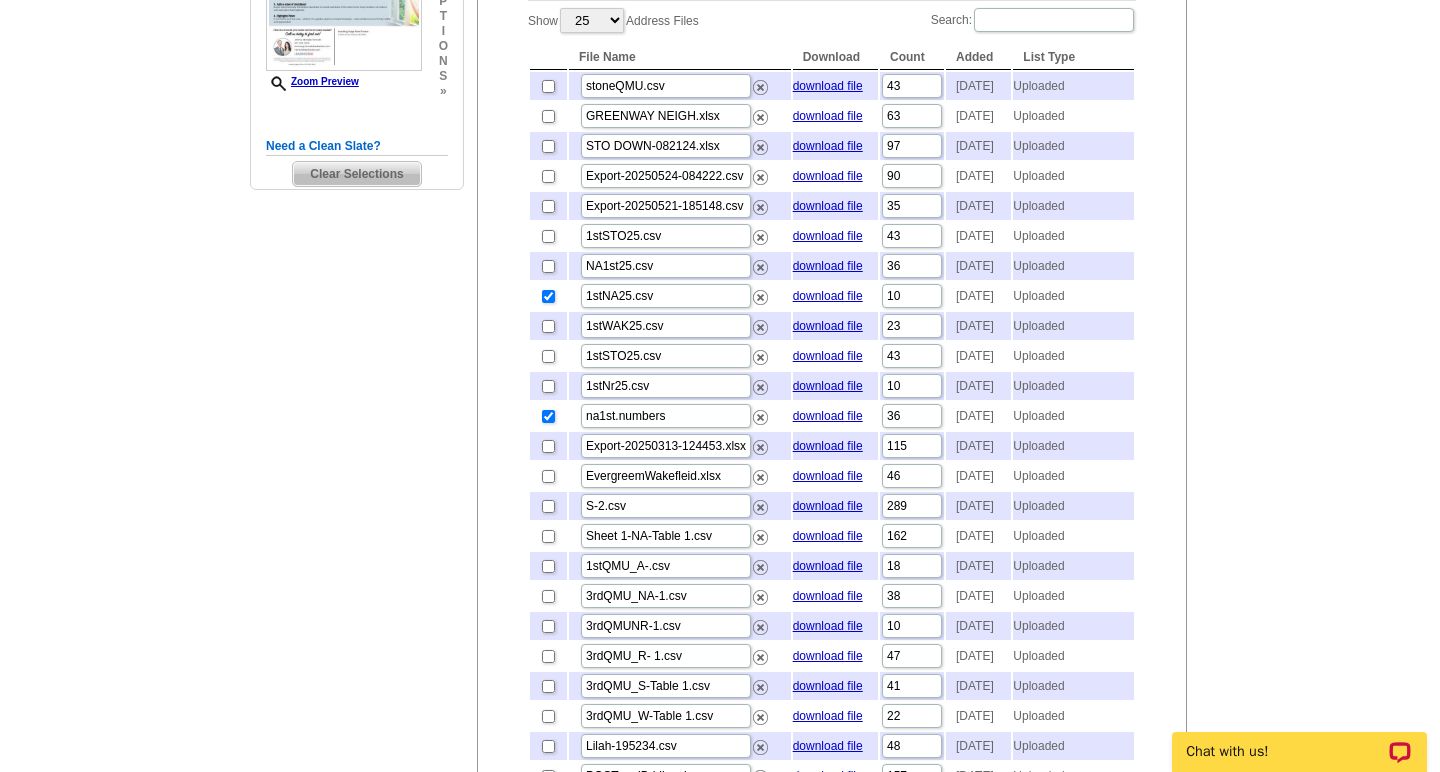 scroll, scrollTop: 512, scrollLeft: 0, axis: vertical 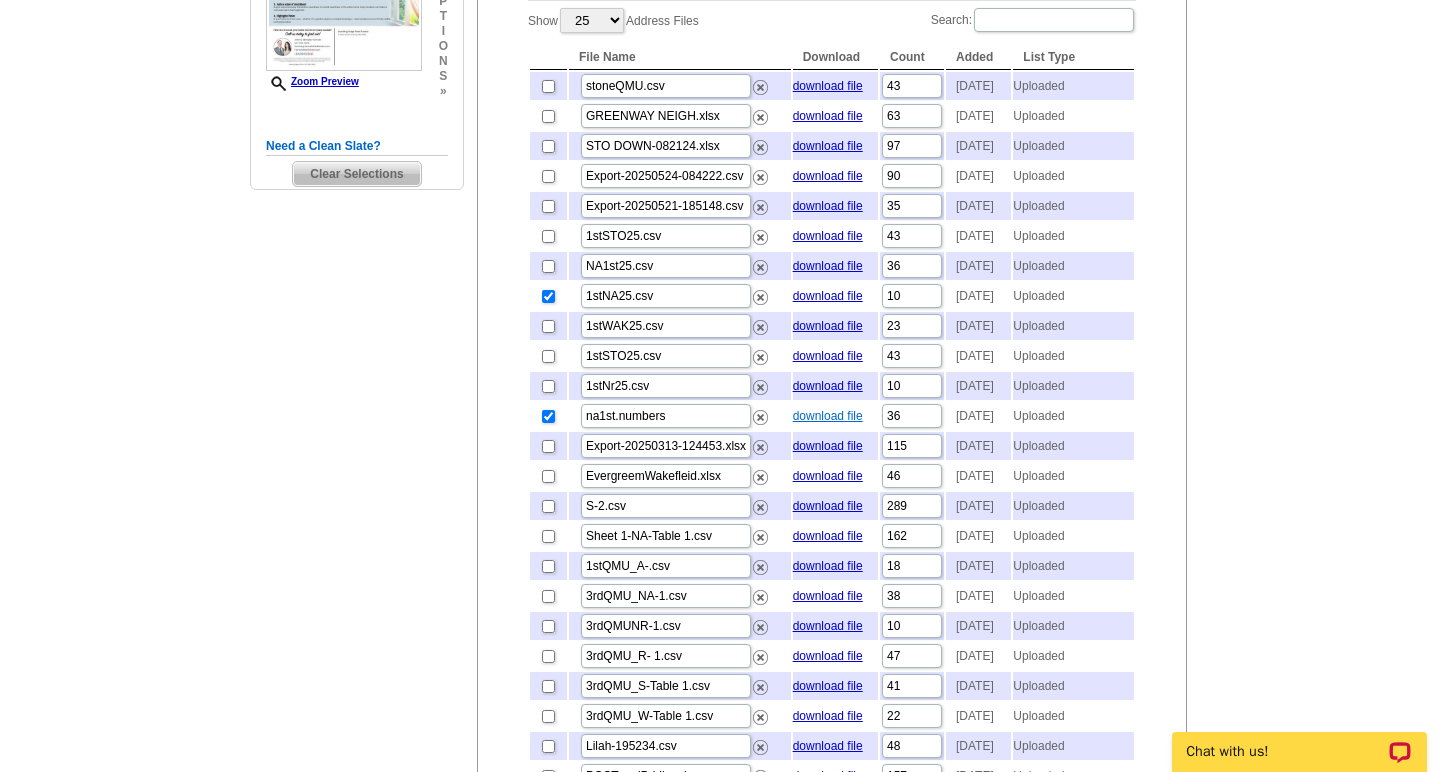 click on "download file" at bounding box center [828, 416] 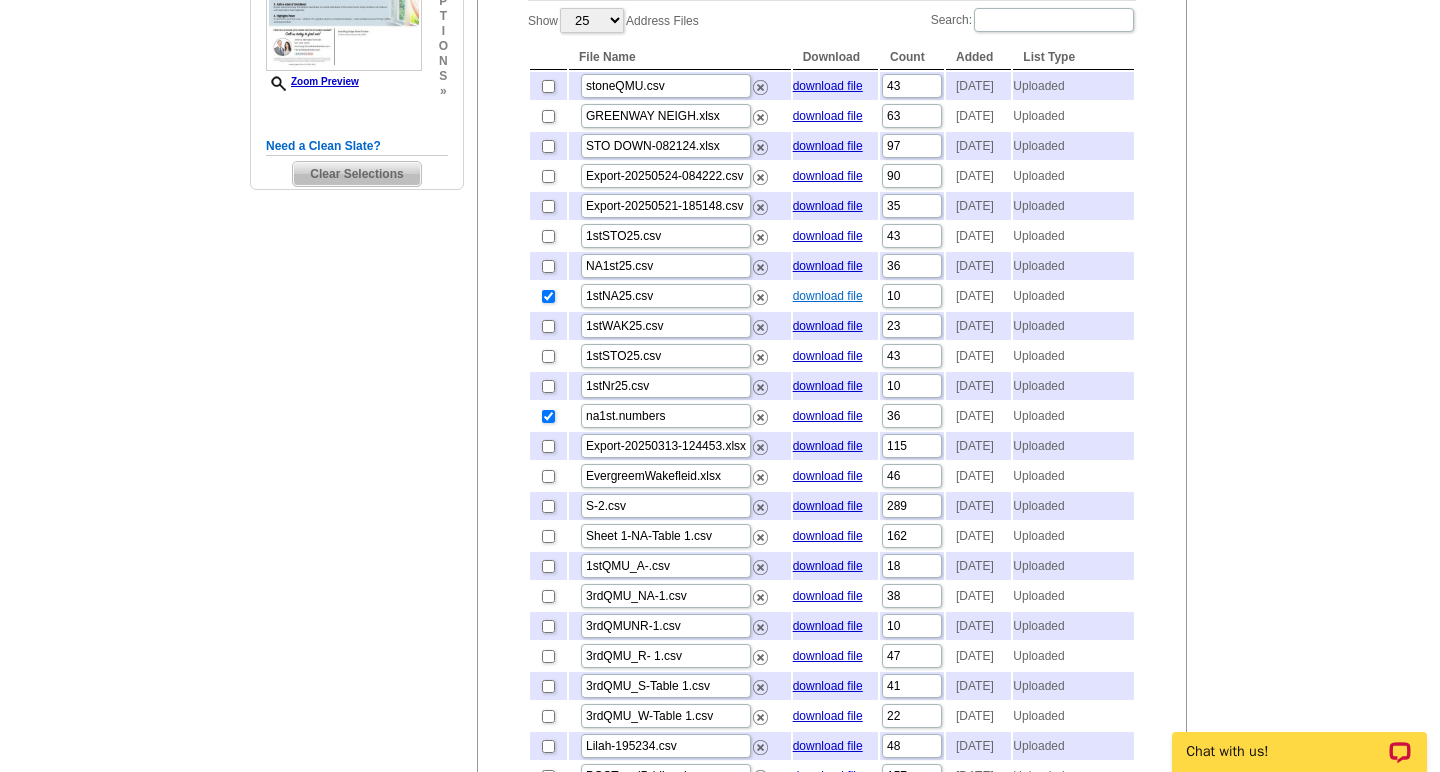 click on "download file" at bounding box center (828, 296) 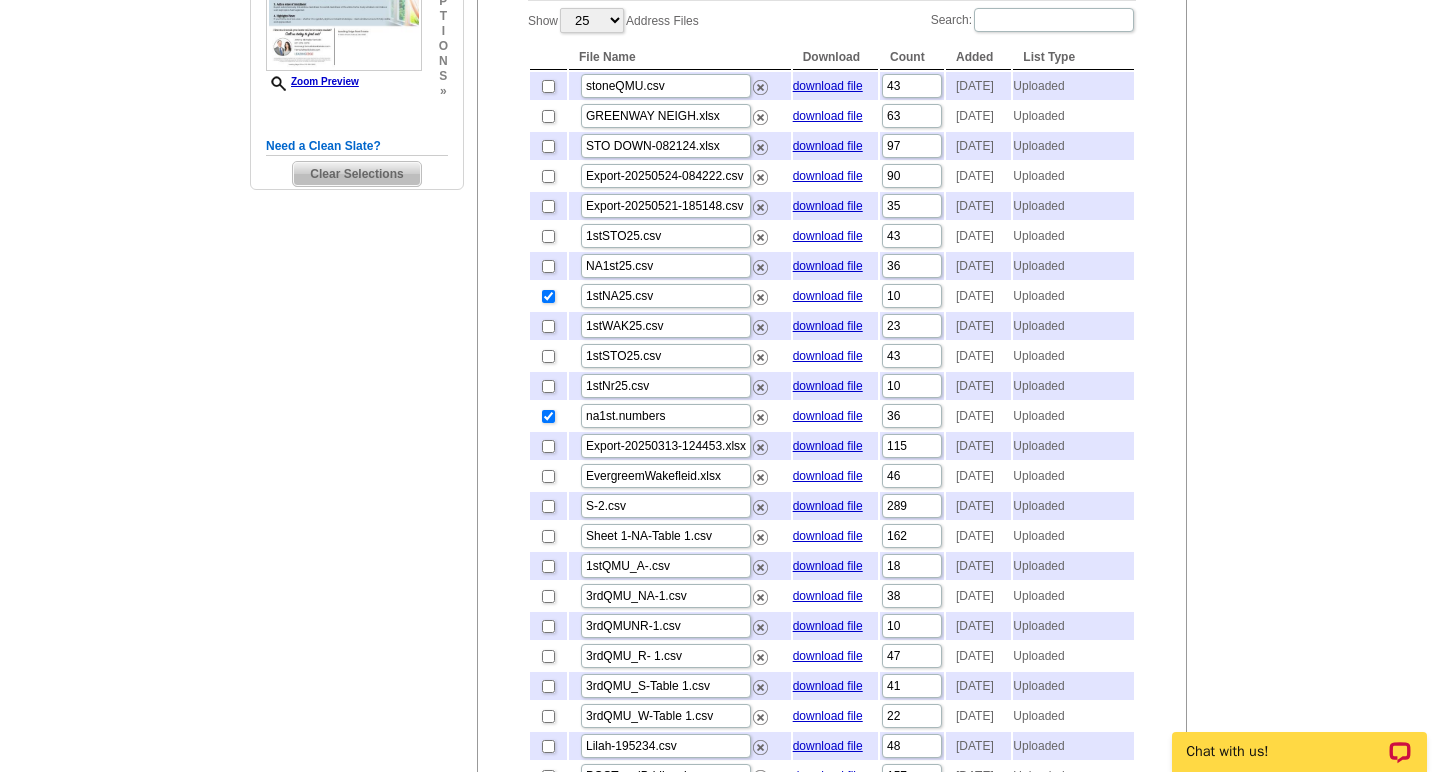 click at bounding box center [548, 296] 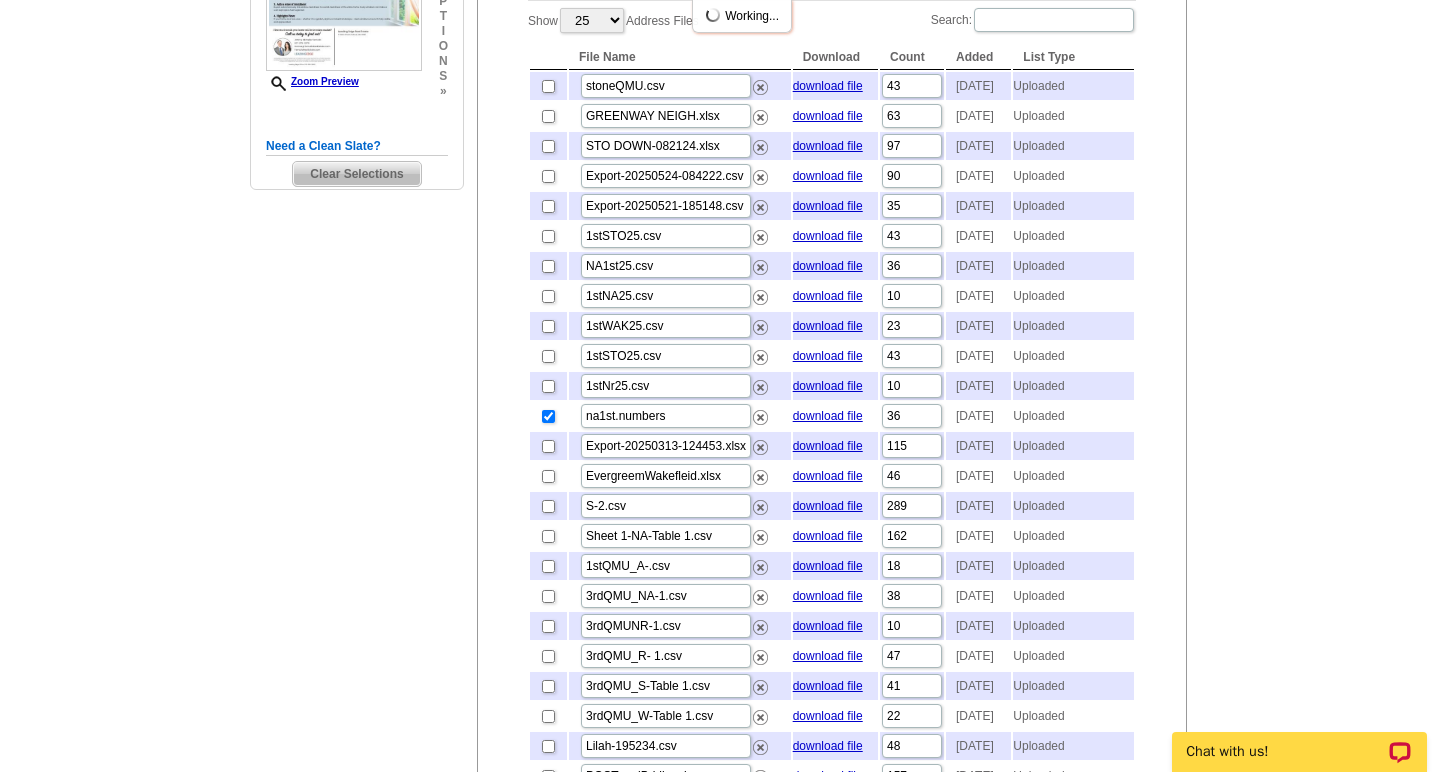 click at bounding box center (548, 416) 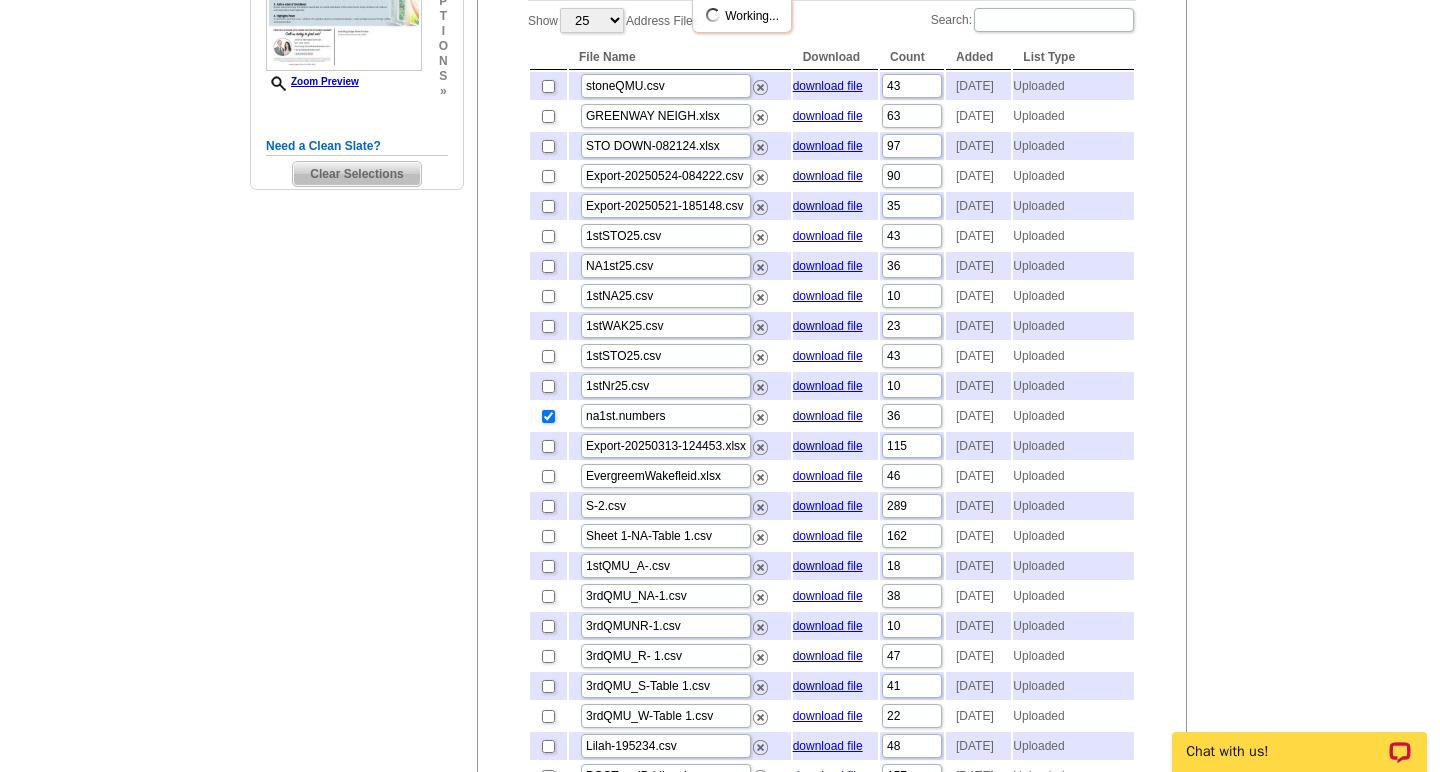 checkbox on "false" 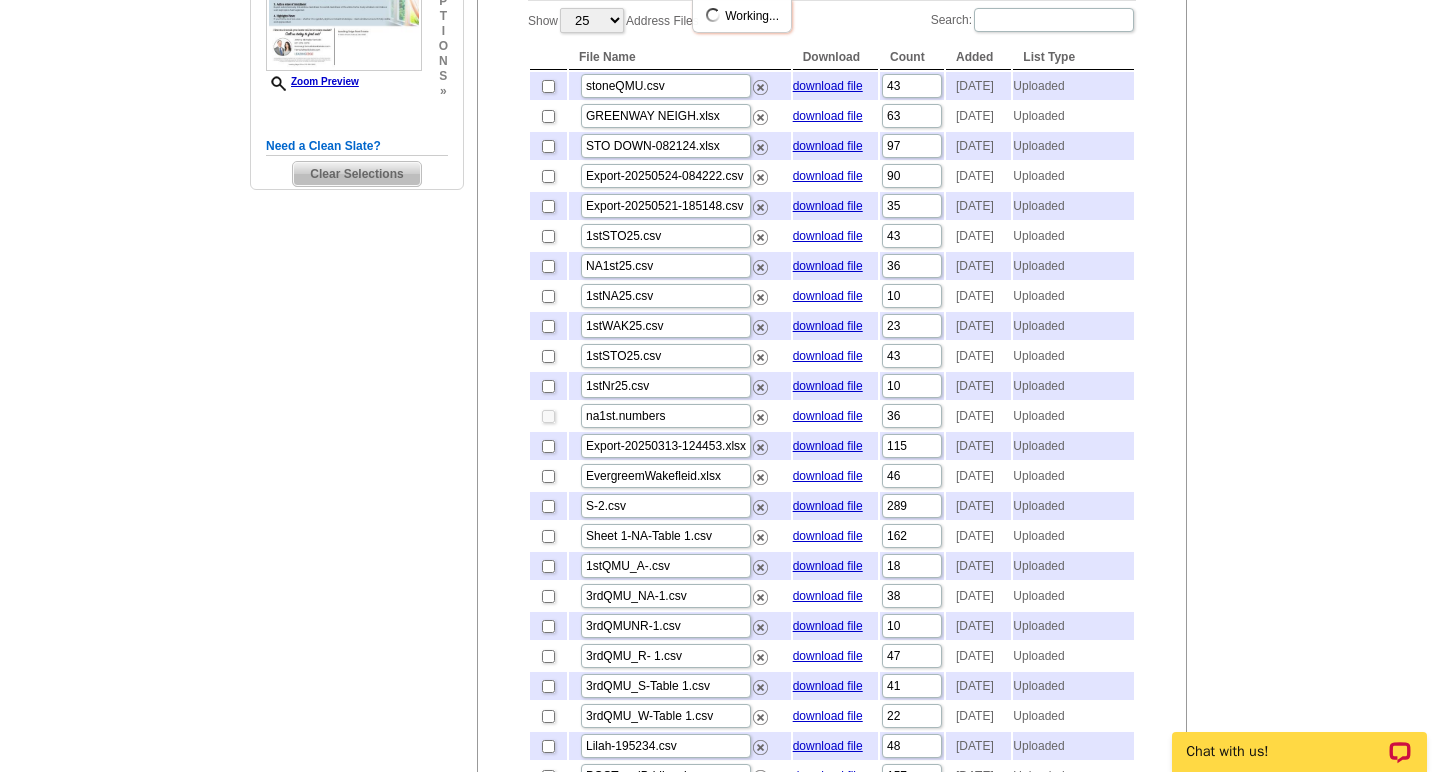 click at bounding box center [548, 266] 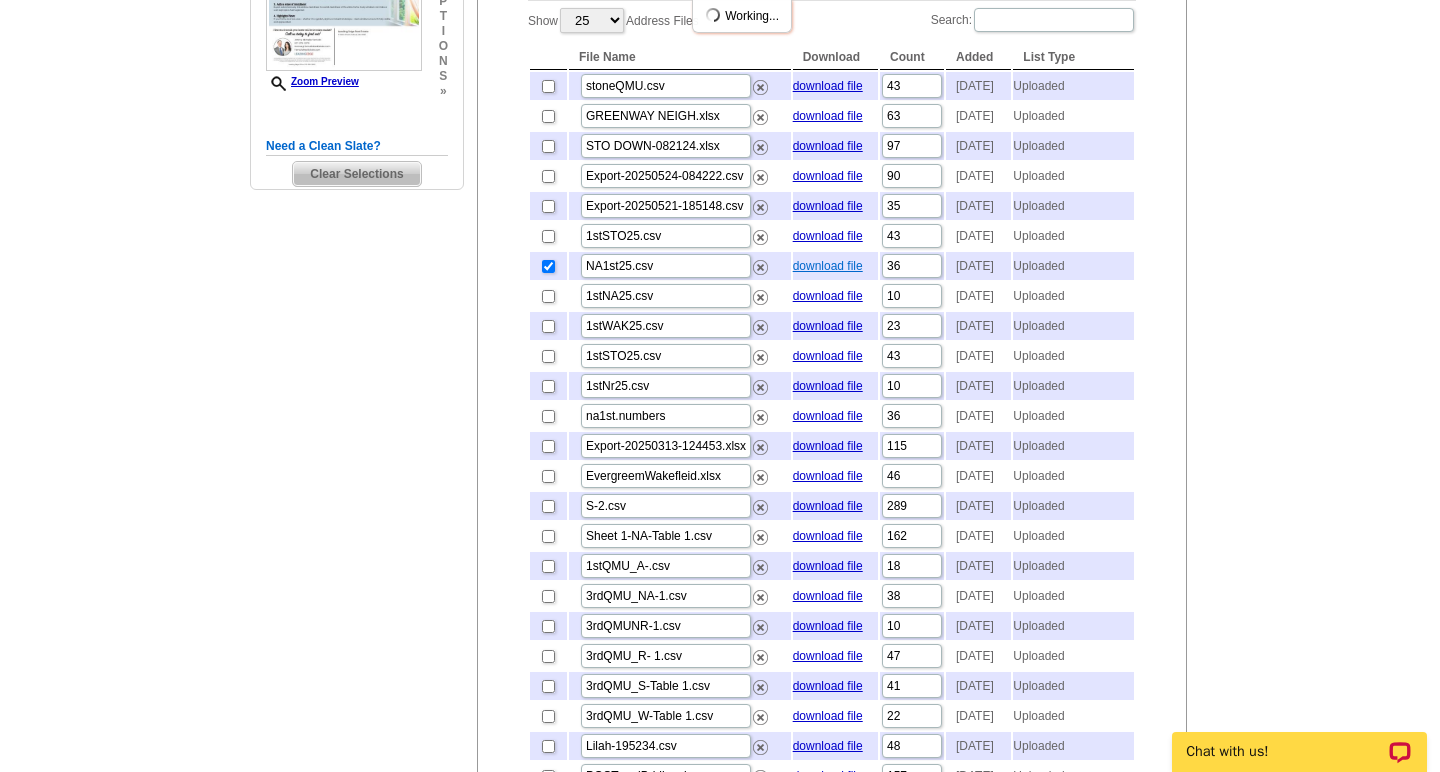 click on "download file" at bounding box center [828, 266] 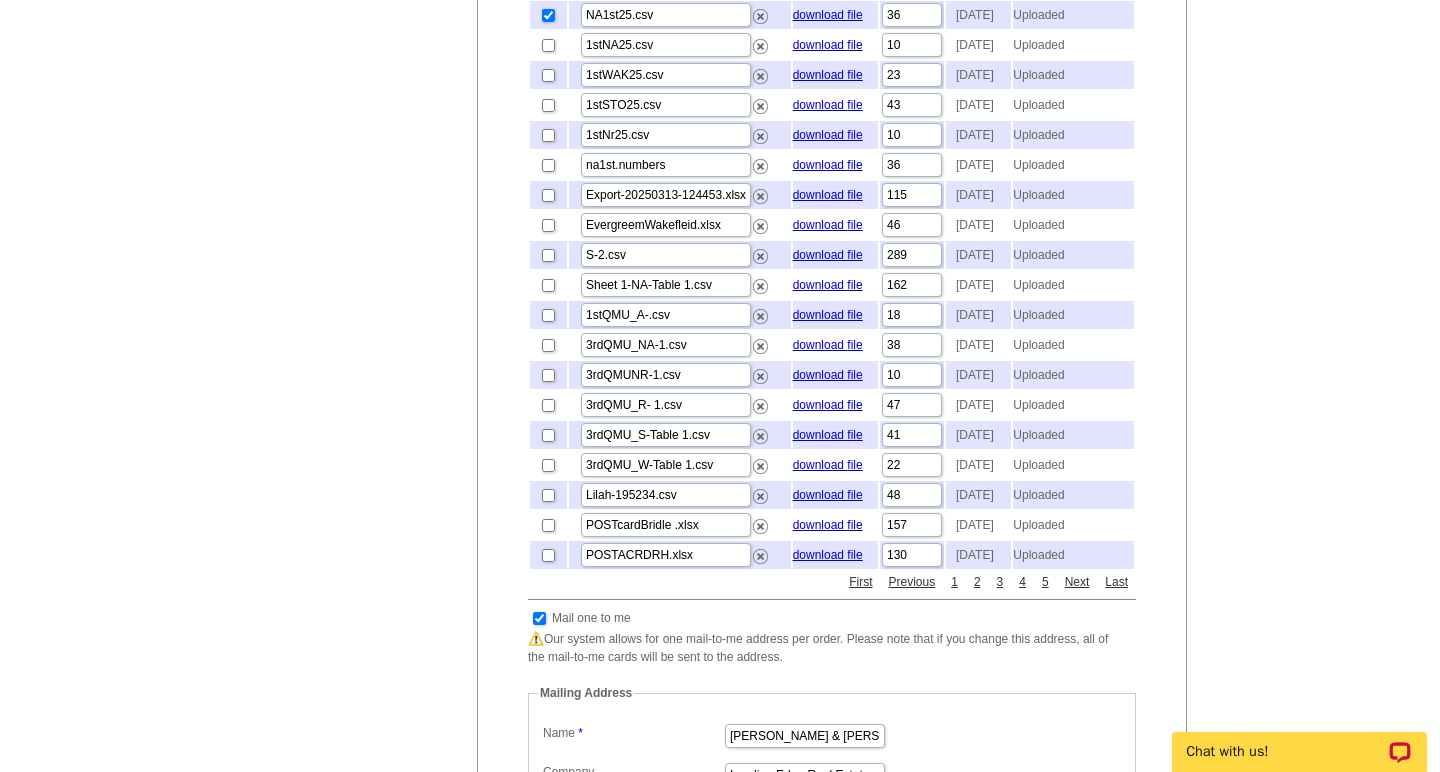 scroll, scrollTop: 764, scrollLeft: 0, axis: vertical 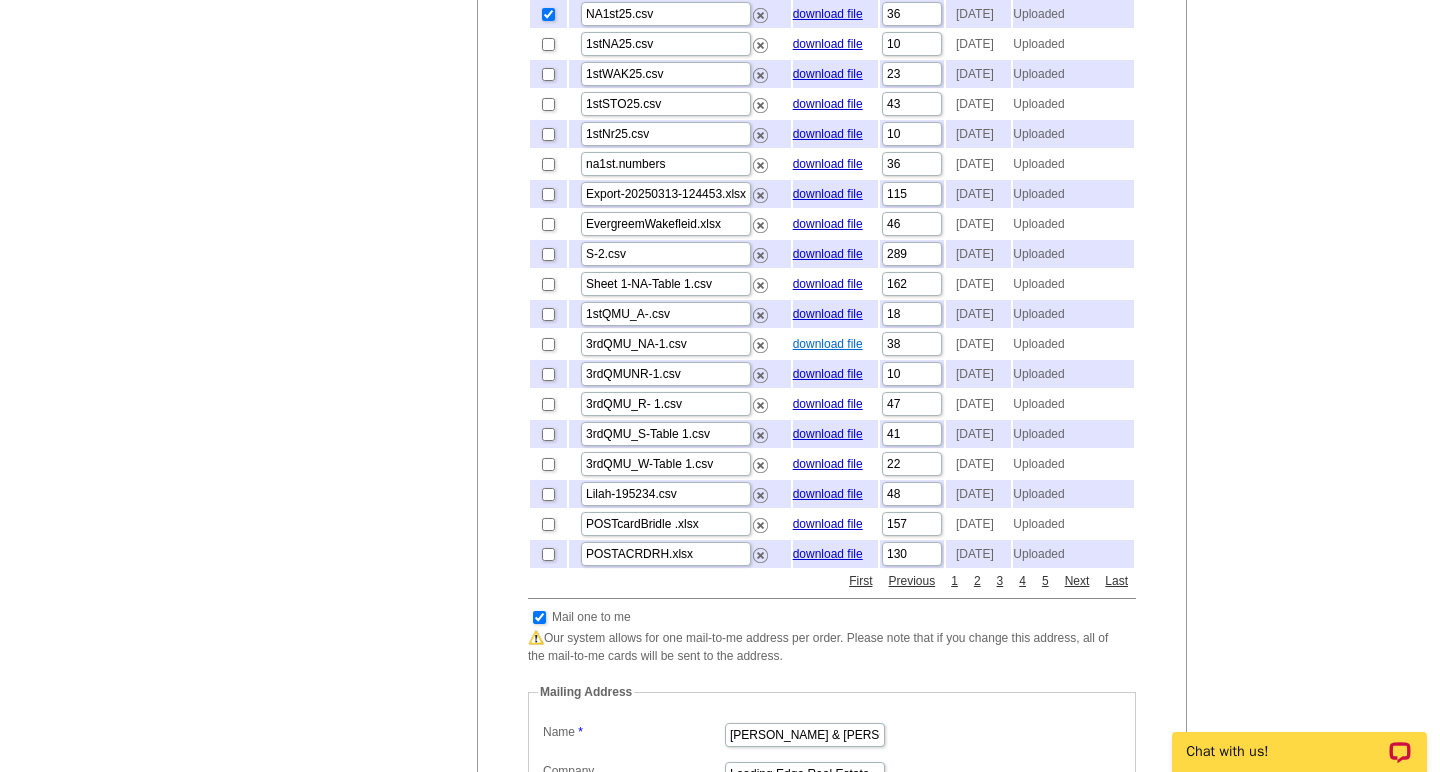 click on "download file" at bounding box center (828, 344) 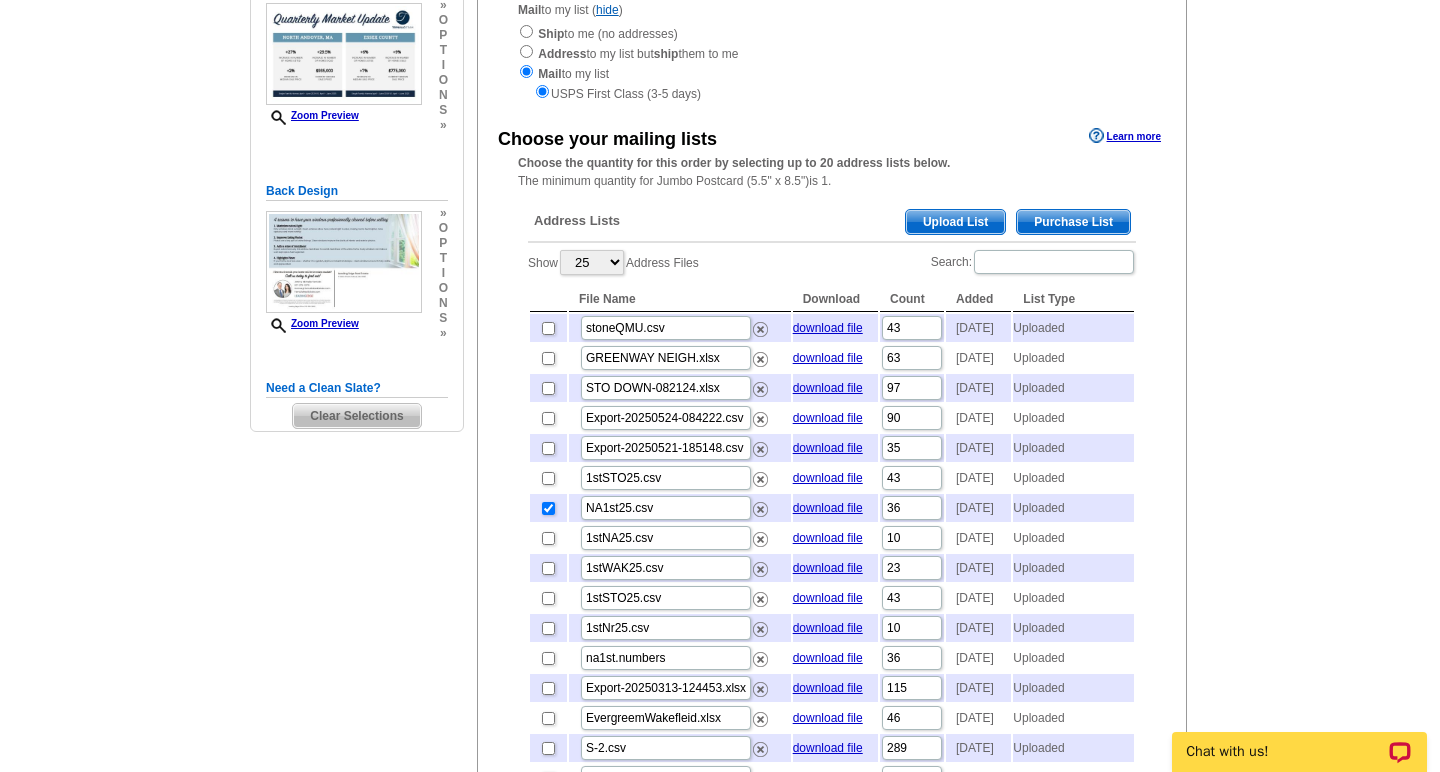 scroll, scrollTop: 1596, scrollLeft: 0, axis: vertical 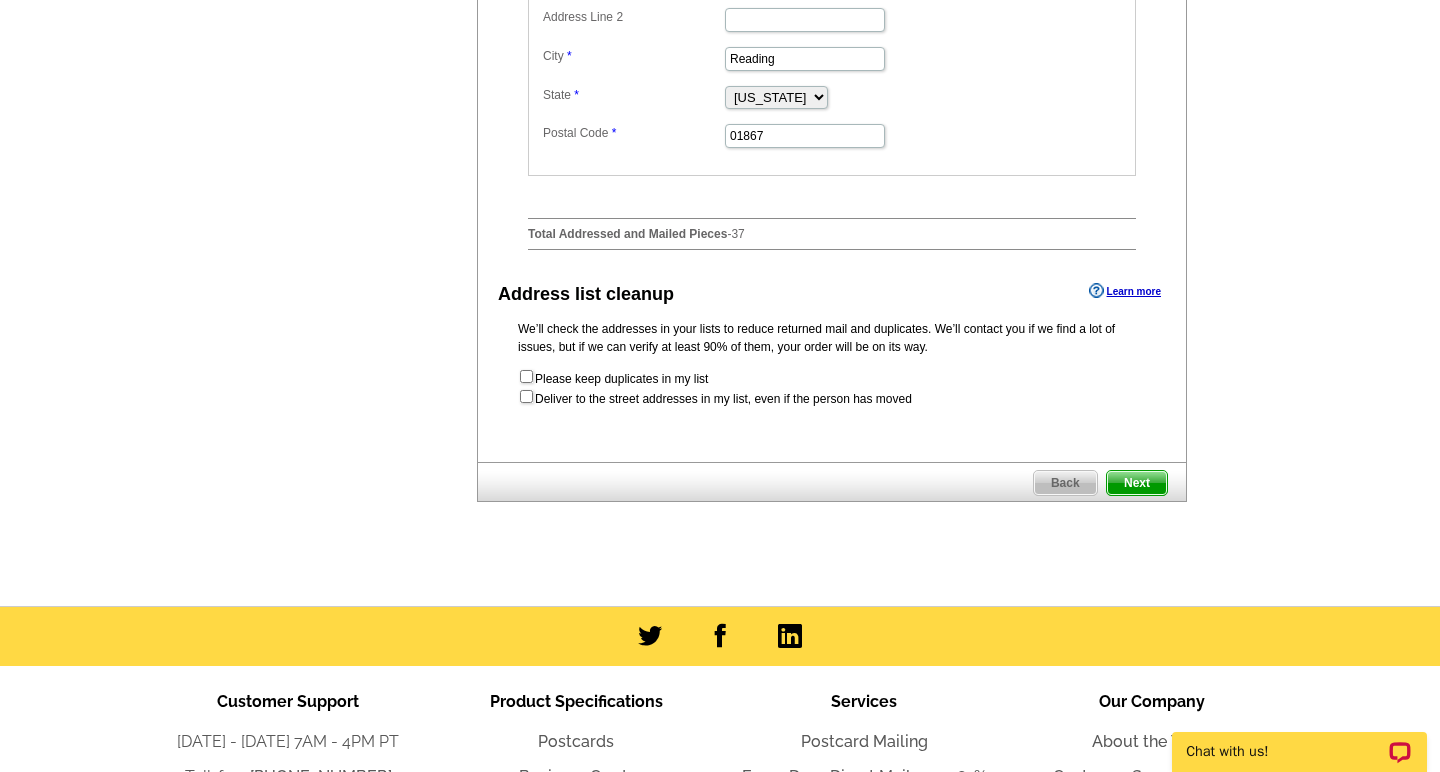 click on "Back
Next" at bounding box center [832, 482] 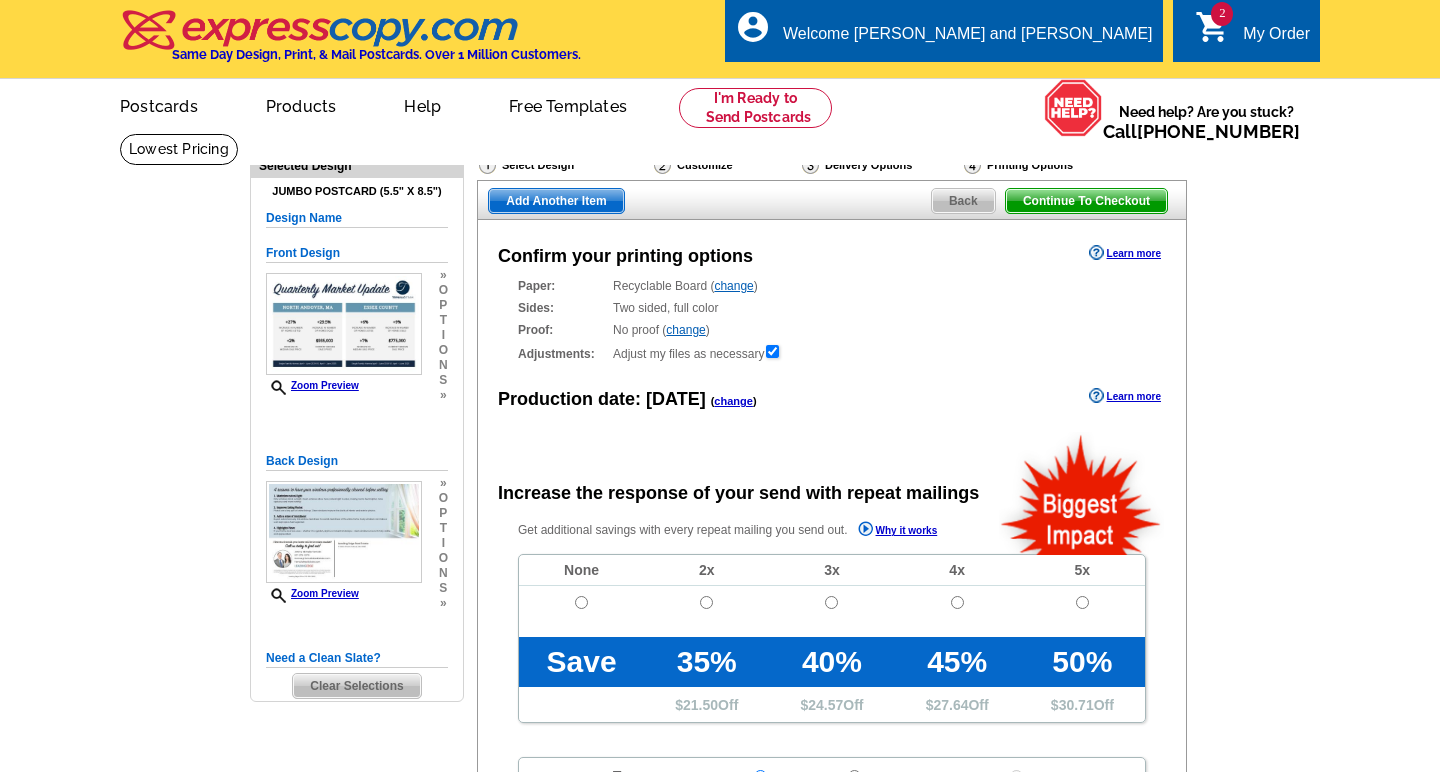scroll, scrollTop: 0, scrollLeft: 0, axis: both 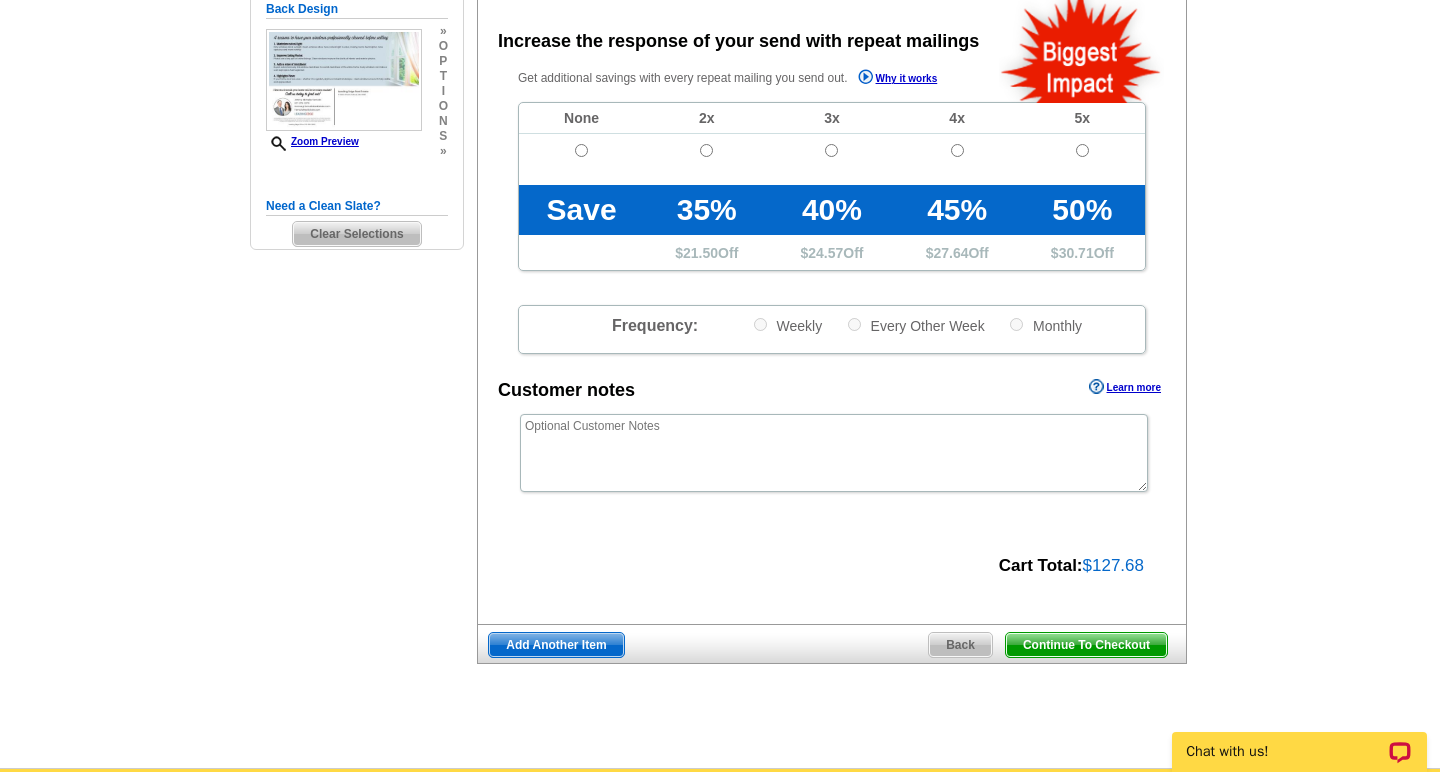 click on "Add Another Item" at bounding box center [556, 645] 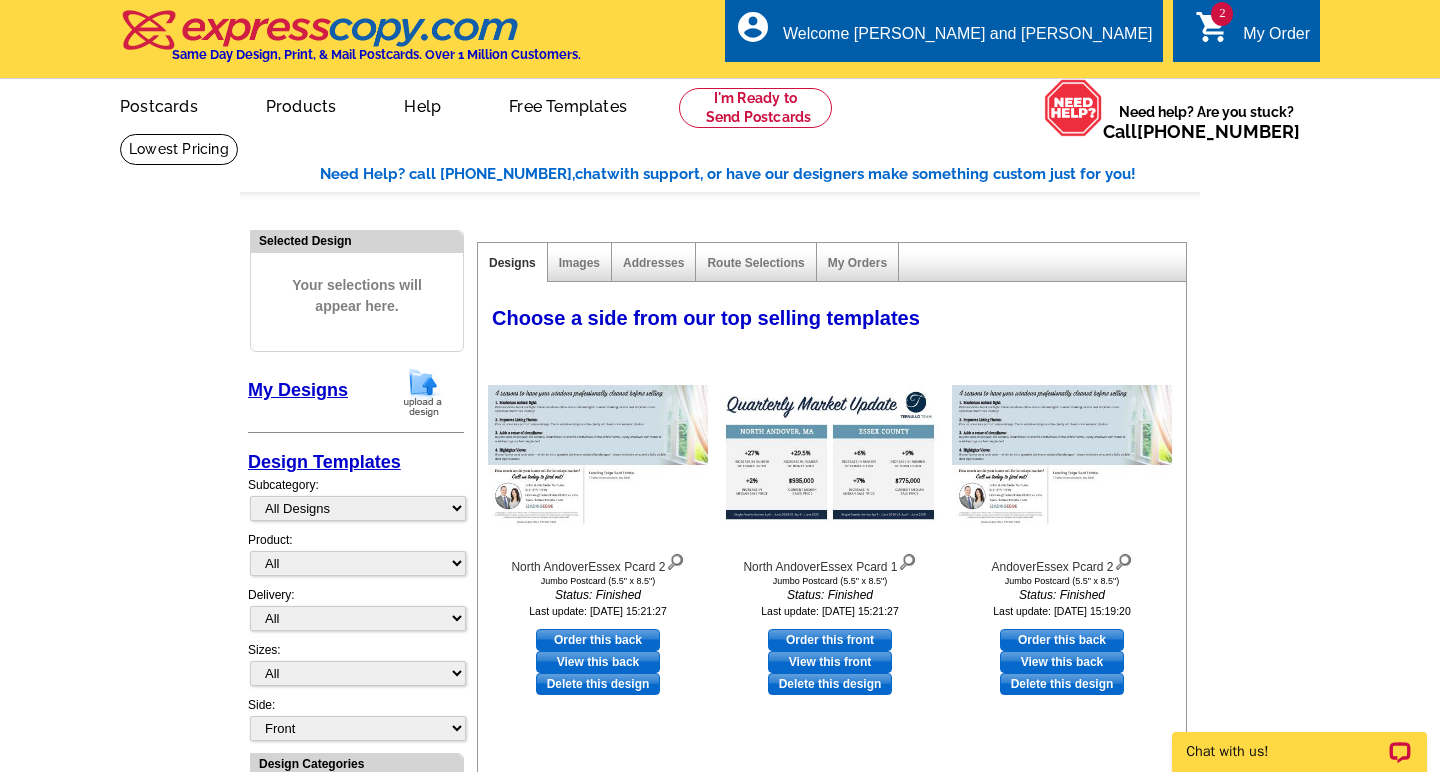 scroll, scrollTop: 0, scrollLeft: 0, axis: both 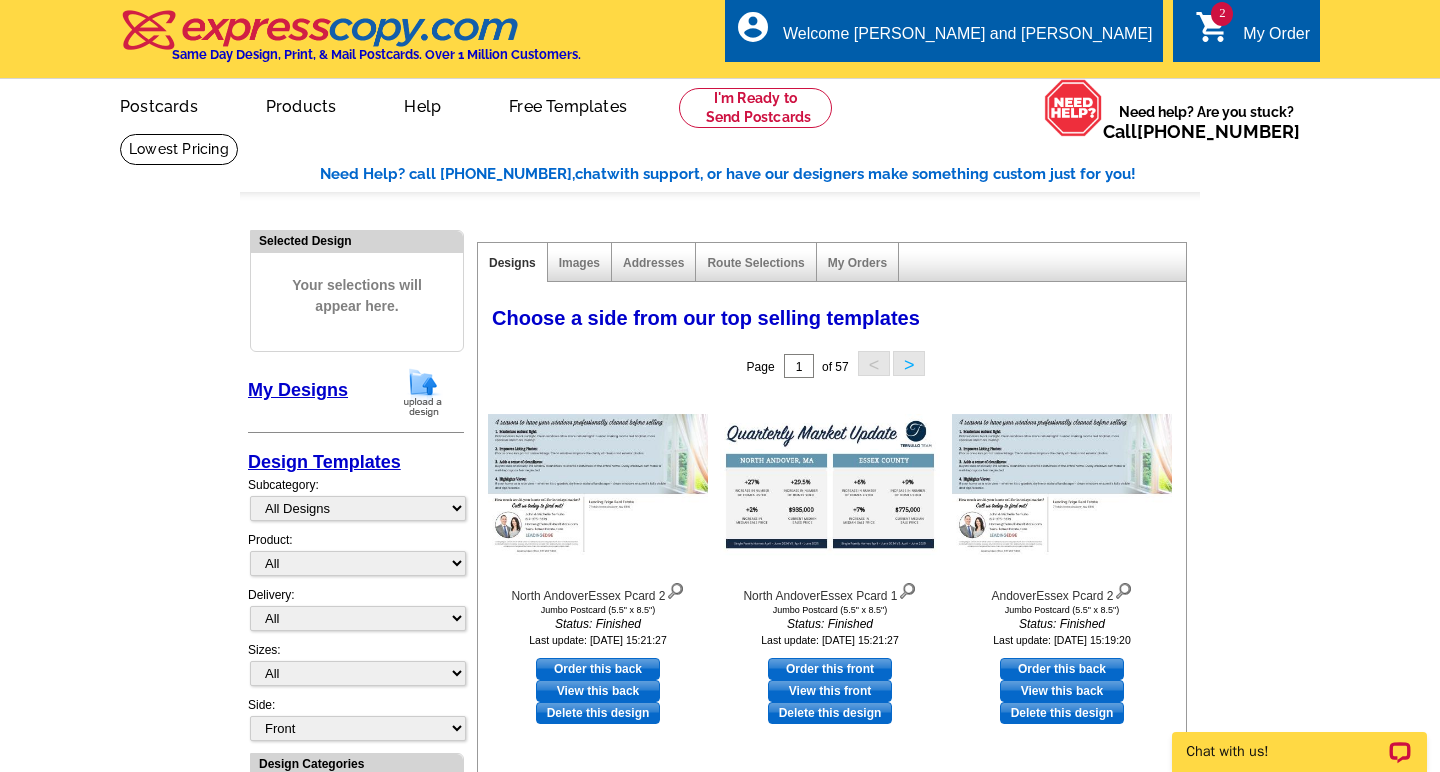 click at bounding box center [423, 392] 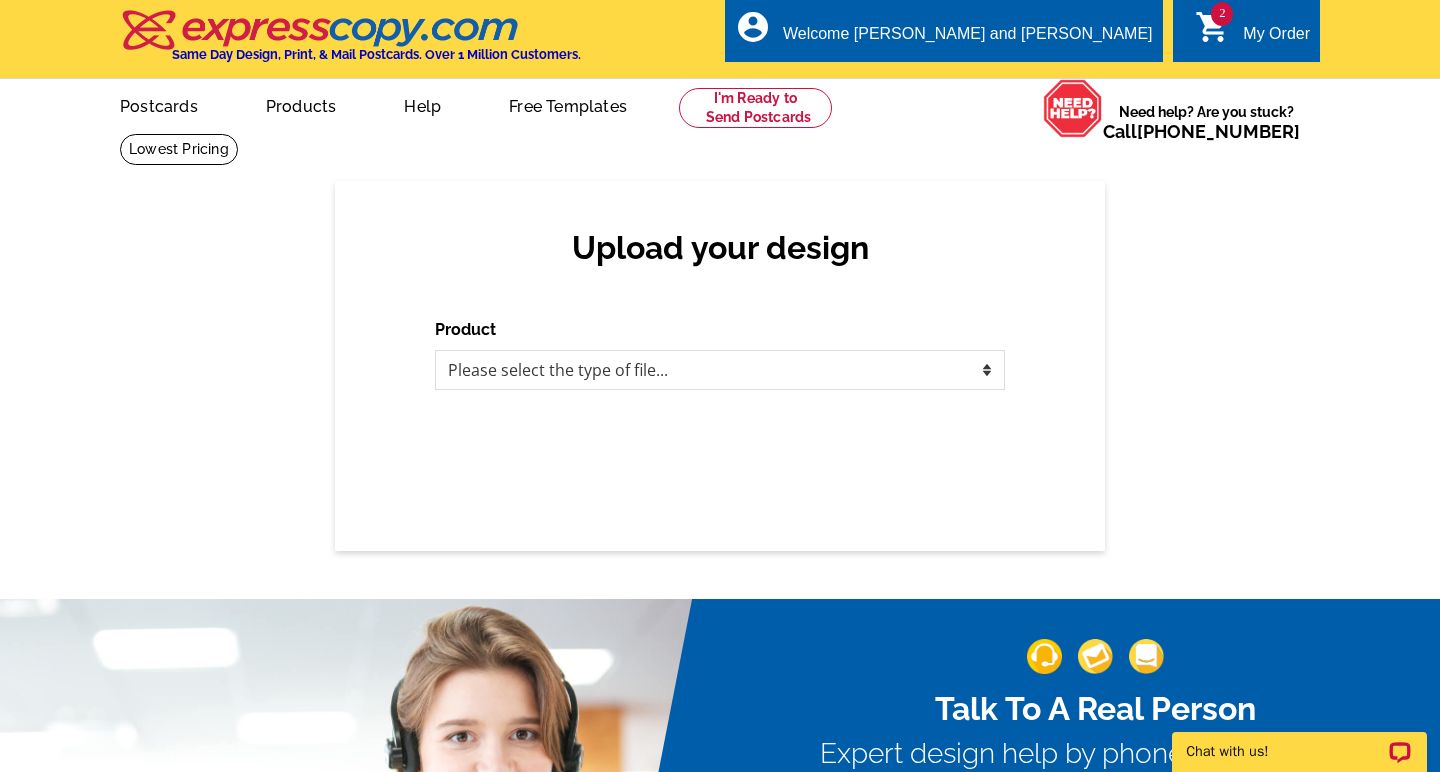 scroll, scrollTop: 0, scrollLeft: 0, axis: both 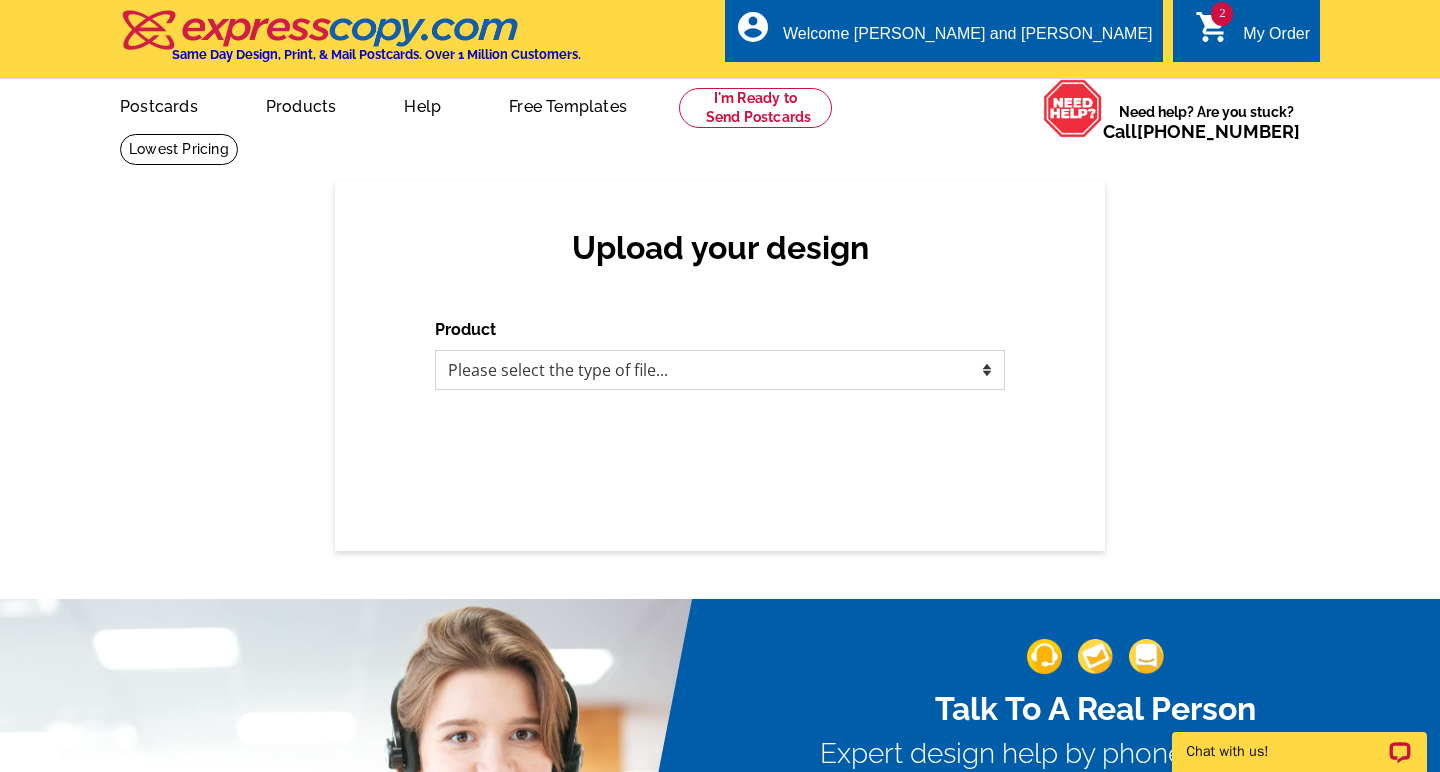 select on "1" 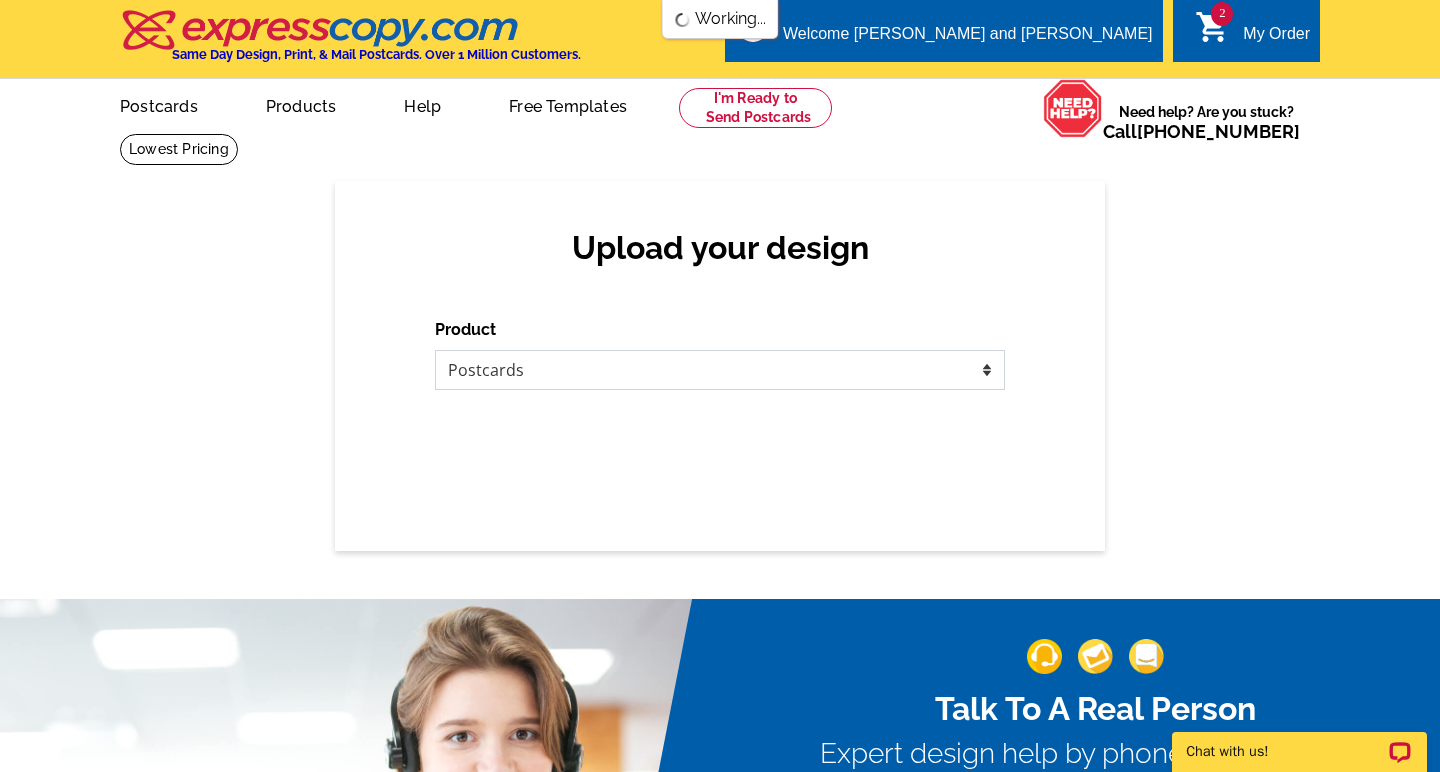 scroll, scrollTop: 0, scrollLeft: 0, axis: both 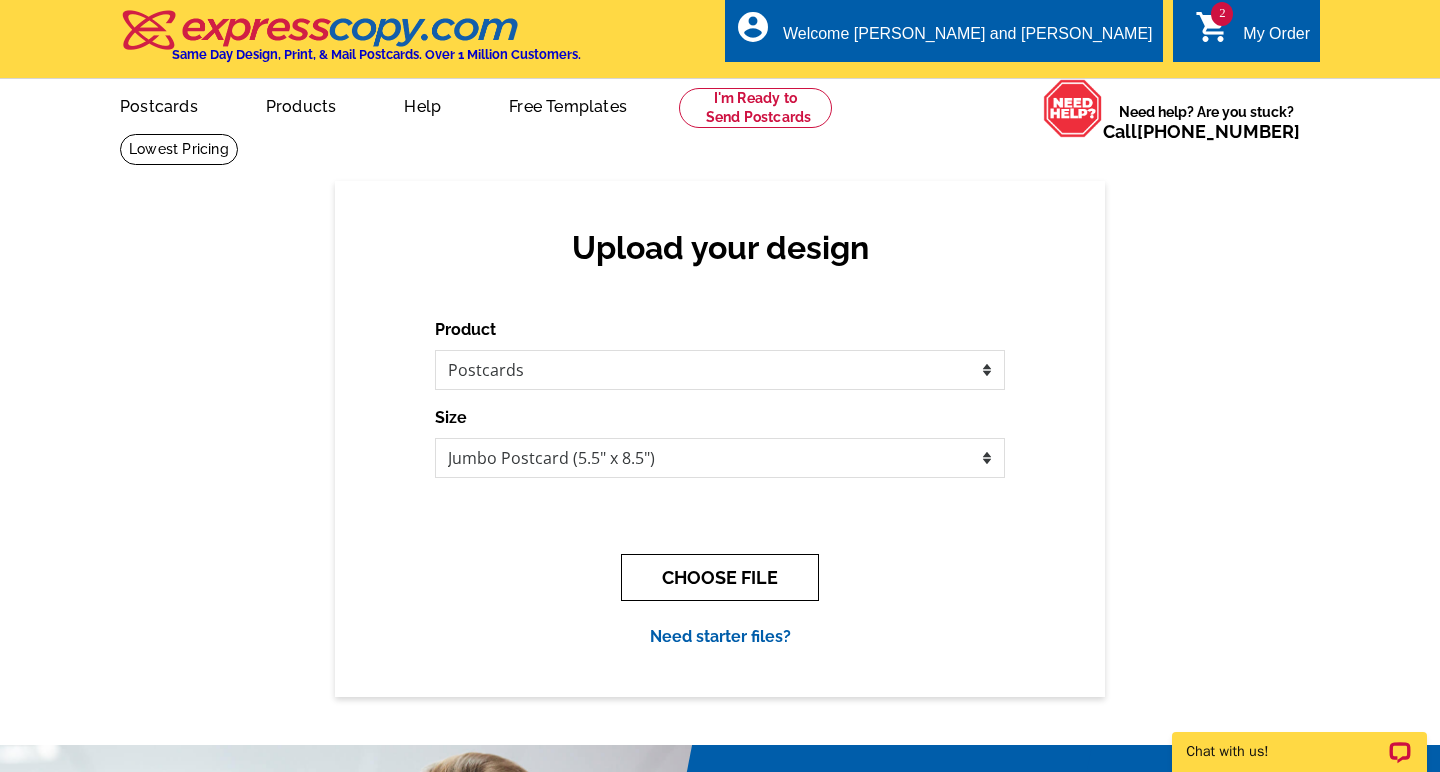 click on "CHOOSE FILE" at bounding box center [720, 577] 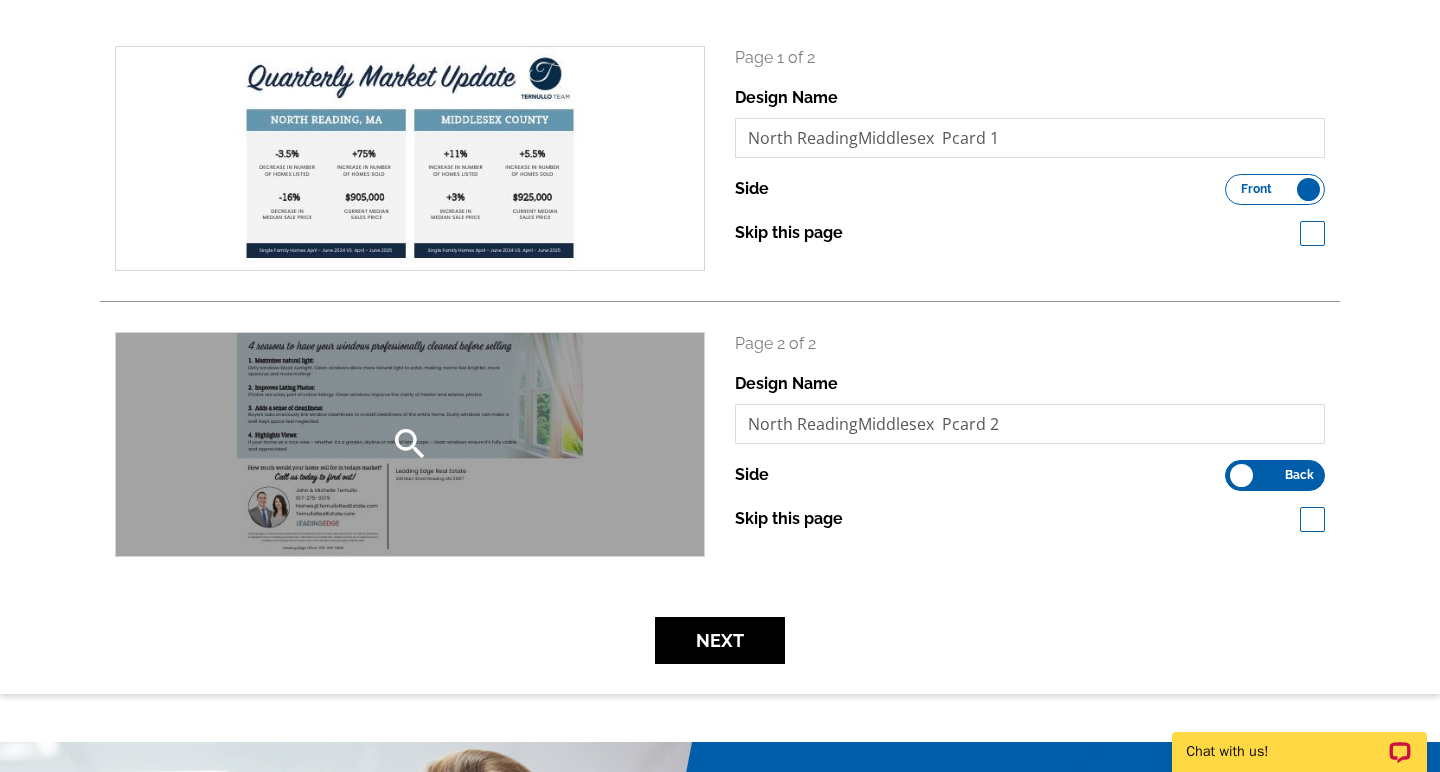 scroll, scrollTop: 283, scrollLeft: 0, axis: vertical 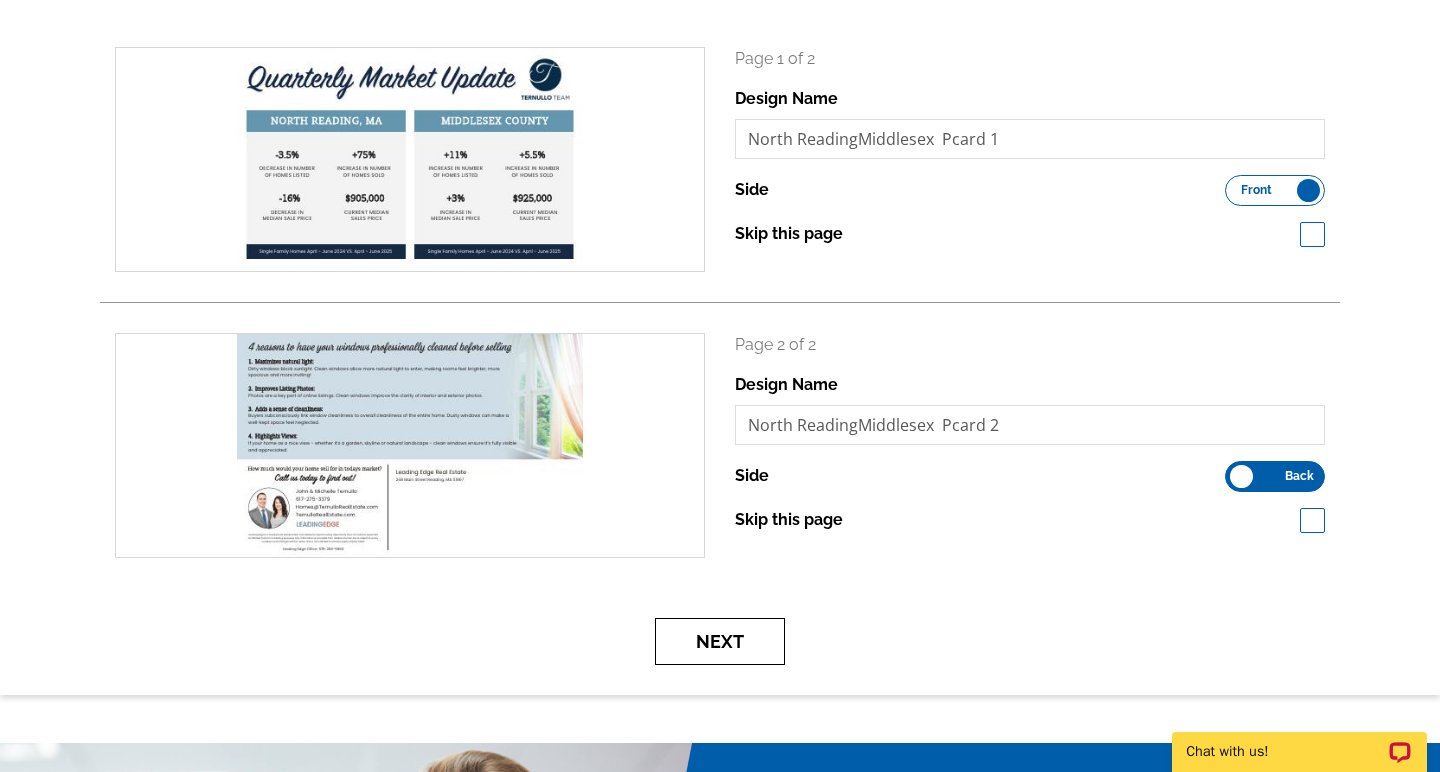 click on "Next" at bounding box center [720, 641] 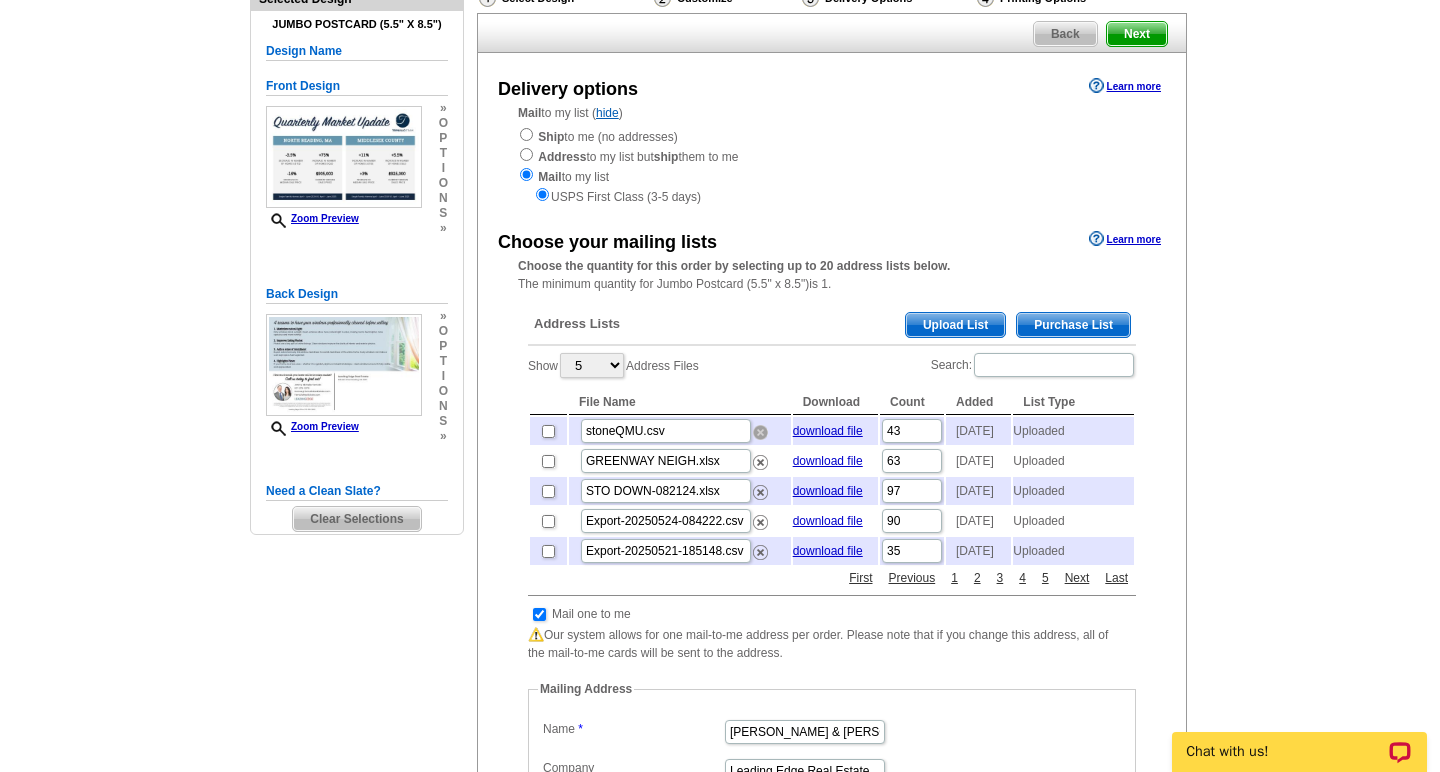 scroll, scrollTop: 186, scrollLeft: 0, axis: vertical 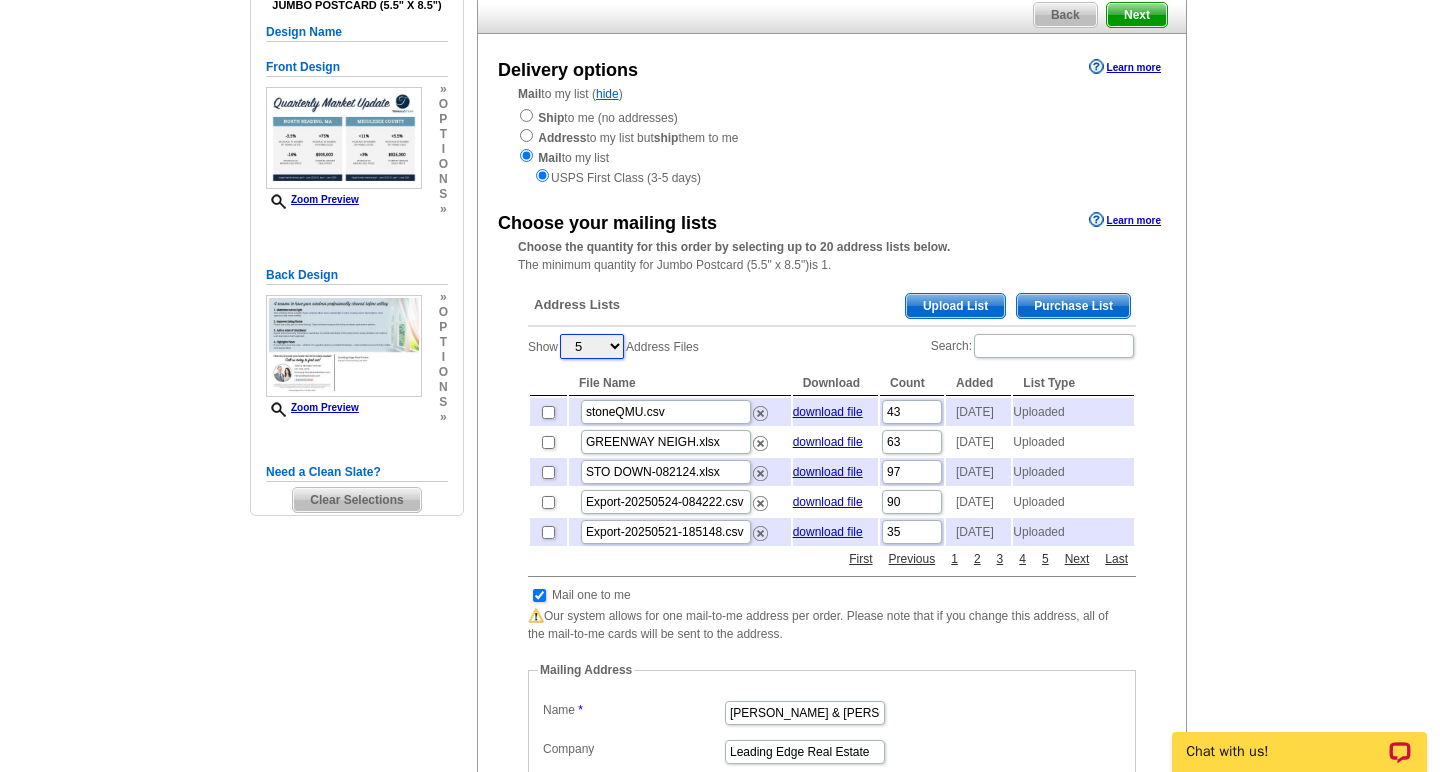 select on "25" 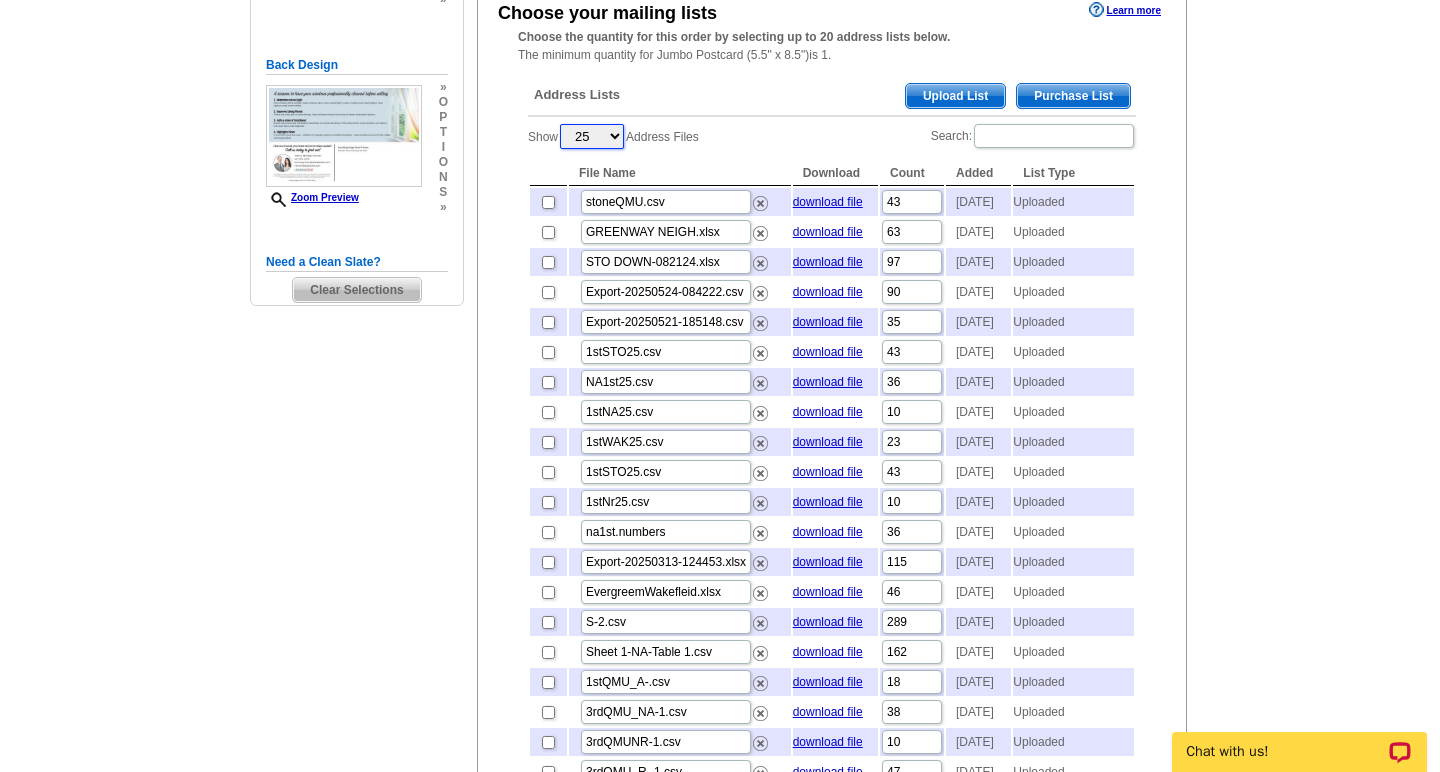 scroll, scrollTop: 403, scrollLeft: 0, axis: vertical 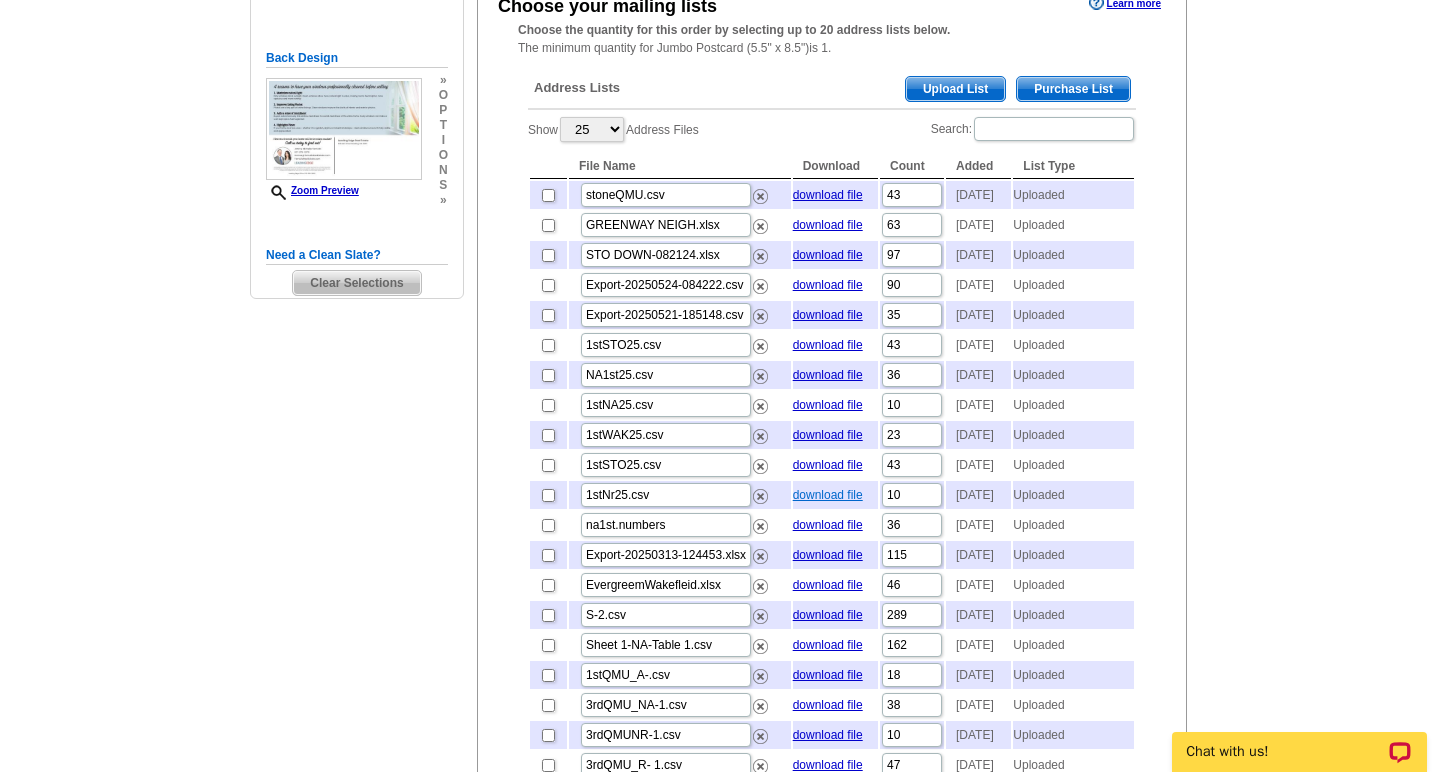 click on "download file" at bounding box center [828, 495] 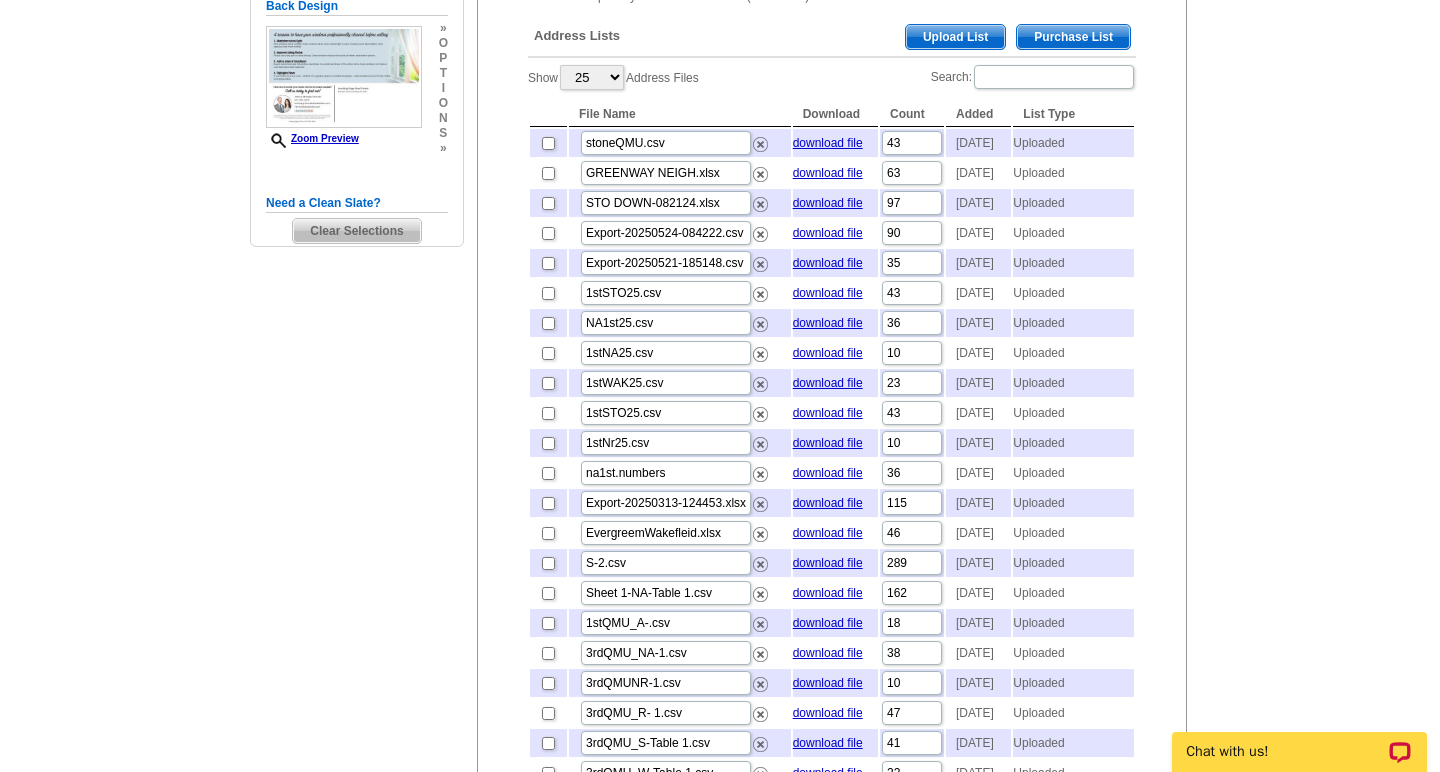 scroll, scrollTop: 459, scrollLeft: 0, axis: vertical 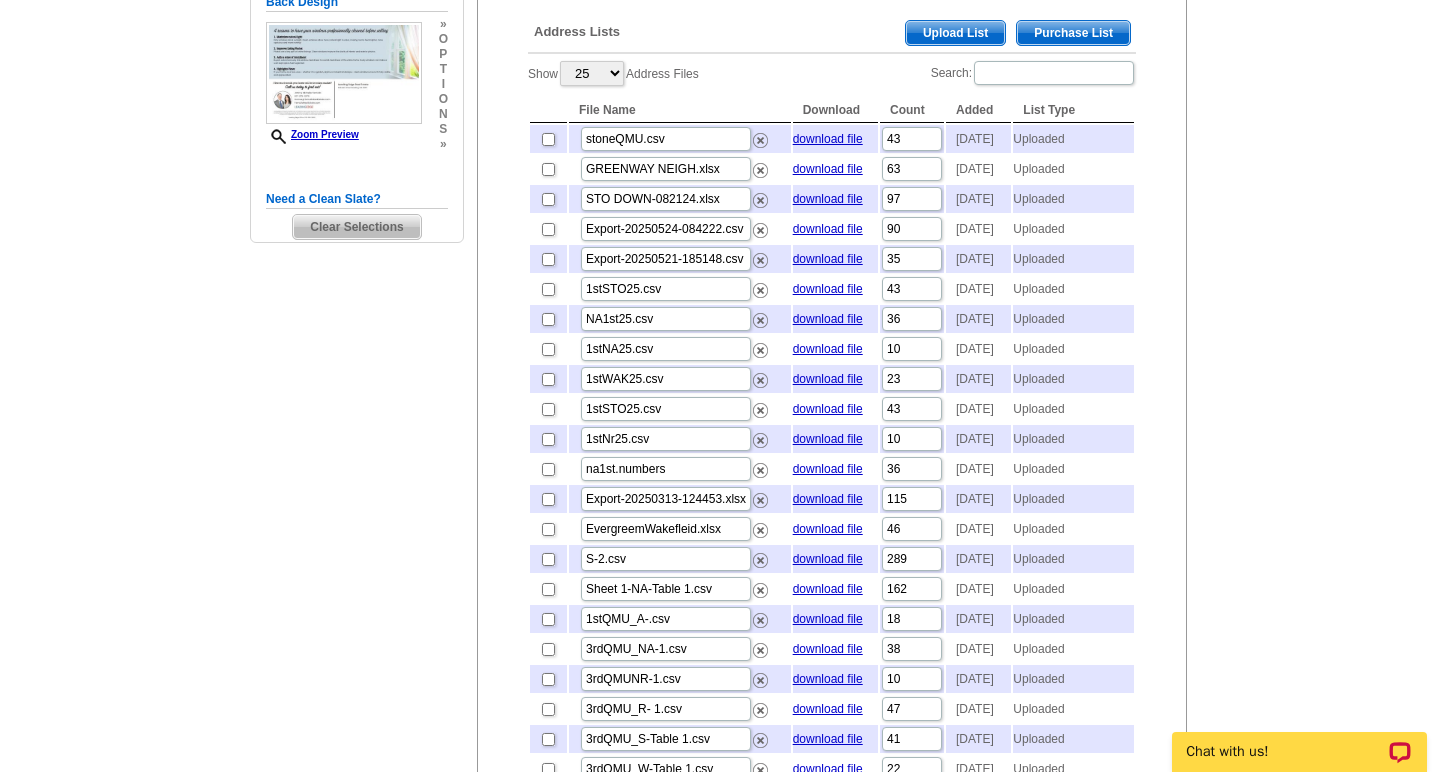 click at bounding box center (548, 439) 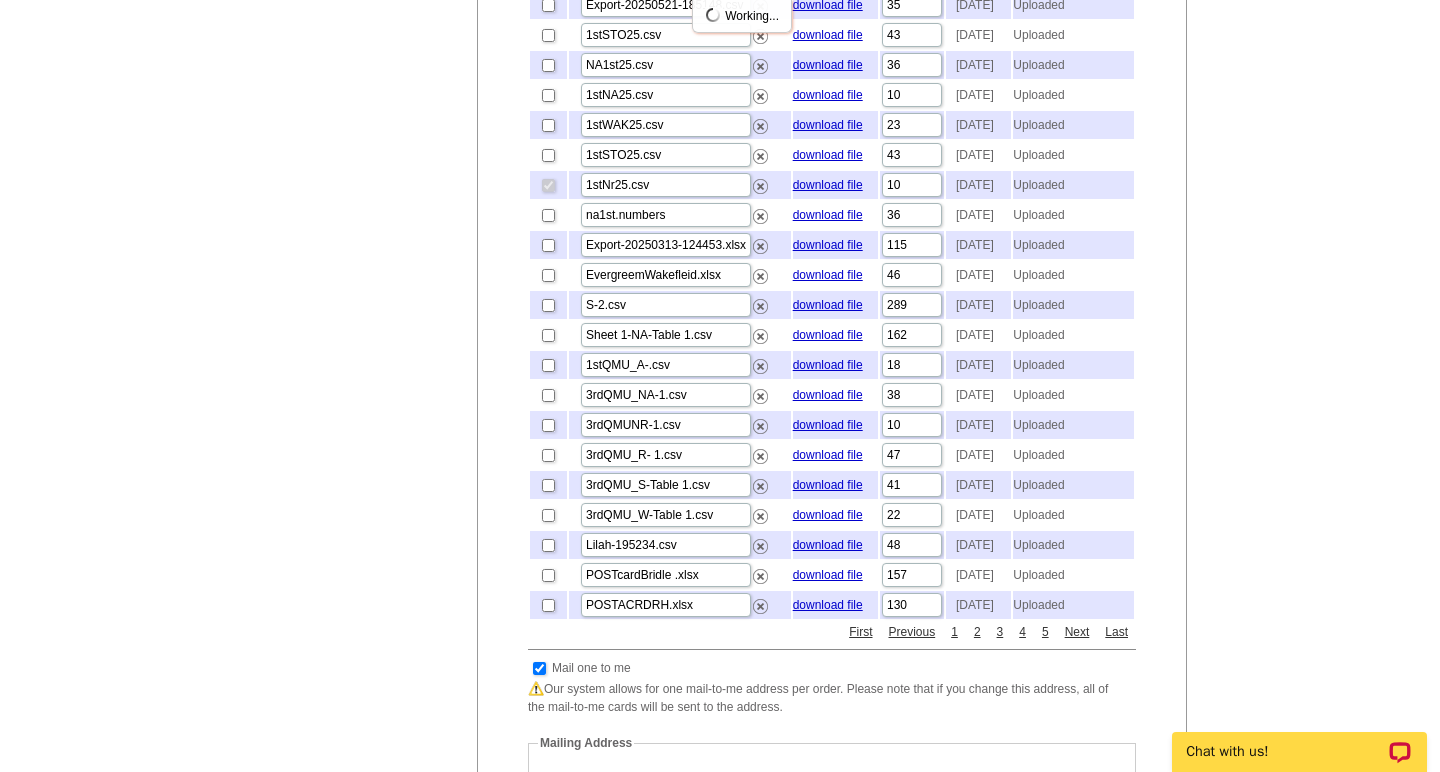 scroll, scrollTop: 1568, scrollLeft: 0, axis: vertical 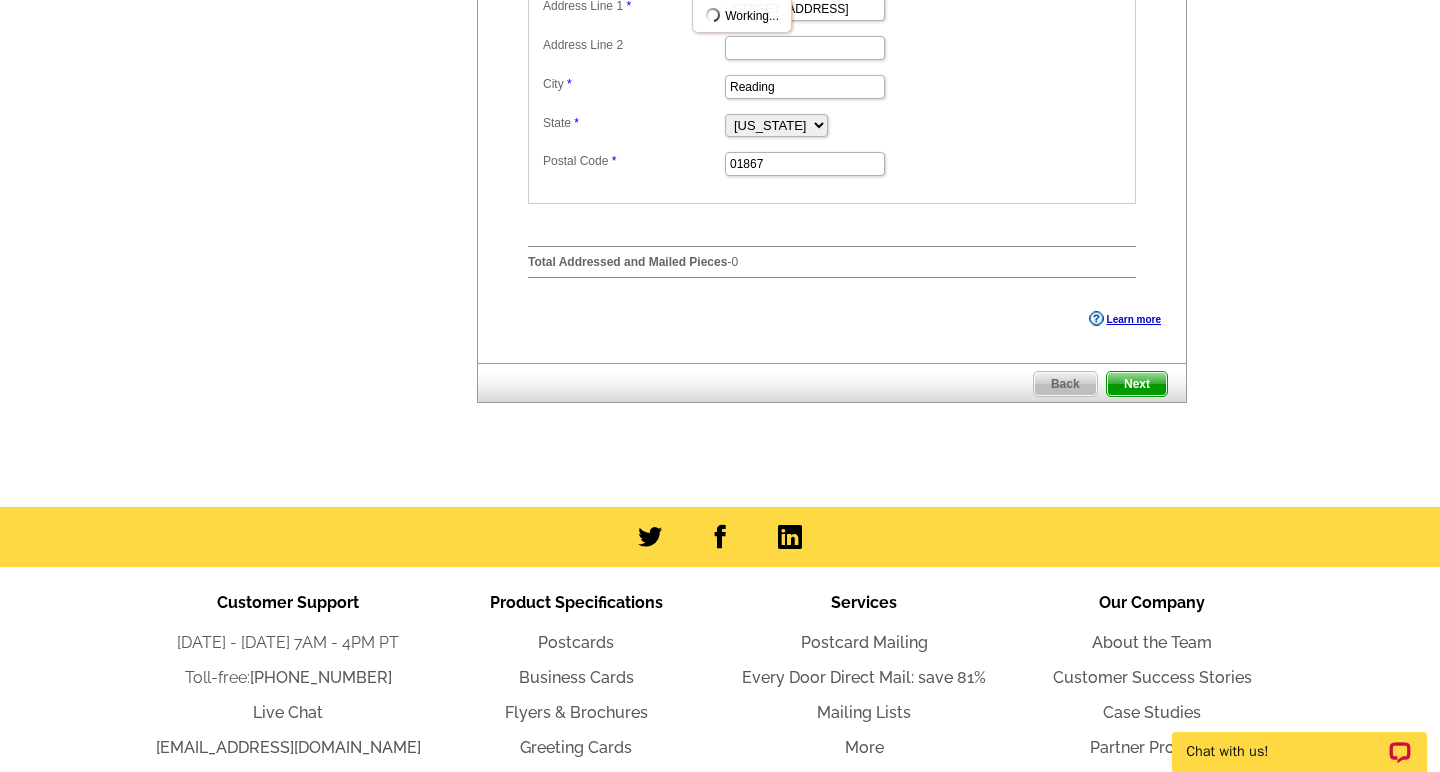 click on "Next" at bounding box center (1137, 384) 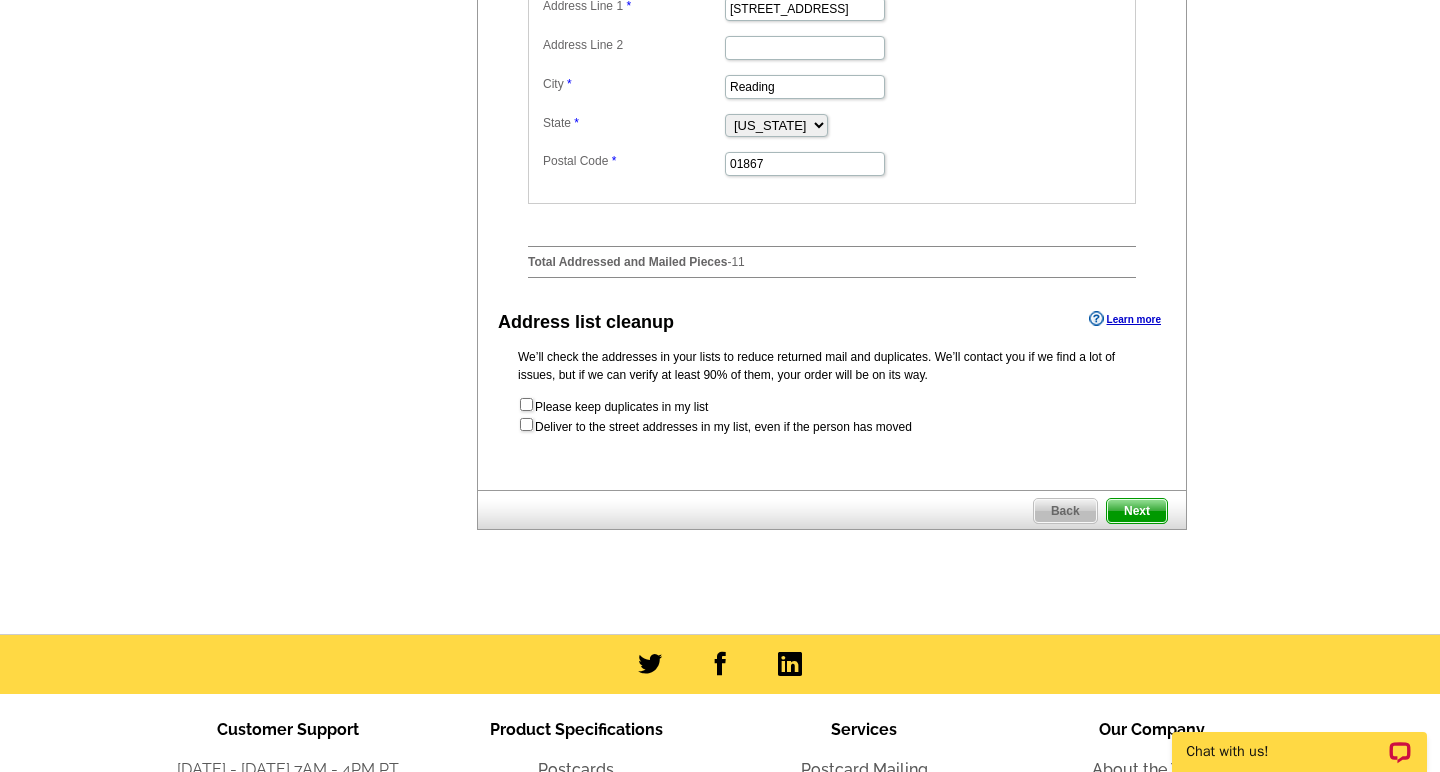 click on "Next" at bounding box center [1137, 511] 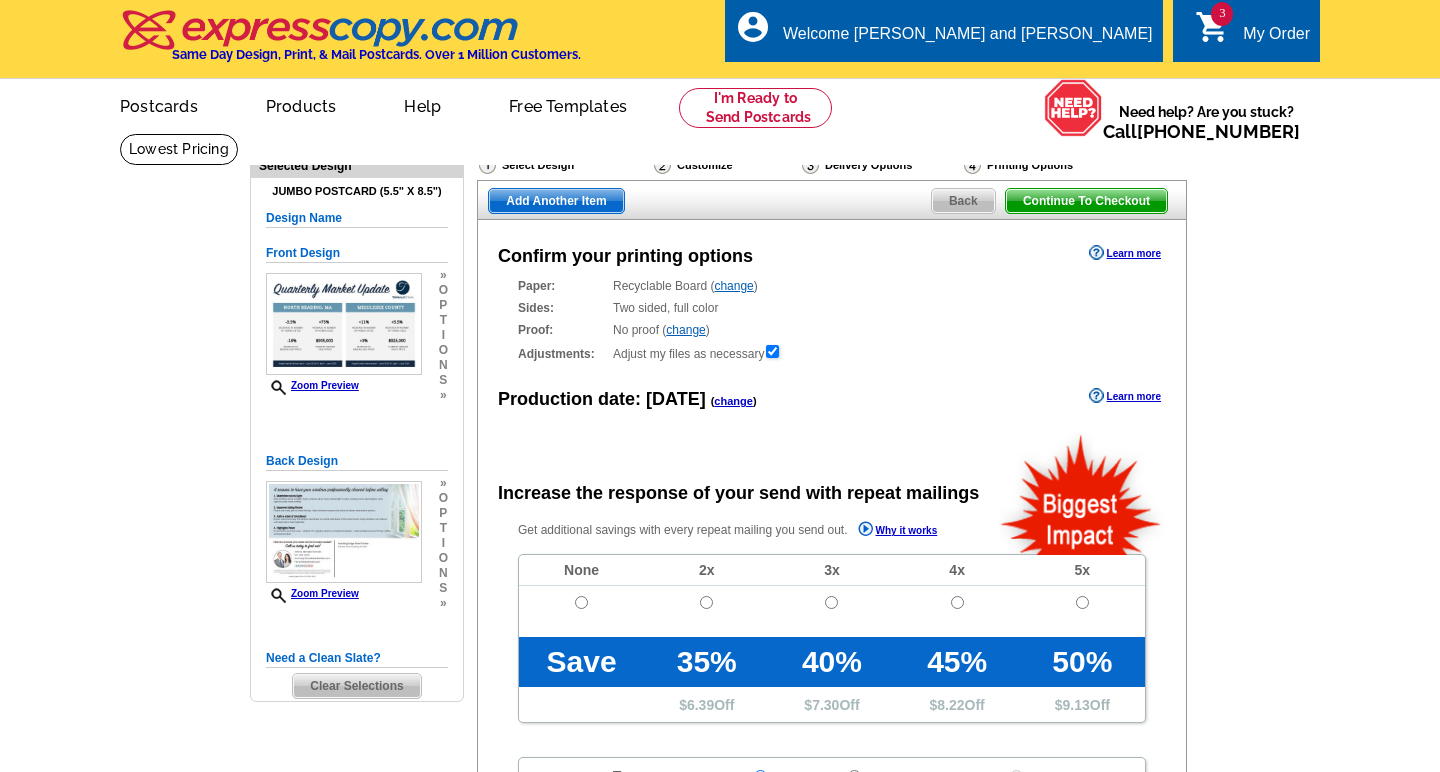 scroll, scrollTop: 0, scrollLeft: 0, axis: both 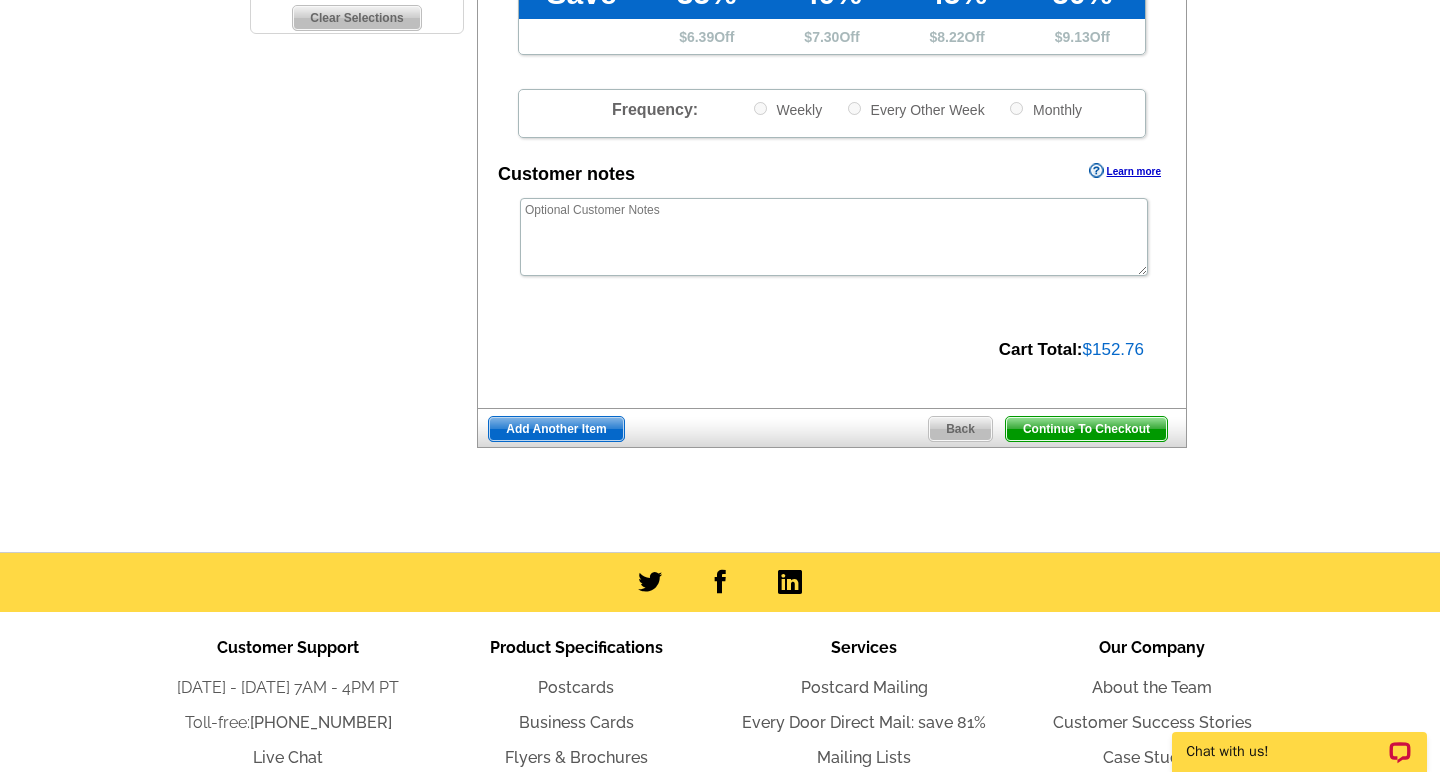 click on "Add Another Item" at bounding box center (556, 429) 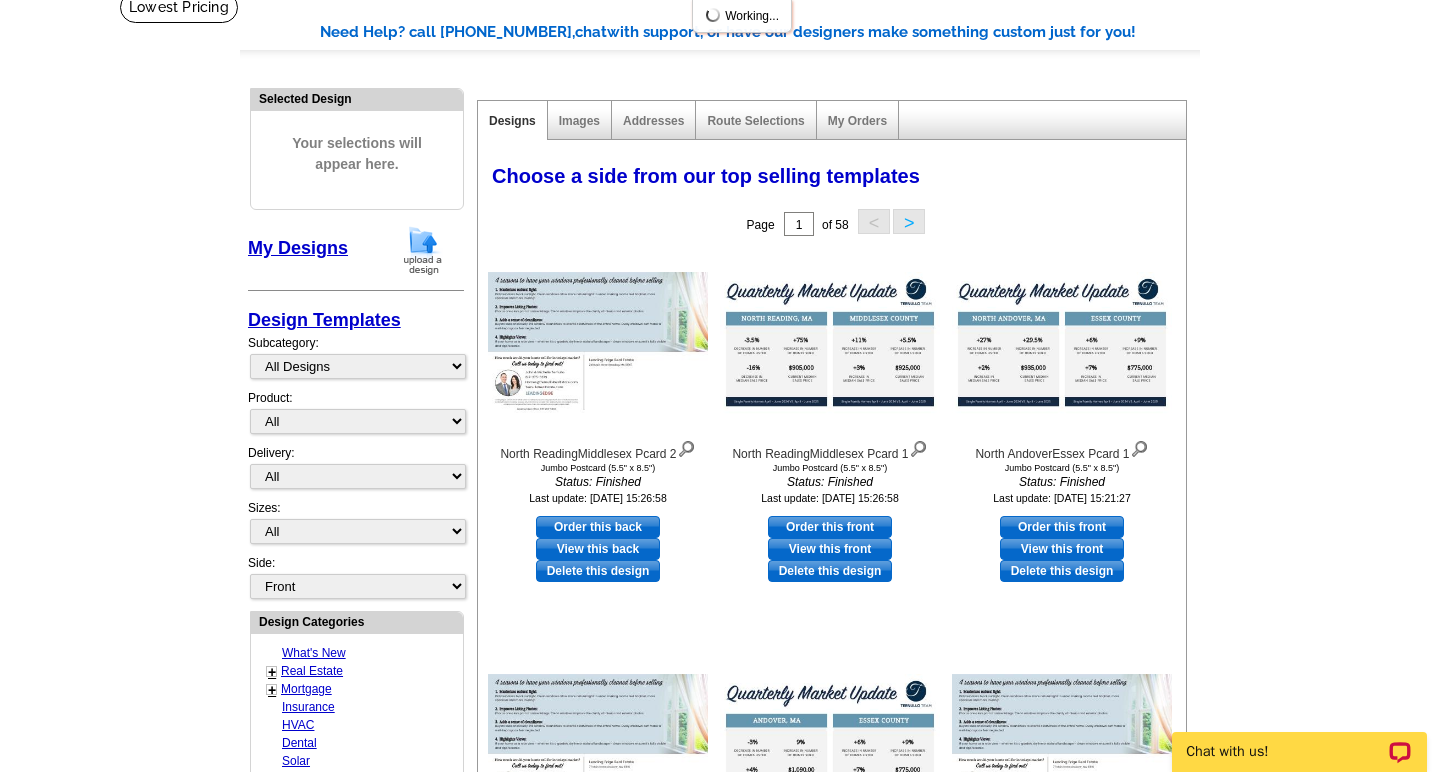 scroll, scrollTop: 145, scrollLeft: 0, axis: vertical 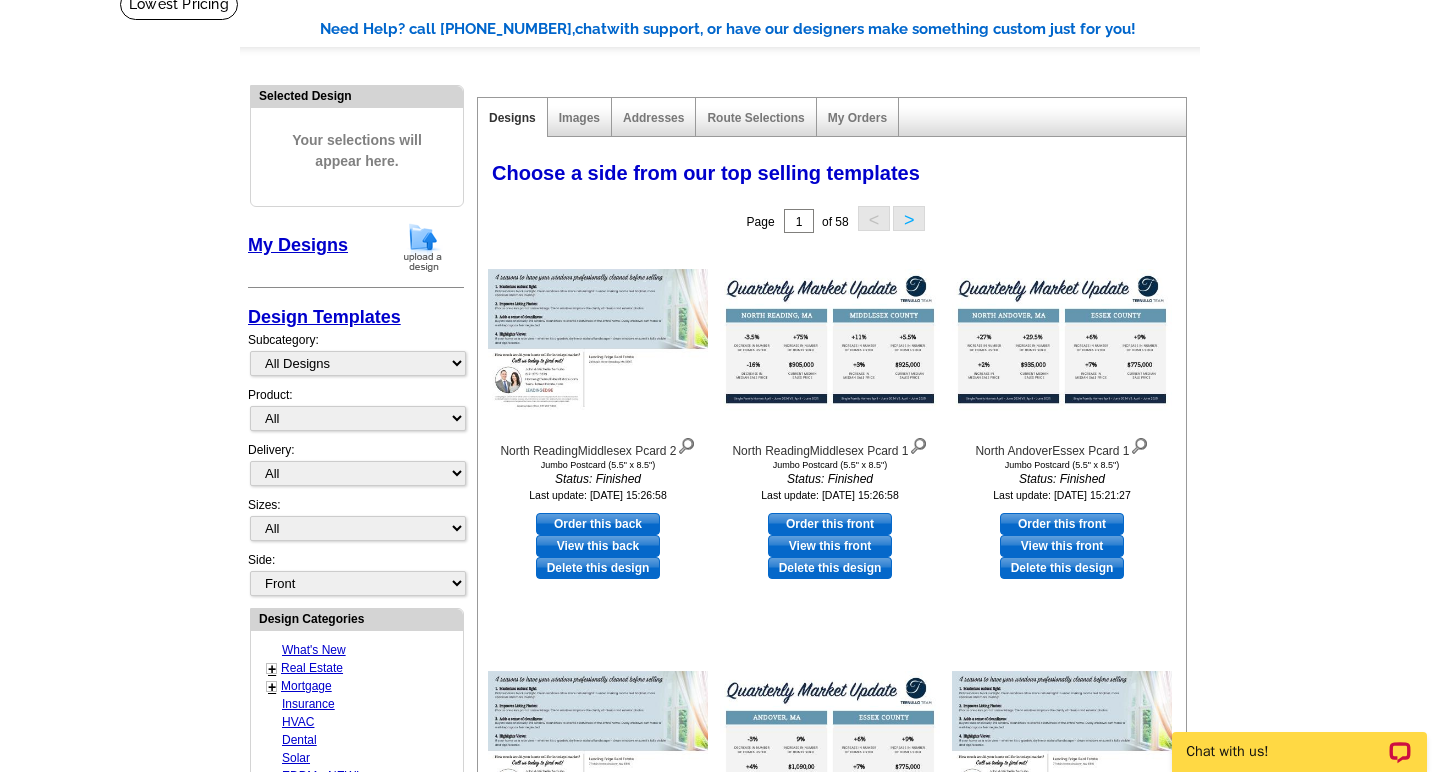 click at bounding box center (423, 247) 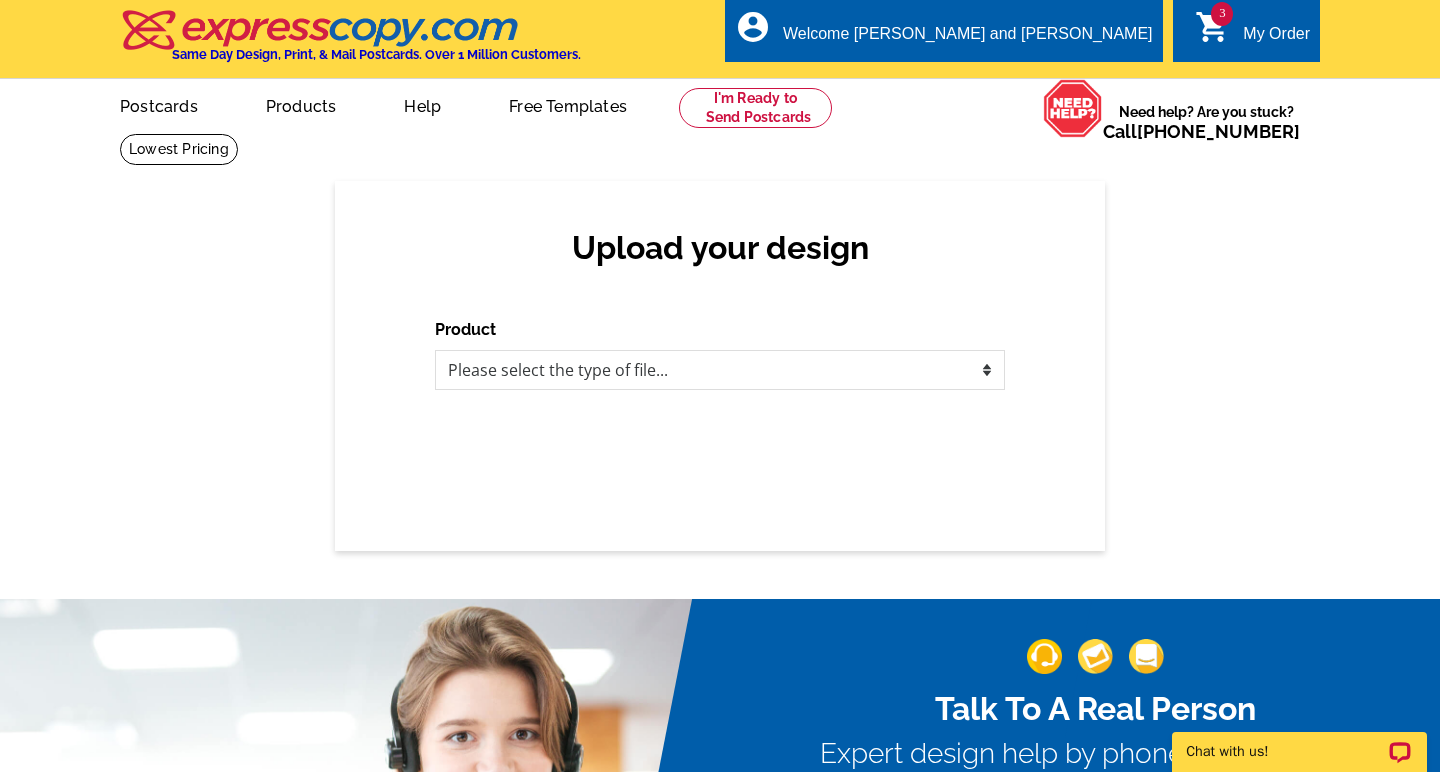 scroll, scrollTop: 0, scrollLeft: 0, axis: both 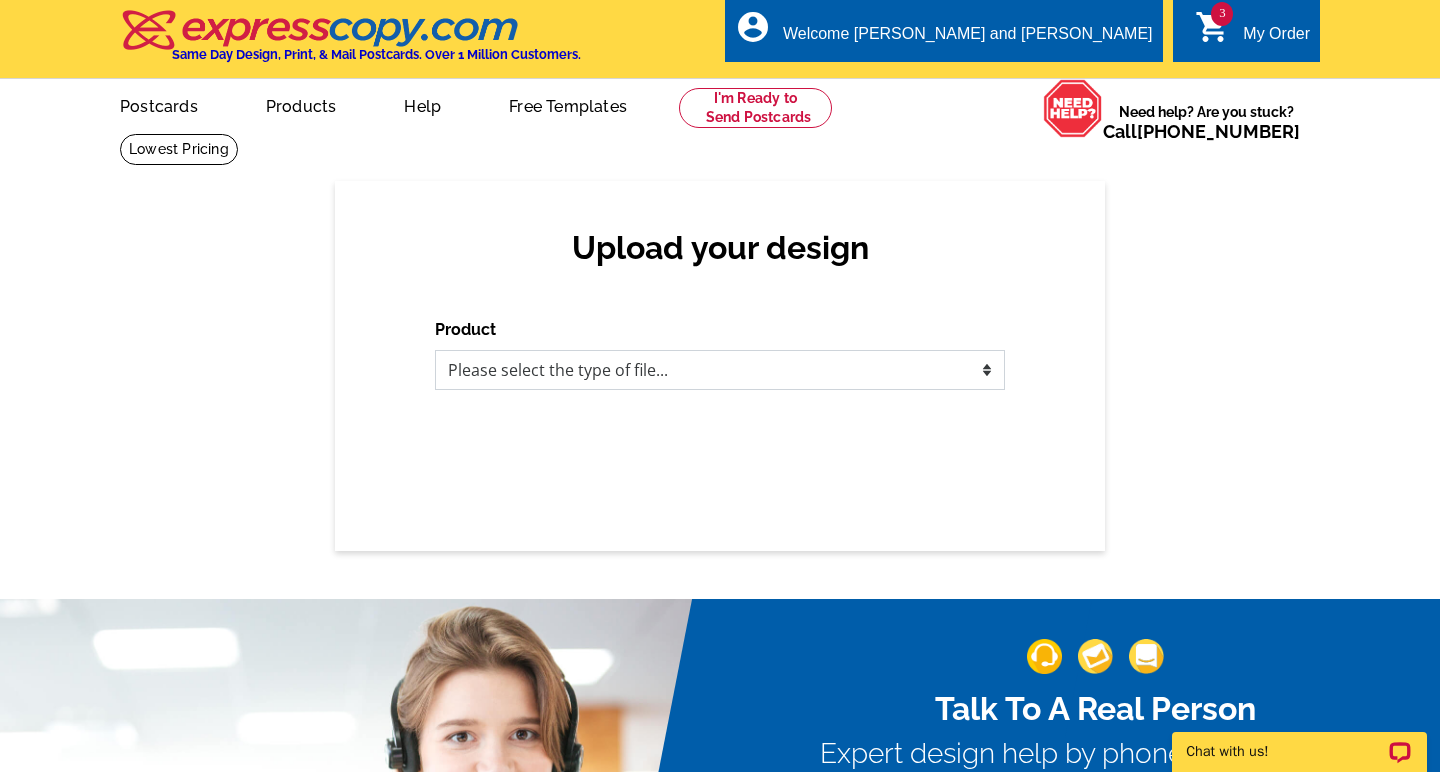 select on "1" 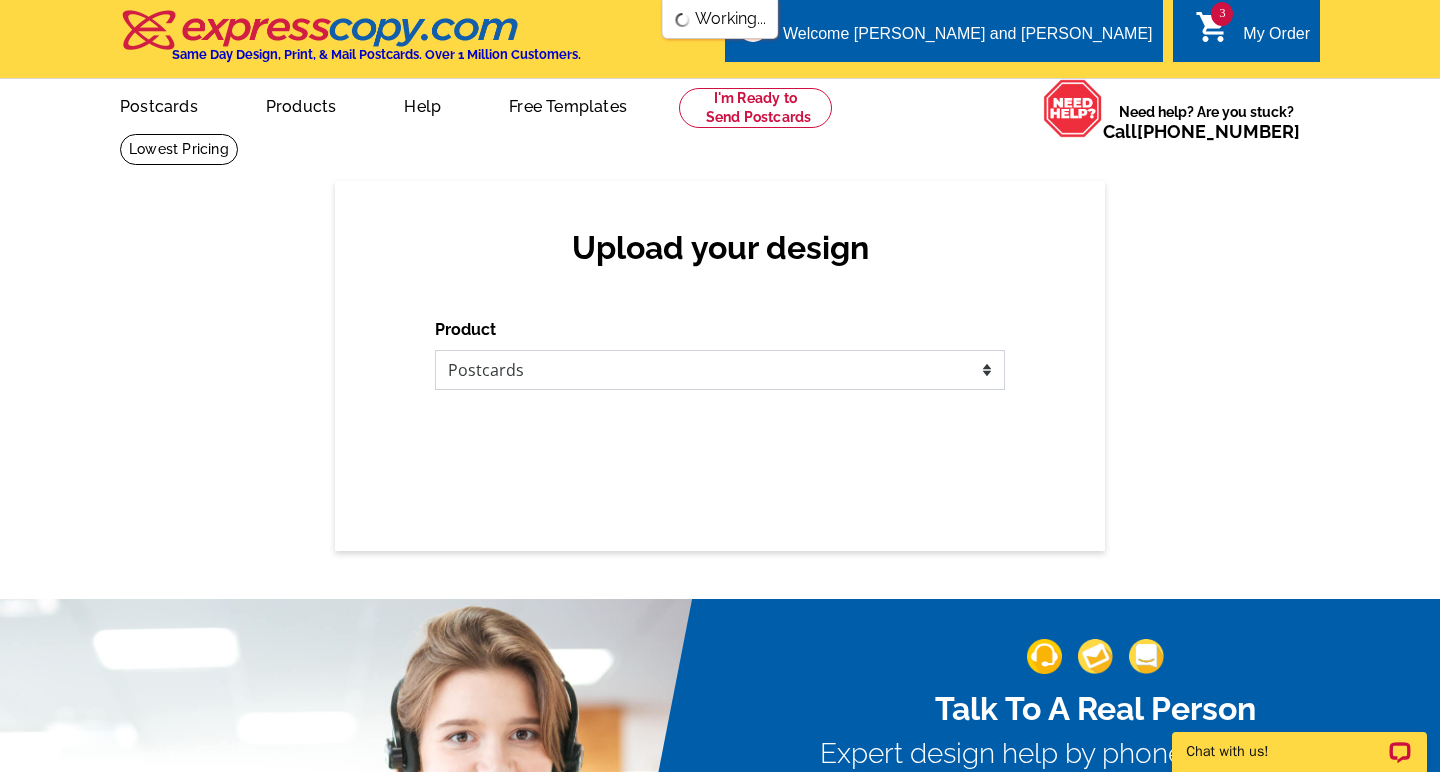 scroll, scrollTop: 0, scrollLeft: 0, axis: both 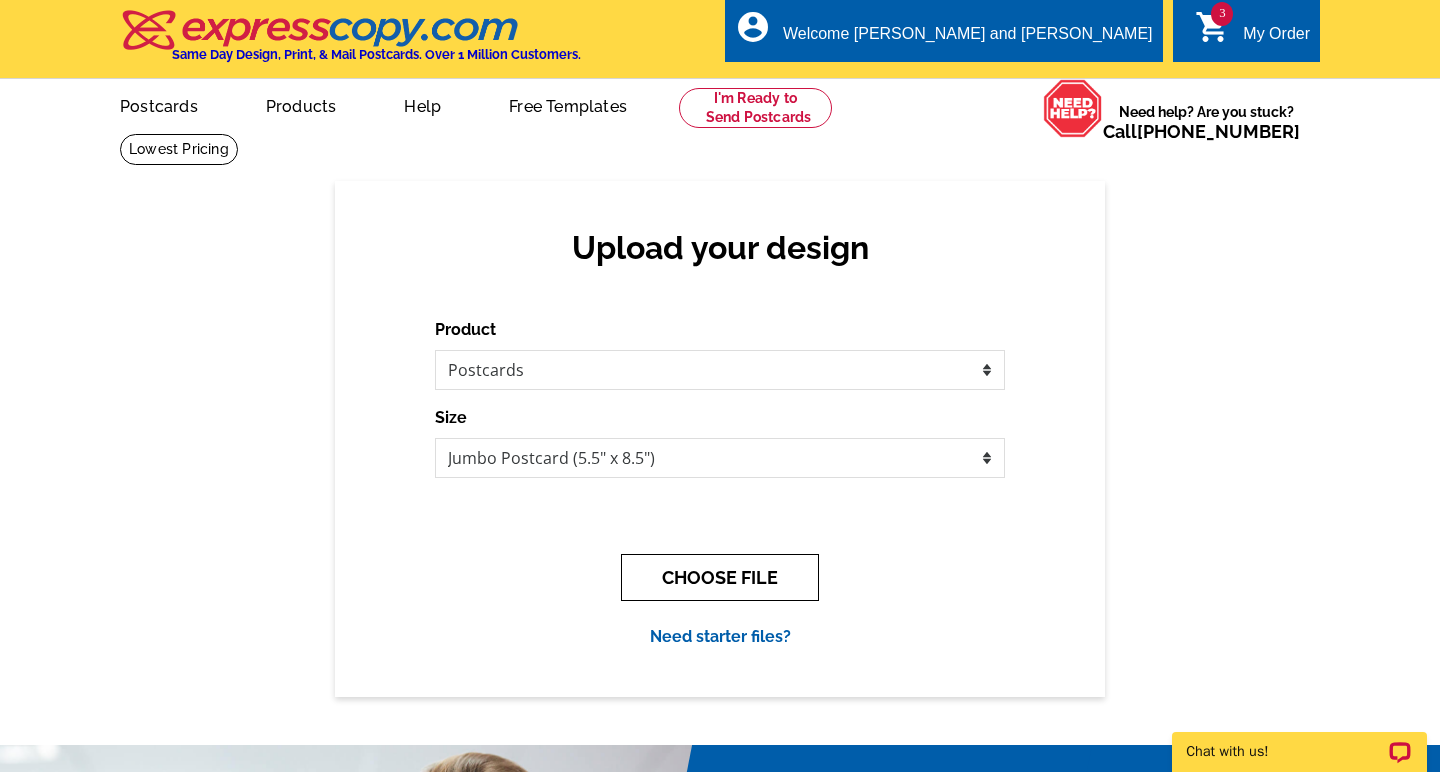 click on "CHOOSE FILE" at bounding box center [720, 577] 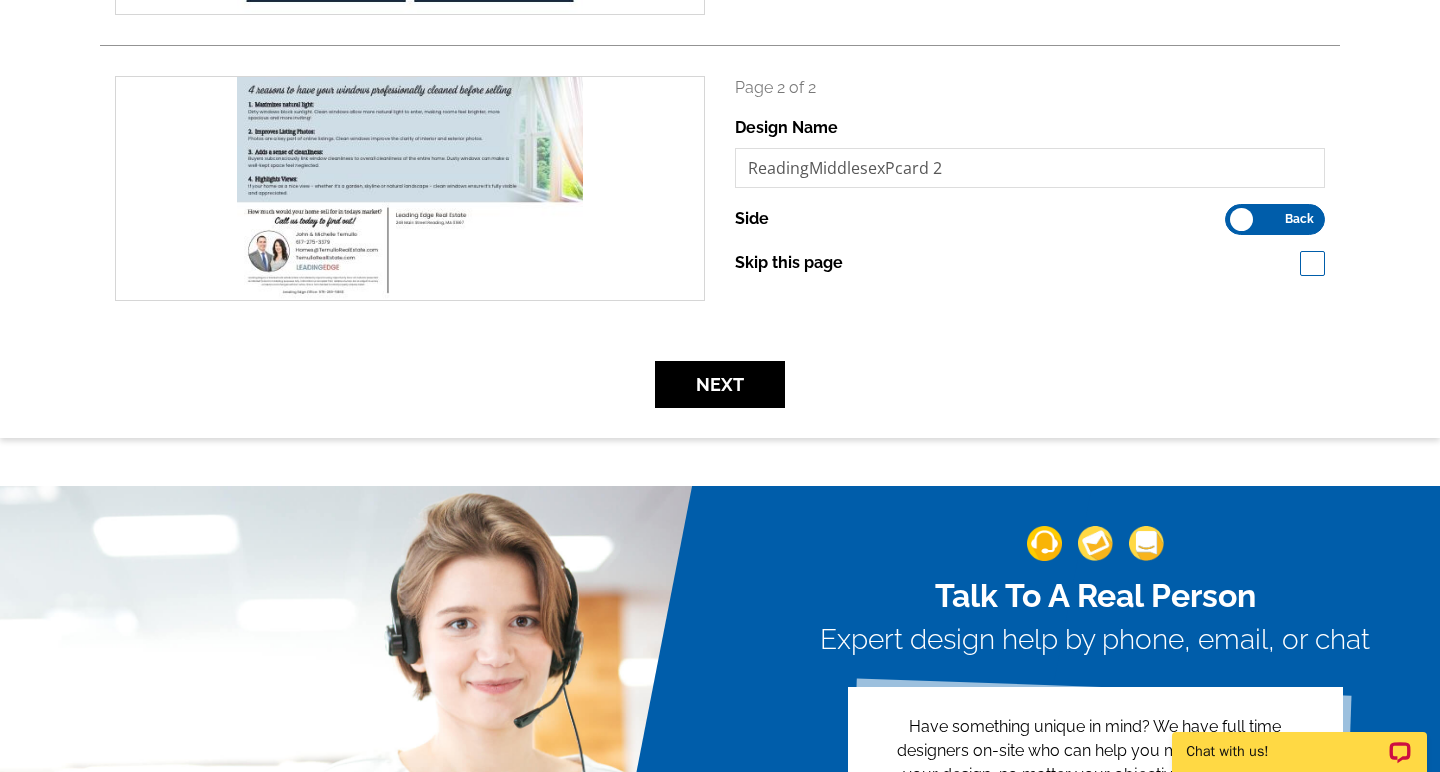 scroll, scrollTop: 544, scrollLeft: 0, axis: vertical 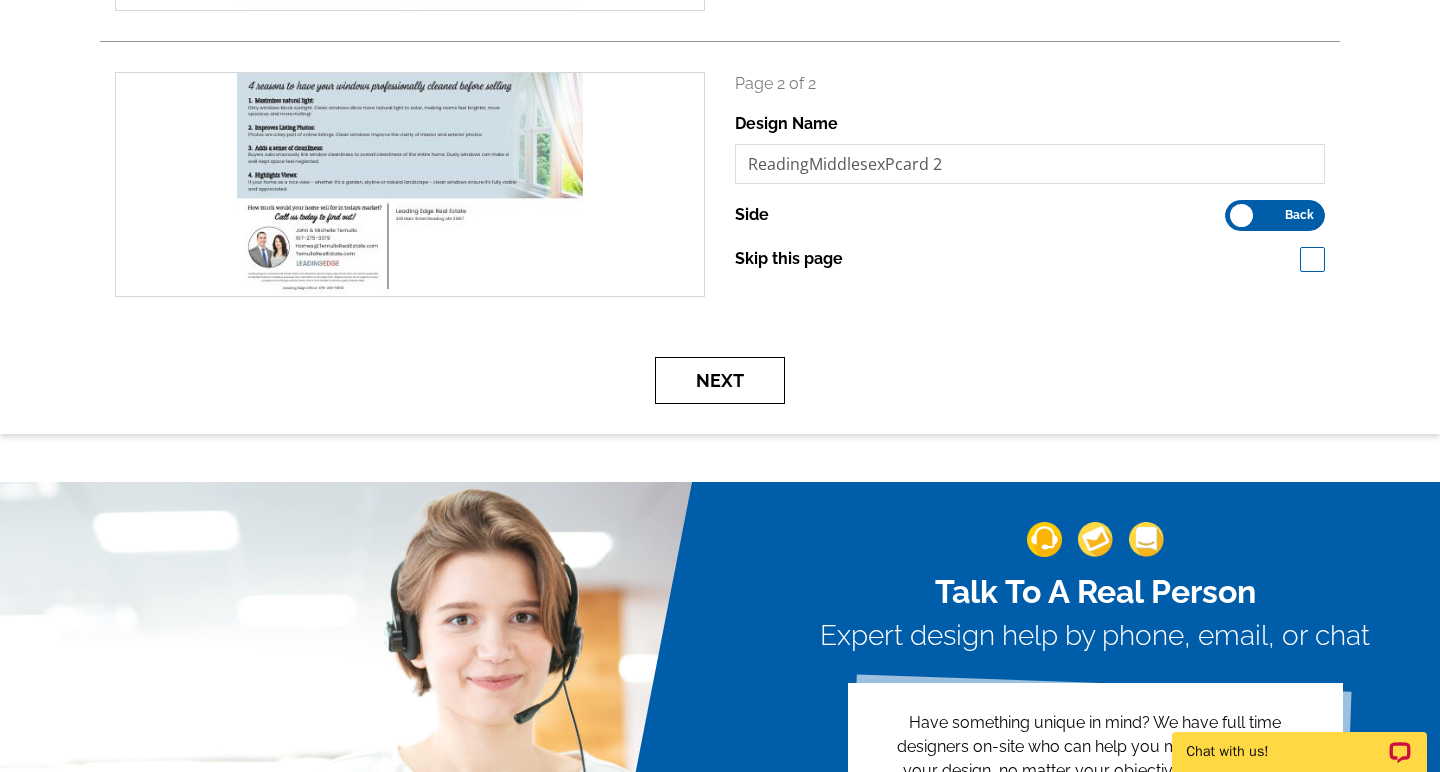 click on "Next" at bounding box center (720, 380) 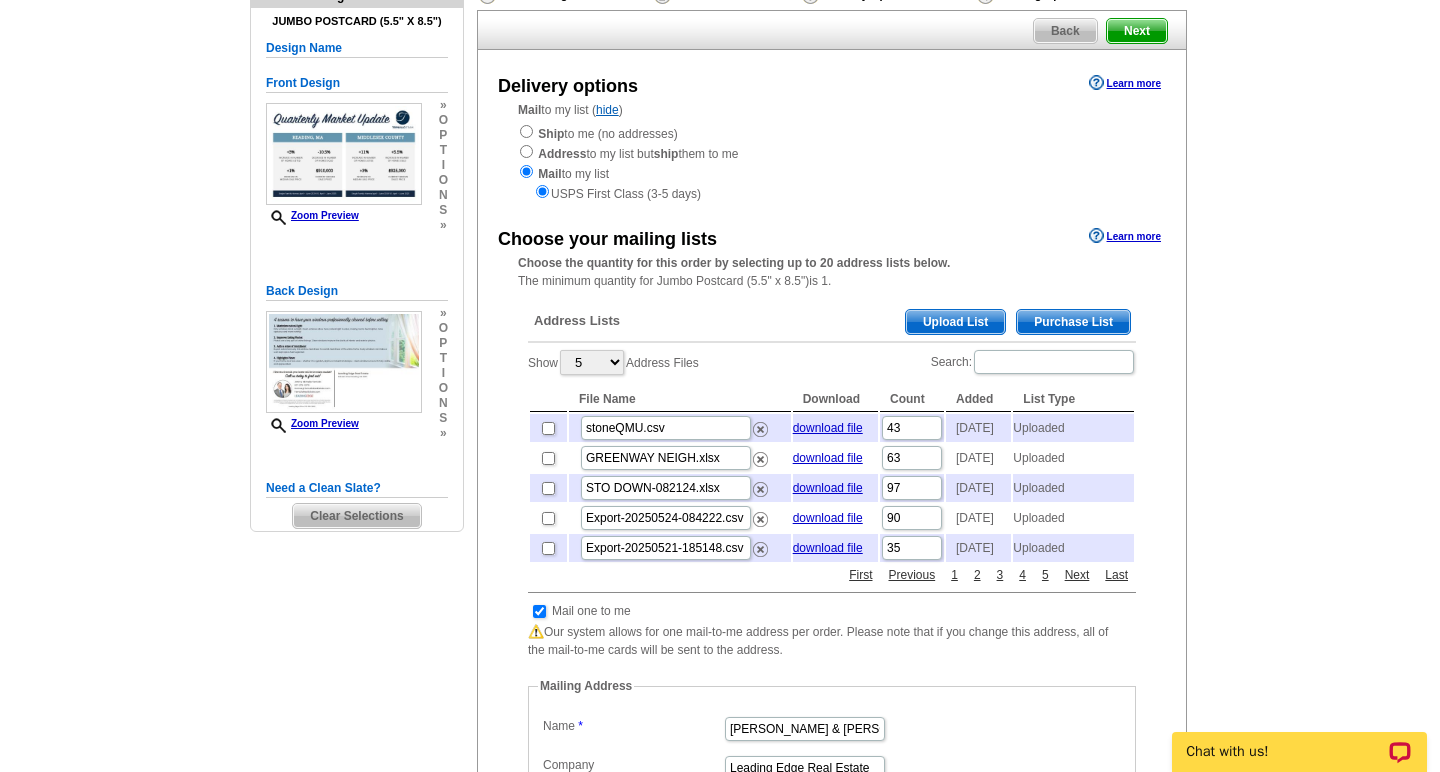 scroll, scrollTop: 298, scrollLeft: 0, axis: vertical 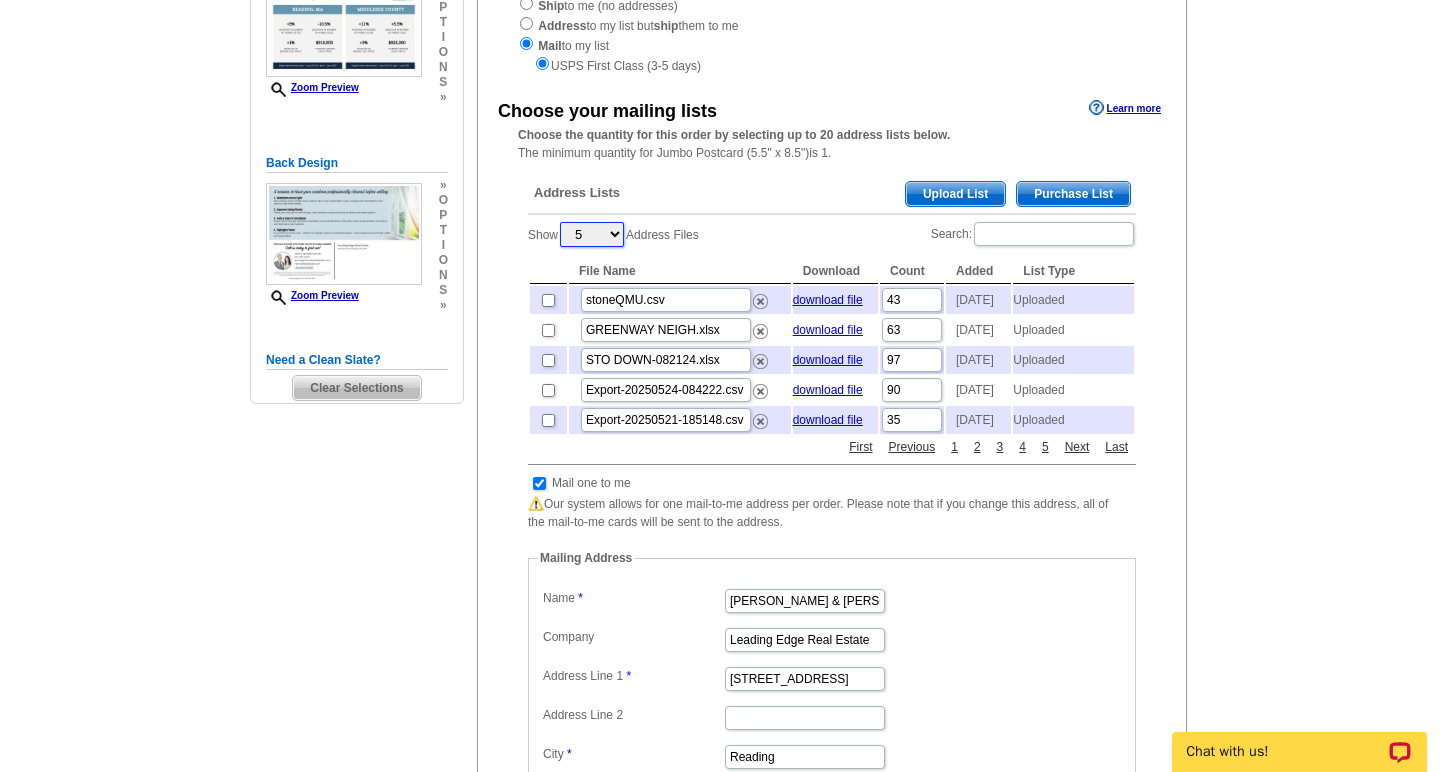 select on "25" 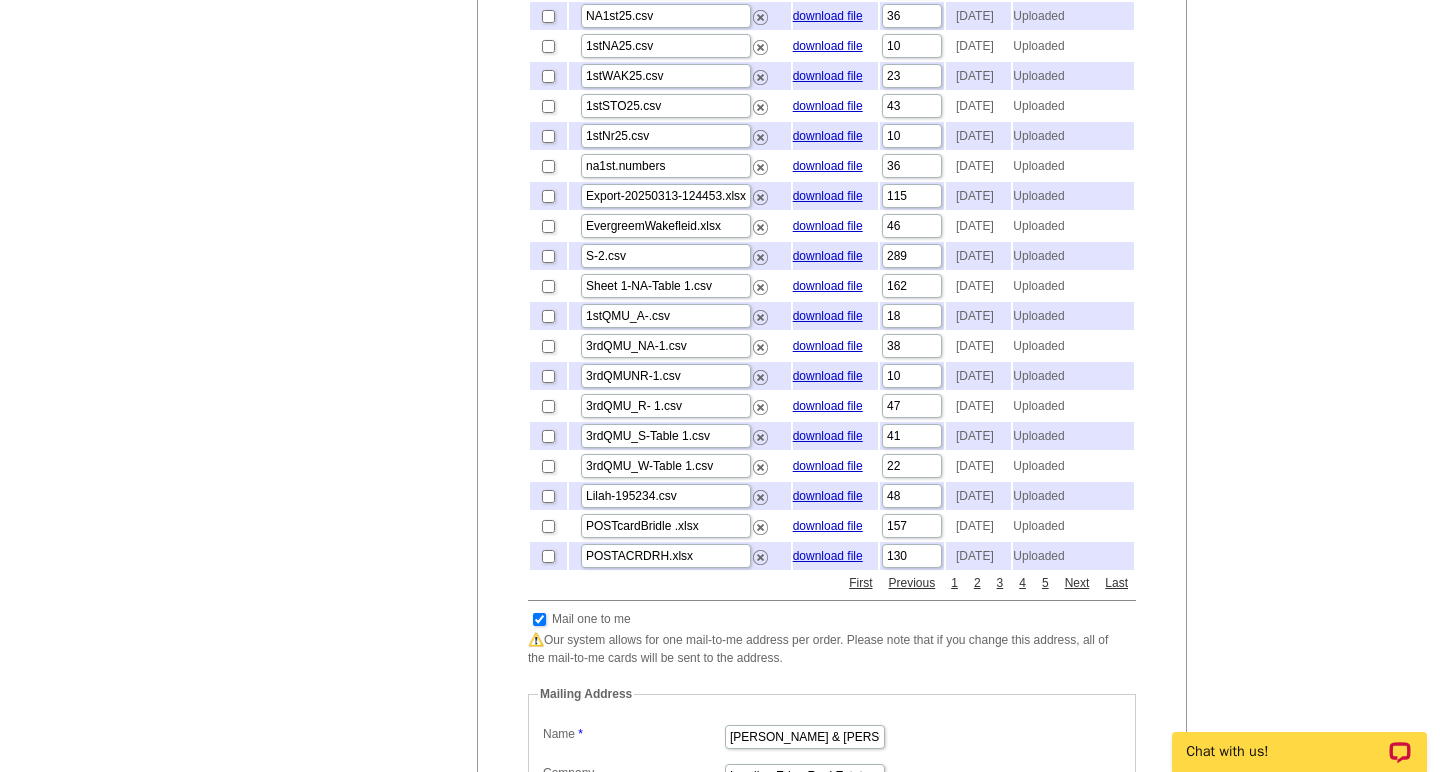 scroll, scrollTop: 779, scrollLeft: 0, axis: vertical 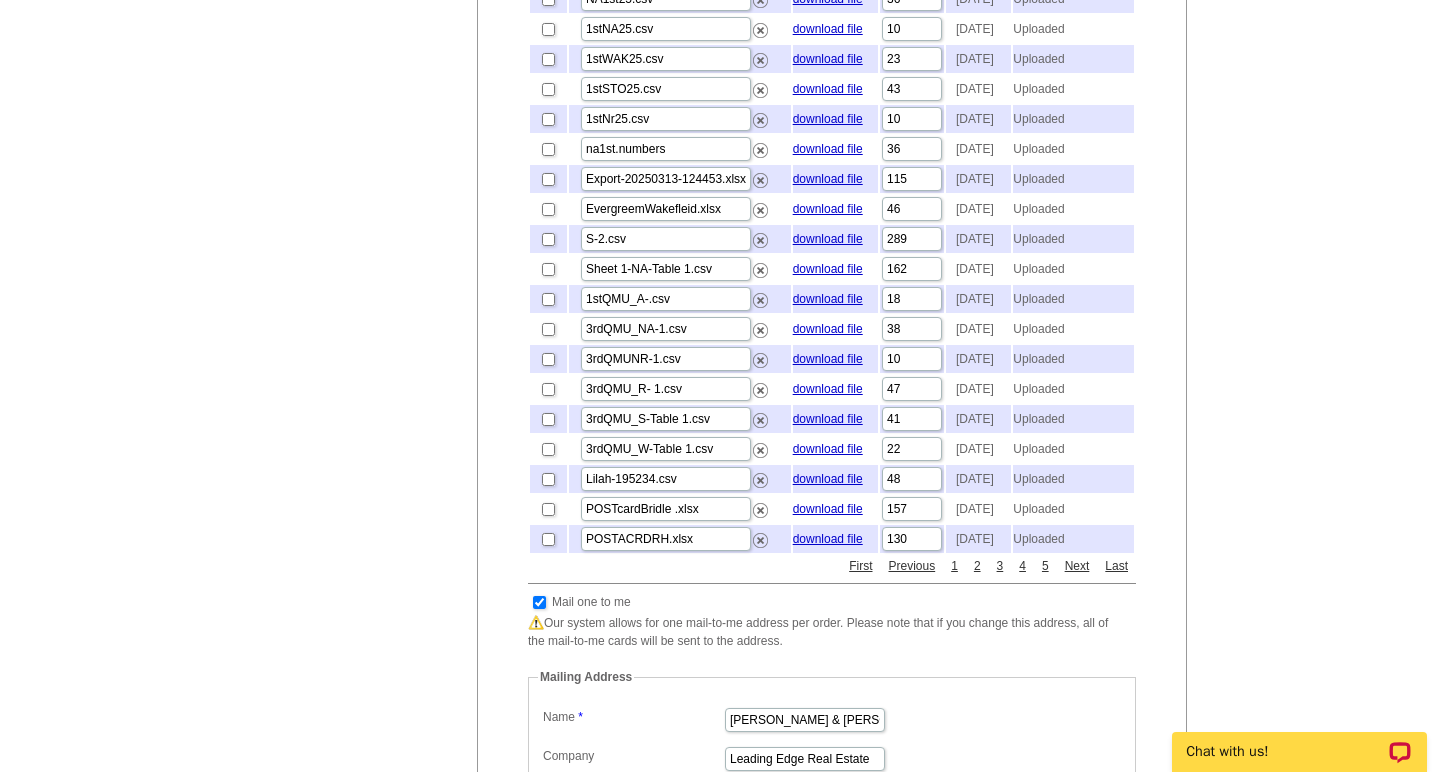 click at bounding box center [548, 389] 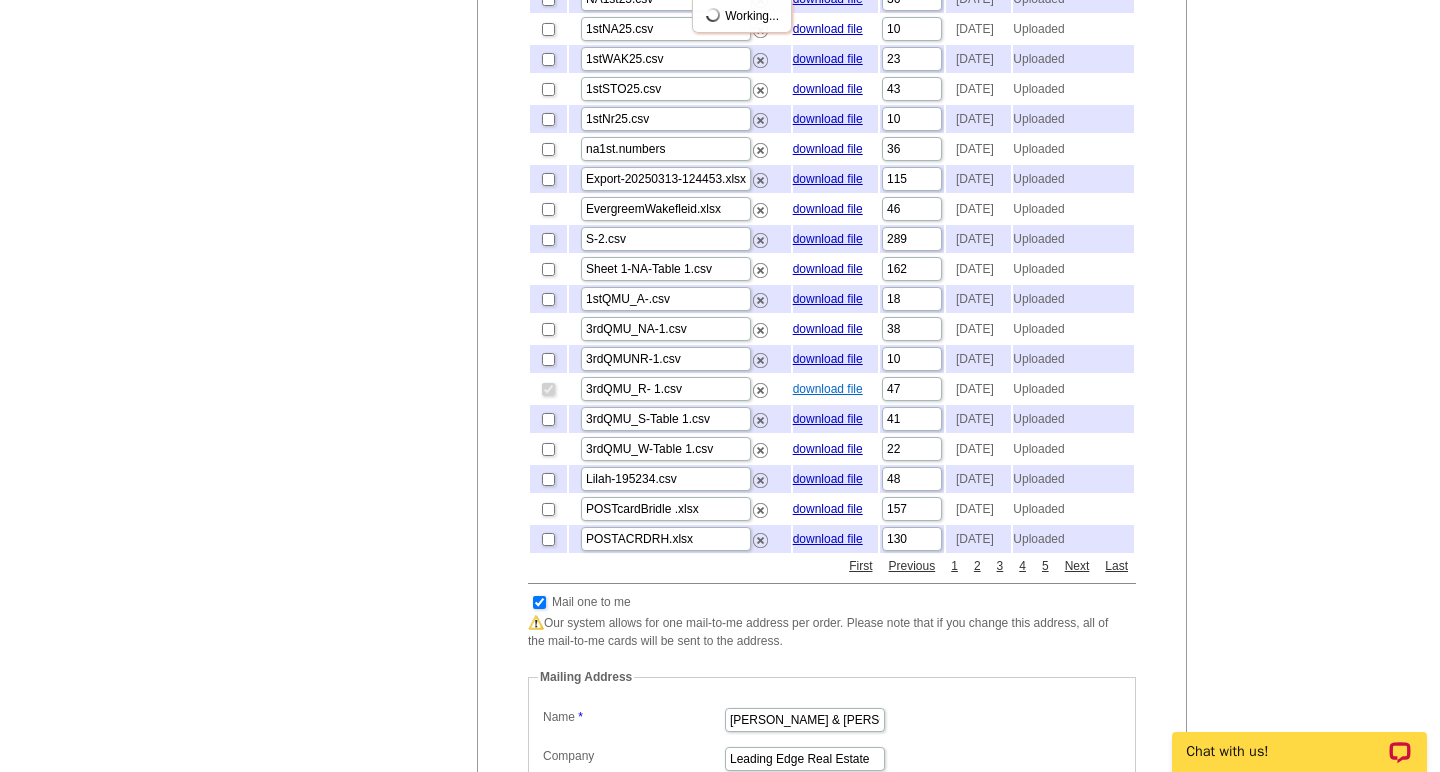 click on "download file" at bounding box center [828, 389] 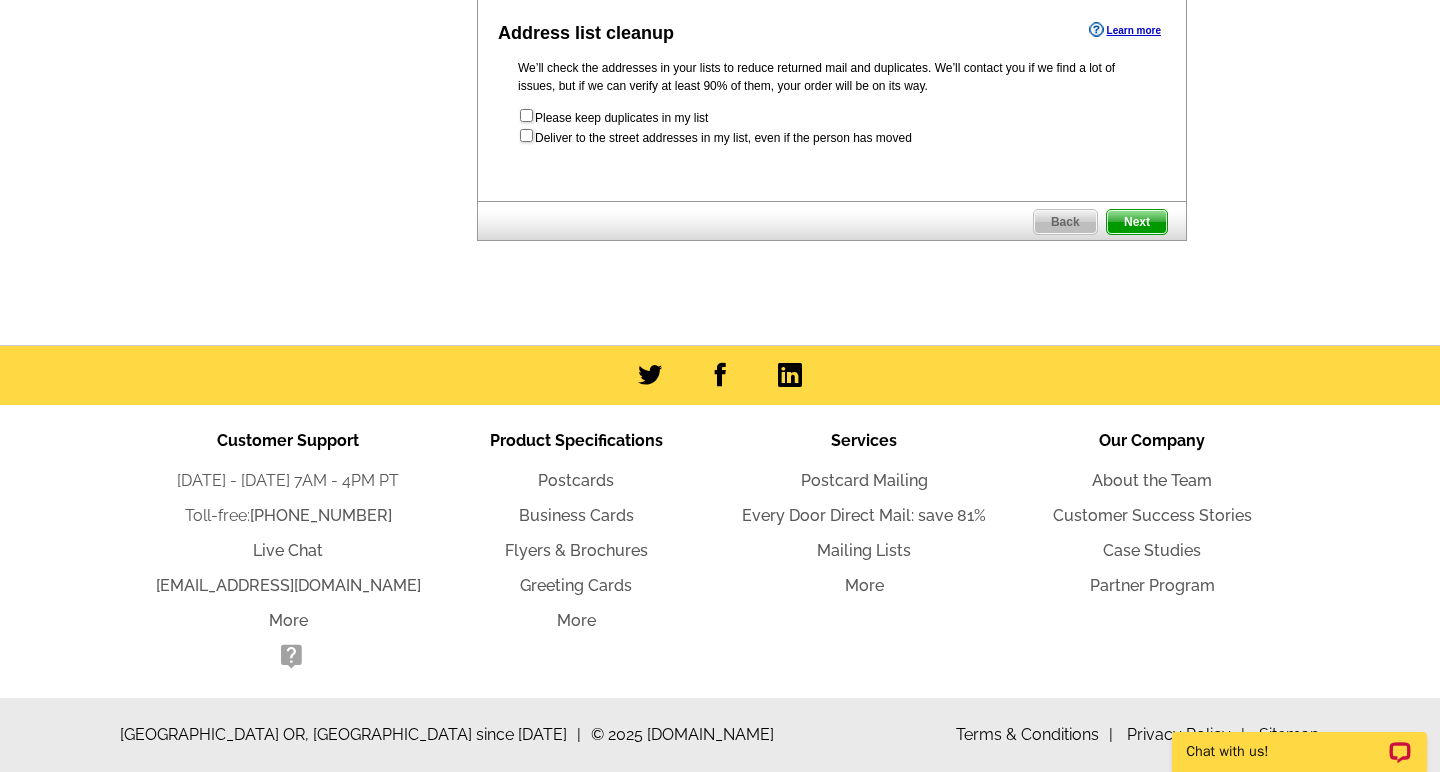 scroll, scrollTop: 2041, scrollLeft: 0, axis: vertical 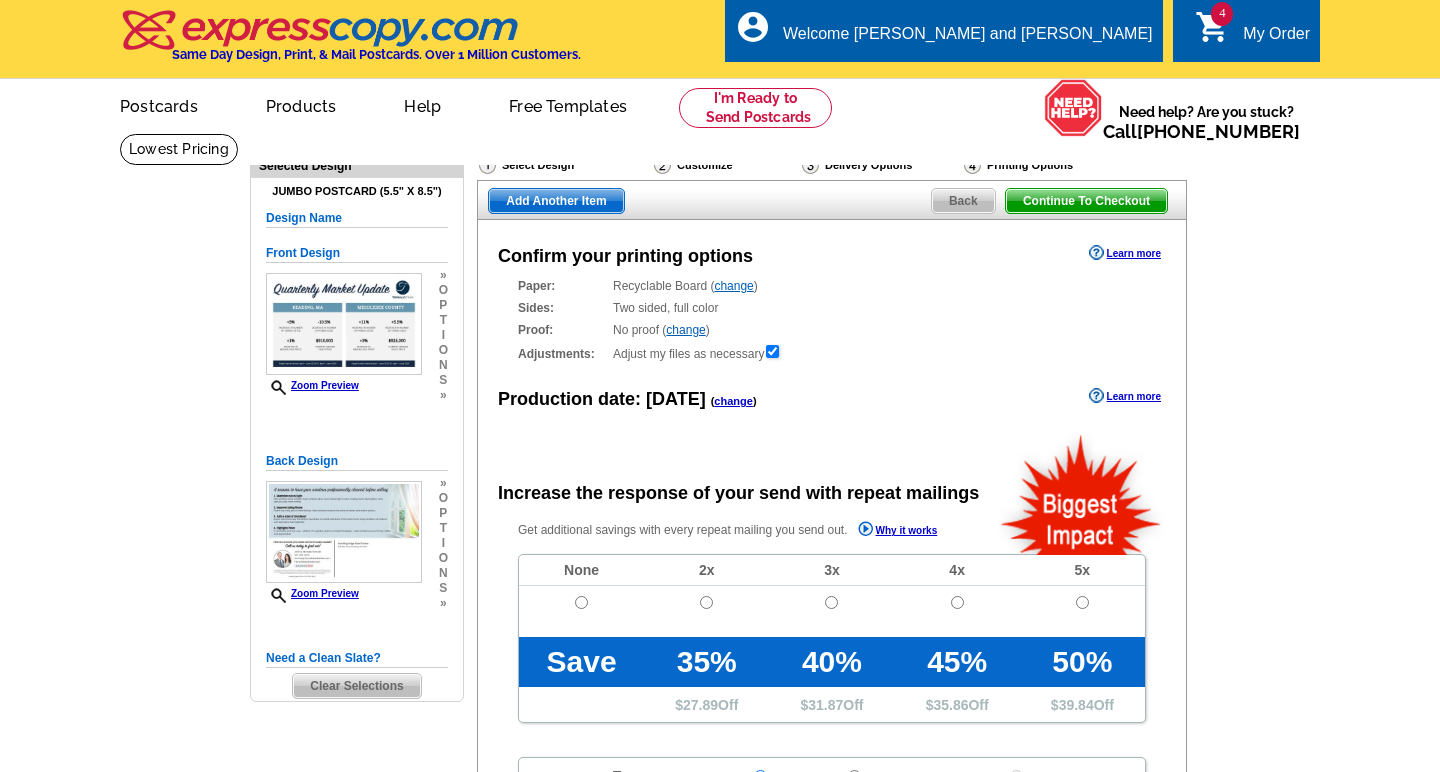 radio on "false" 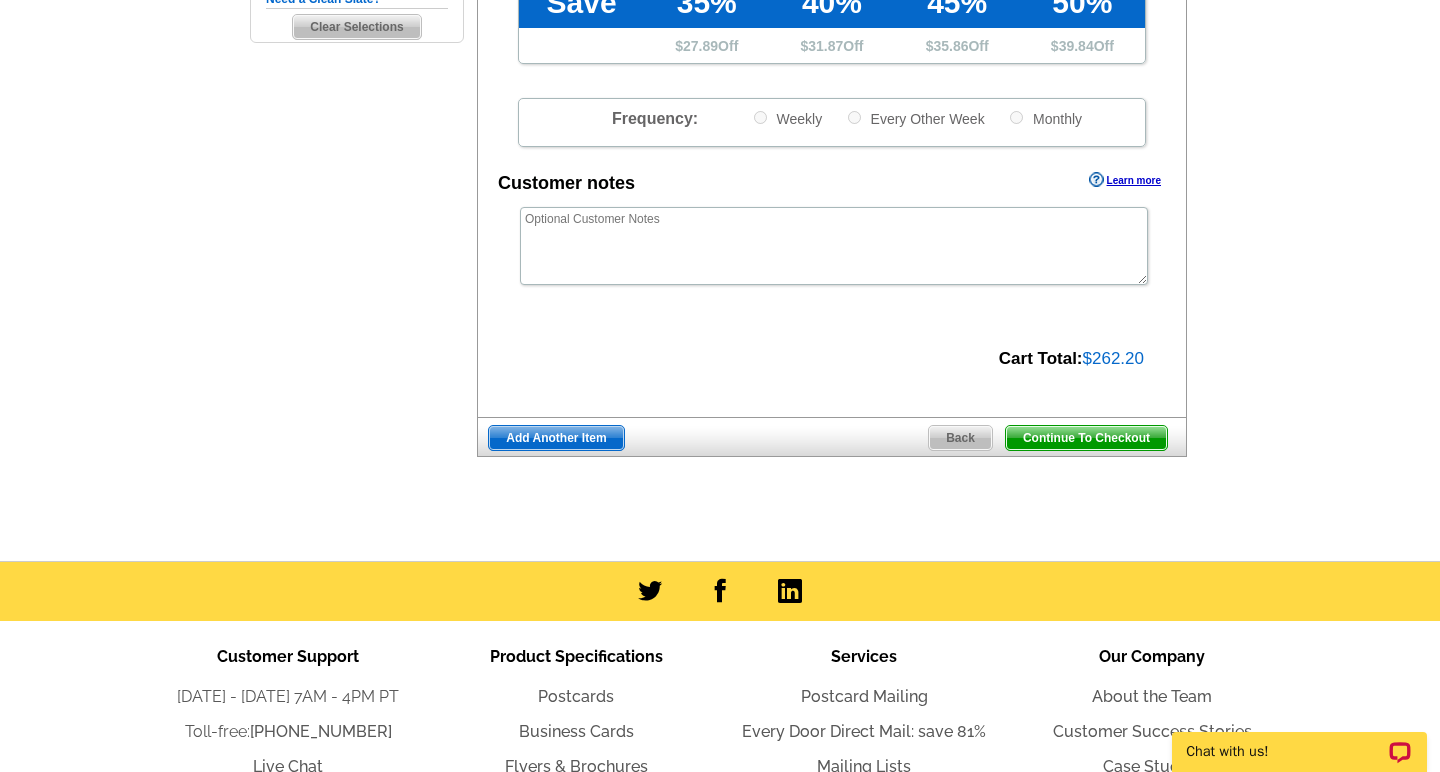 scroll, scrollTop: 653, scrollLeft: 0, axis: vertical 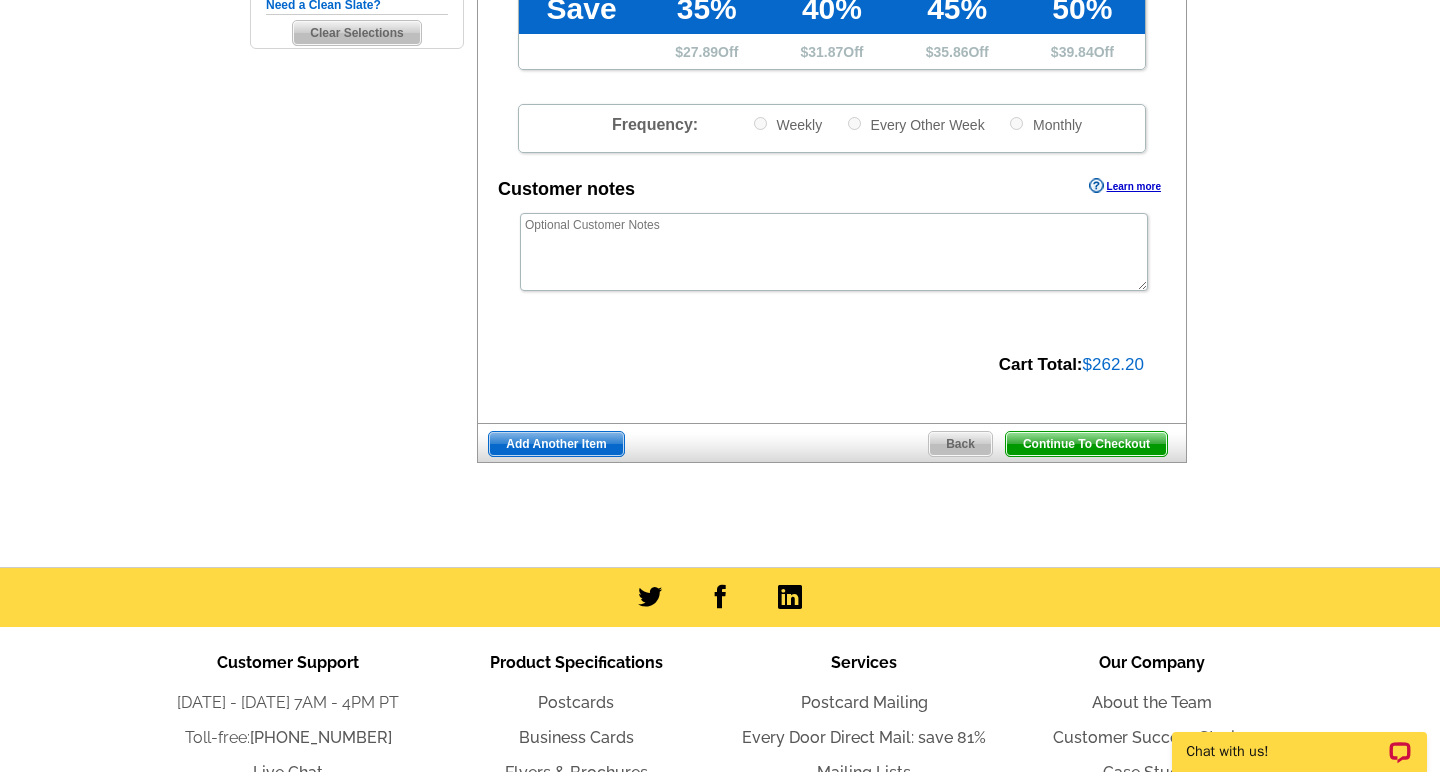 click on "Add Another Item" at bounding box center (556, 444) 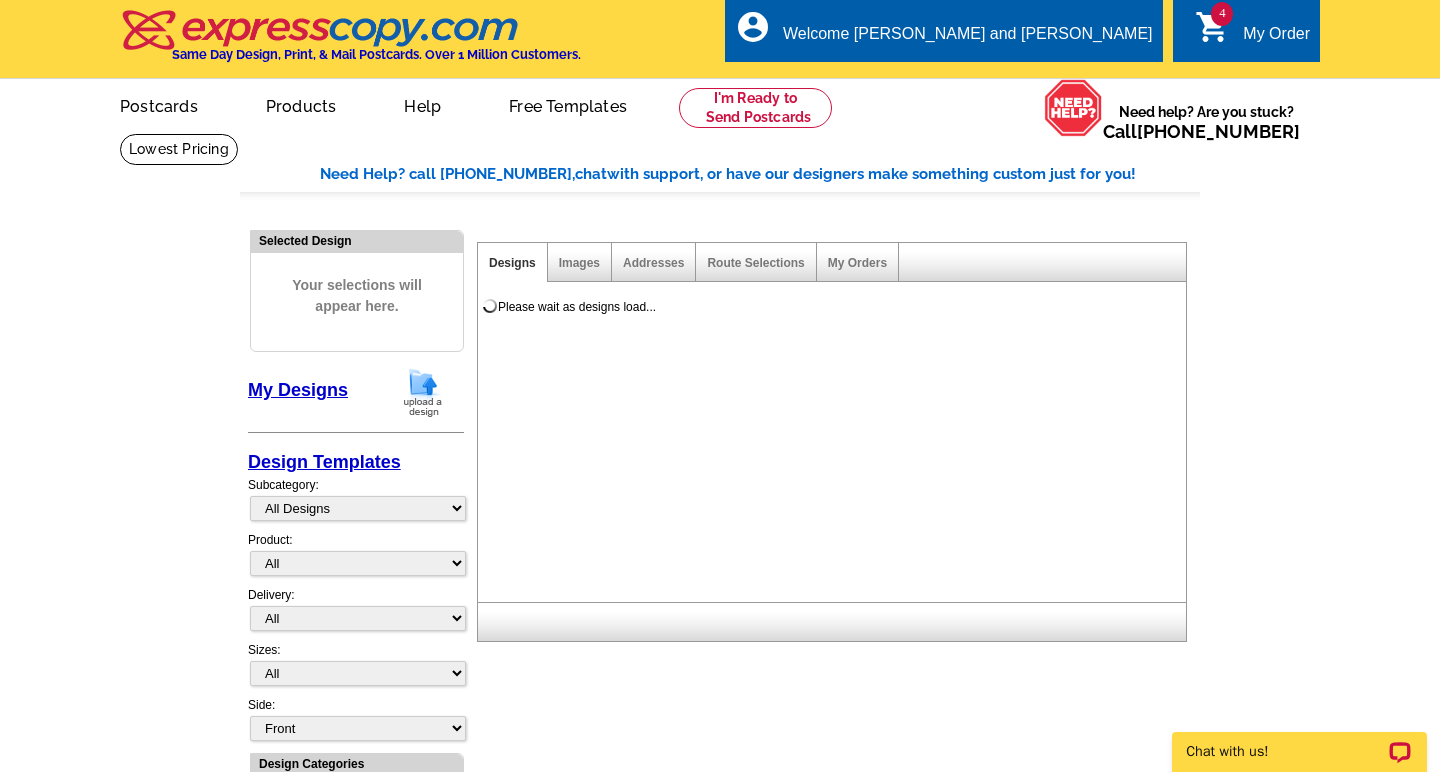 scroll, scrollTop: 0, scrollLeft: 0, axis: both 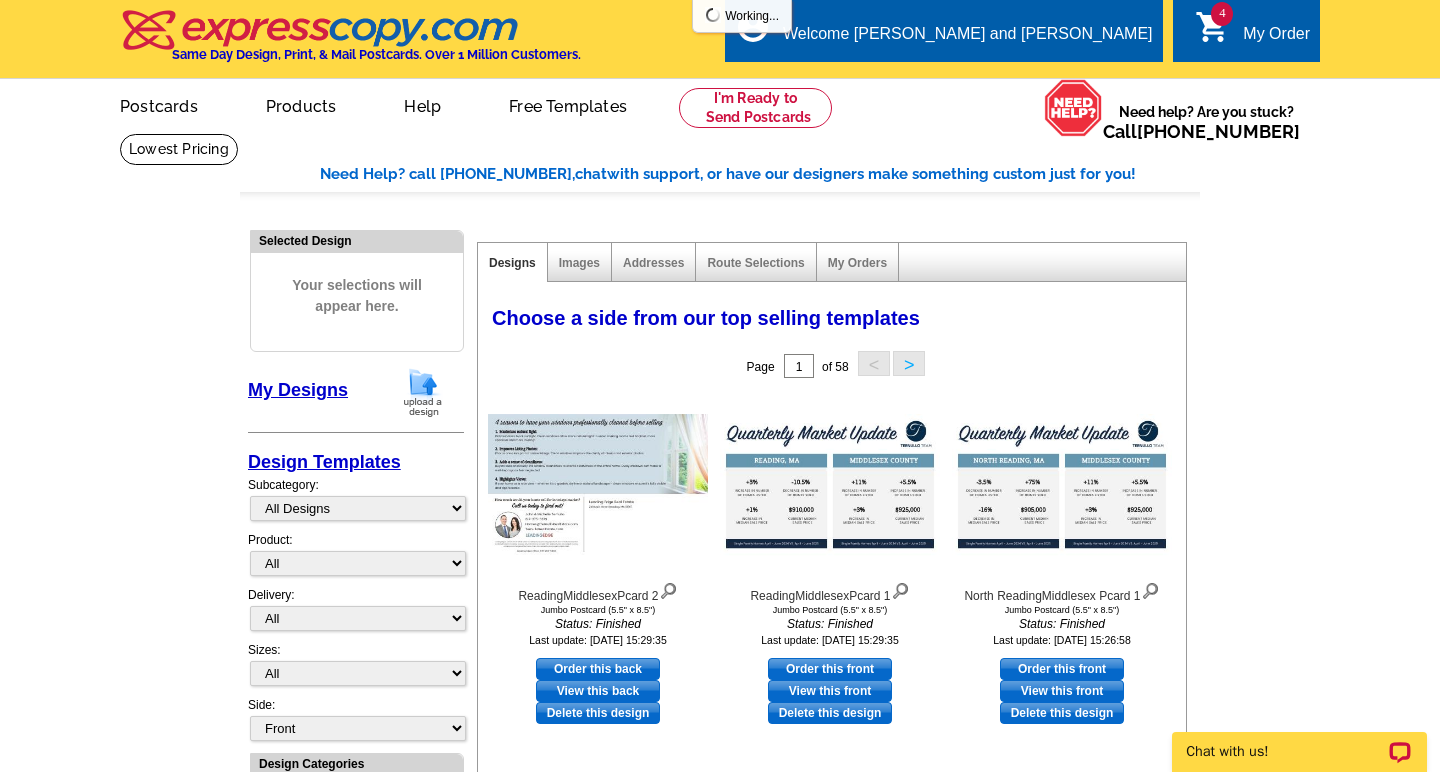 click at bounding box center [423, 392] 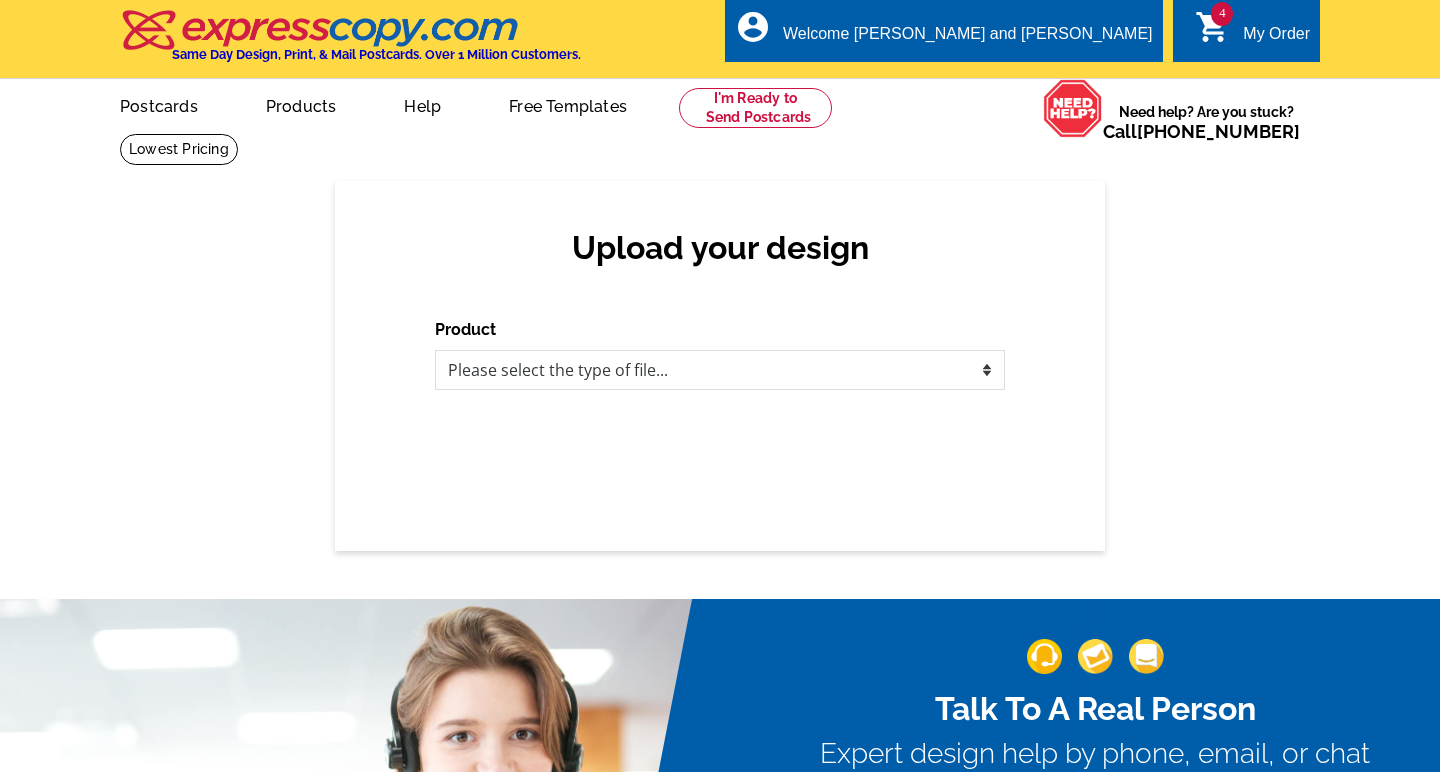 scroll, scrollTop: 0, scrollLeft: 0, axis: both 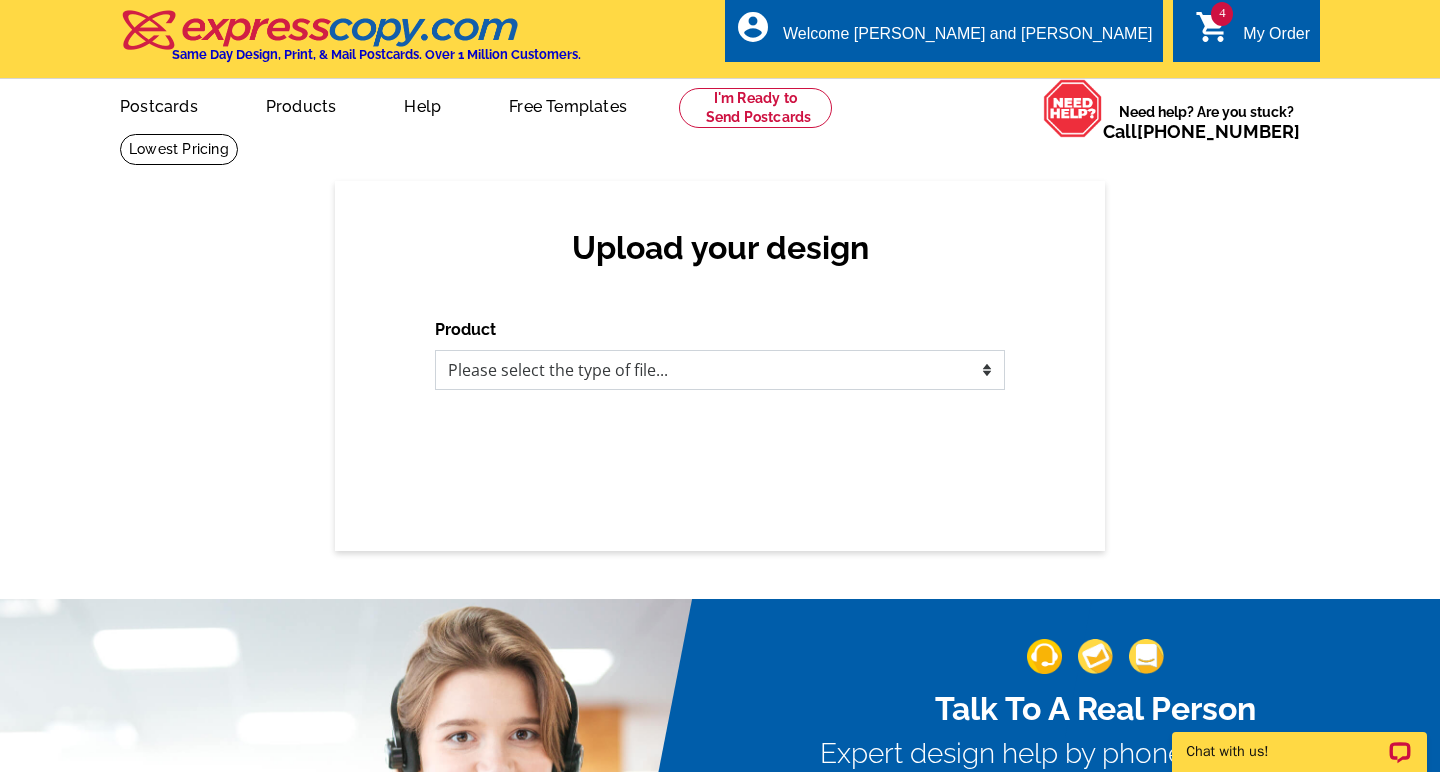 select on "1" 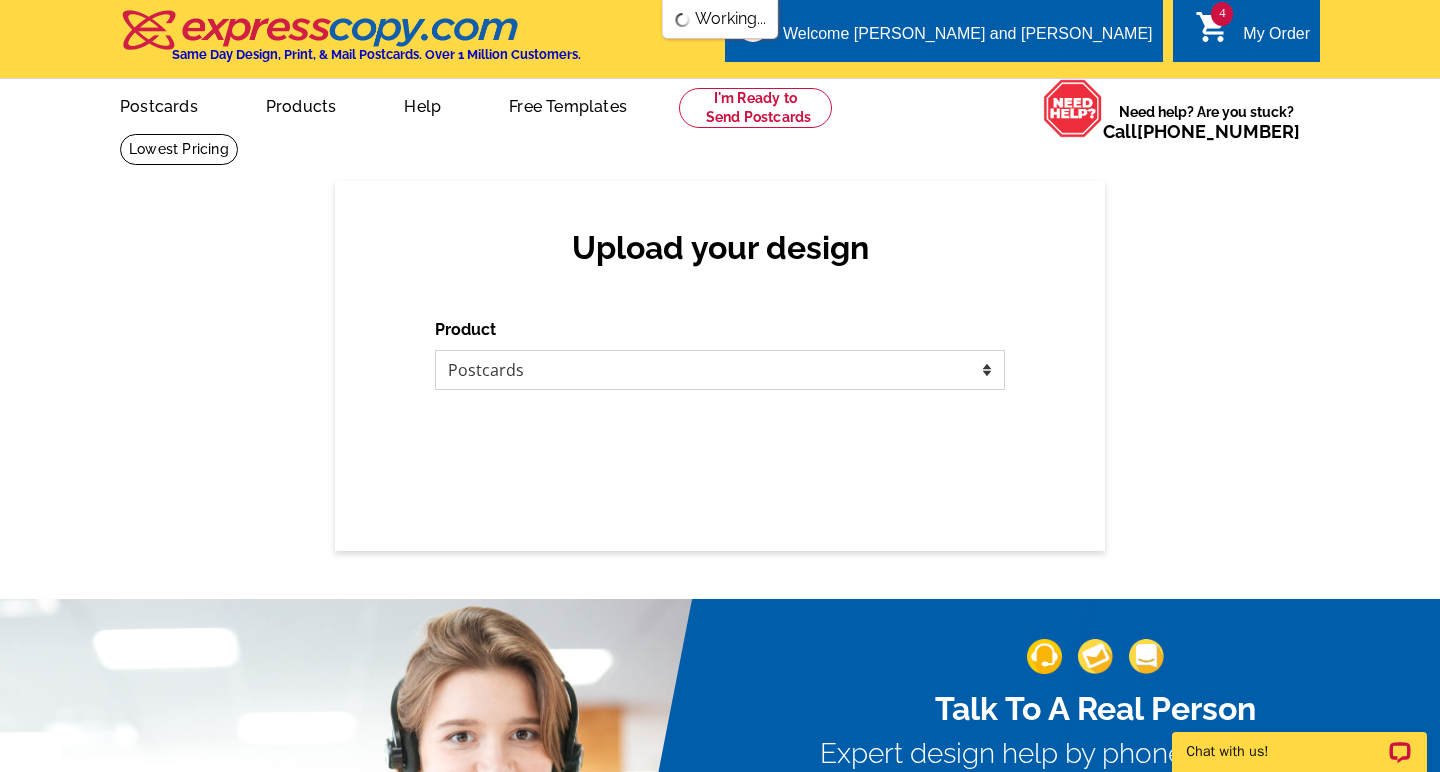 scroll, scrollTop: 0, scrollLeft: 0, axis: both 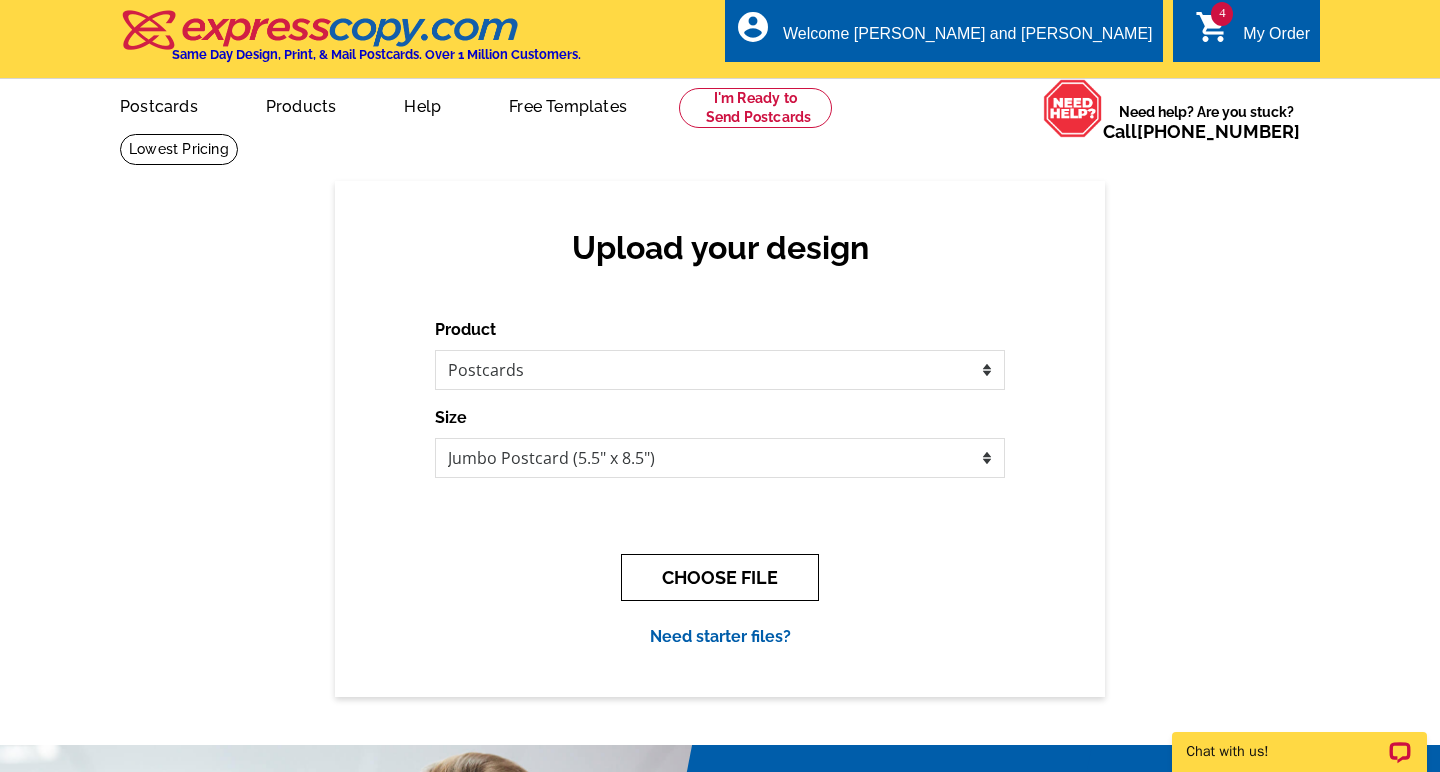 click on "CHOOSE FILE" at bounding box center [720, 577] 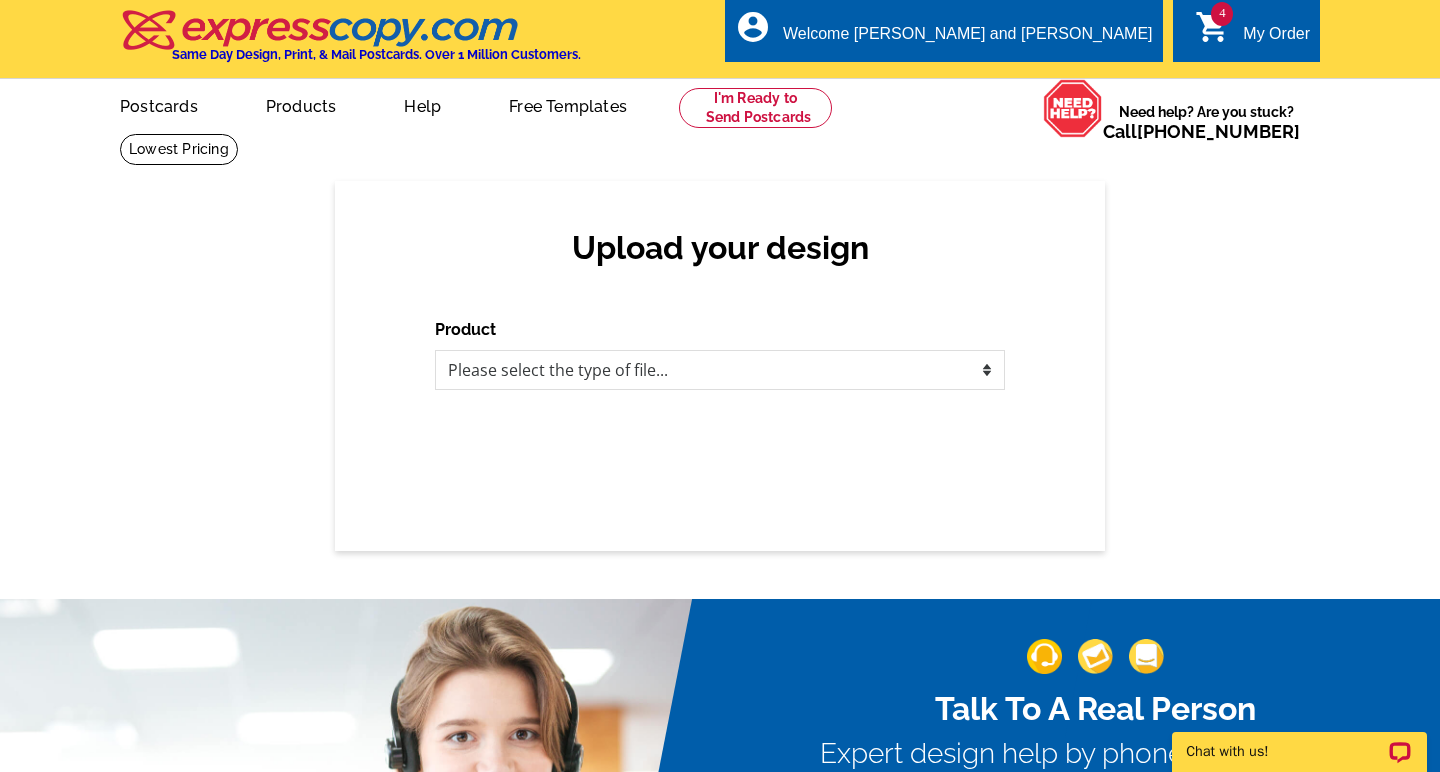 scroll, scrollTop: 0, scrollLeft: 0, axis: both 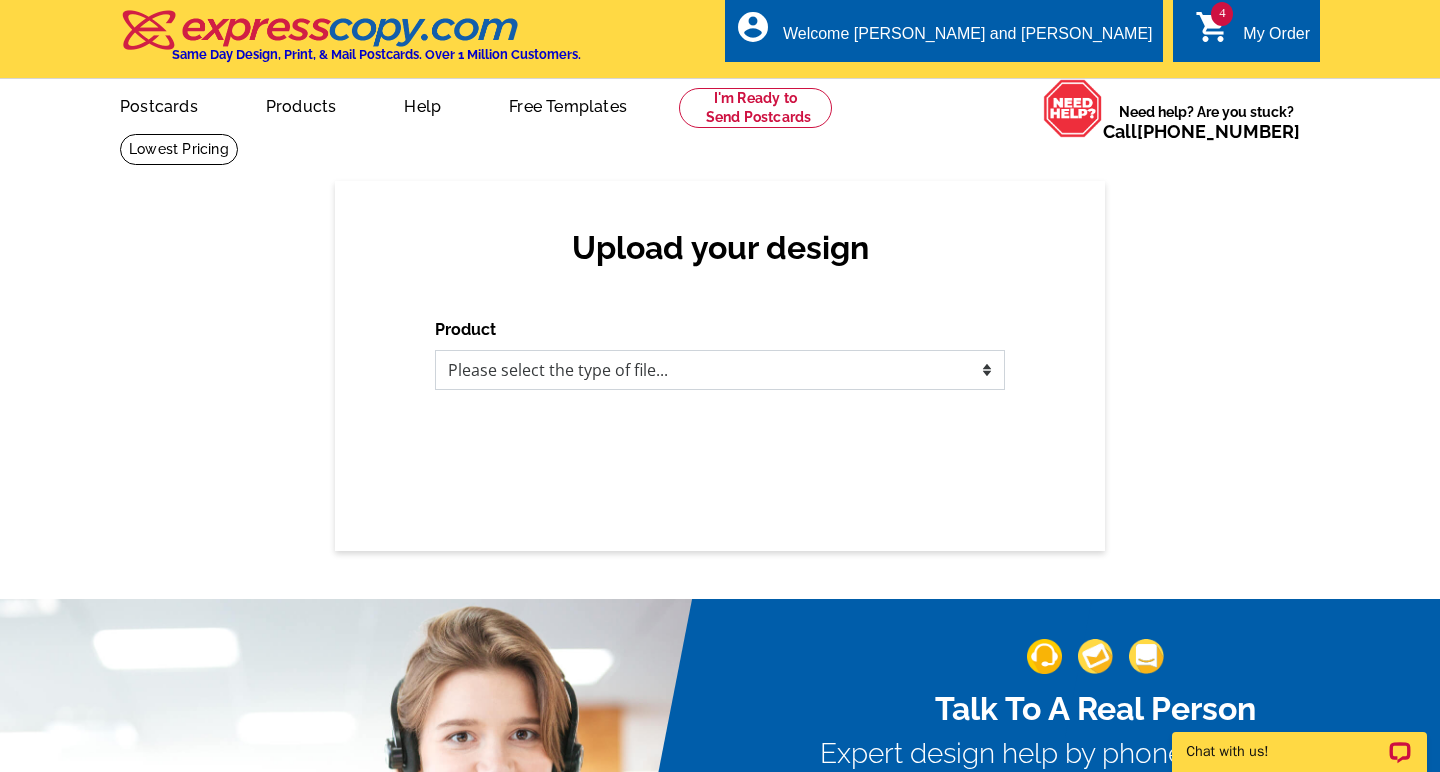 select on "1" 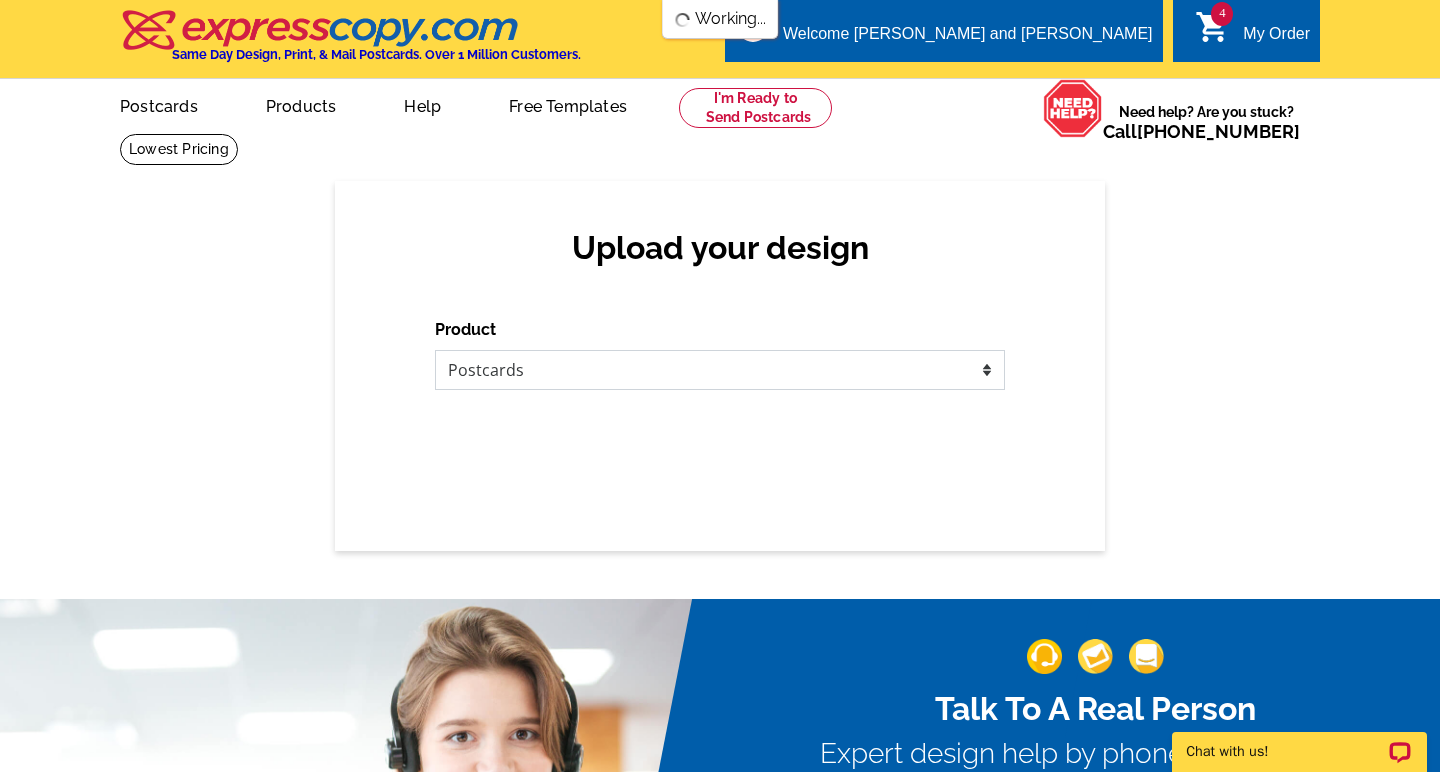 scroll, scrollTop: 0, scrollLeft: 0, axis: both 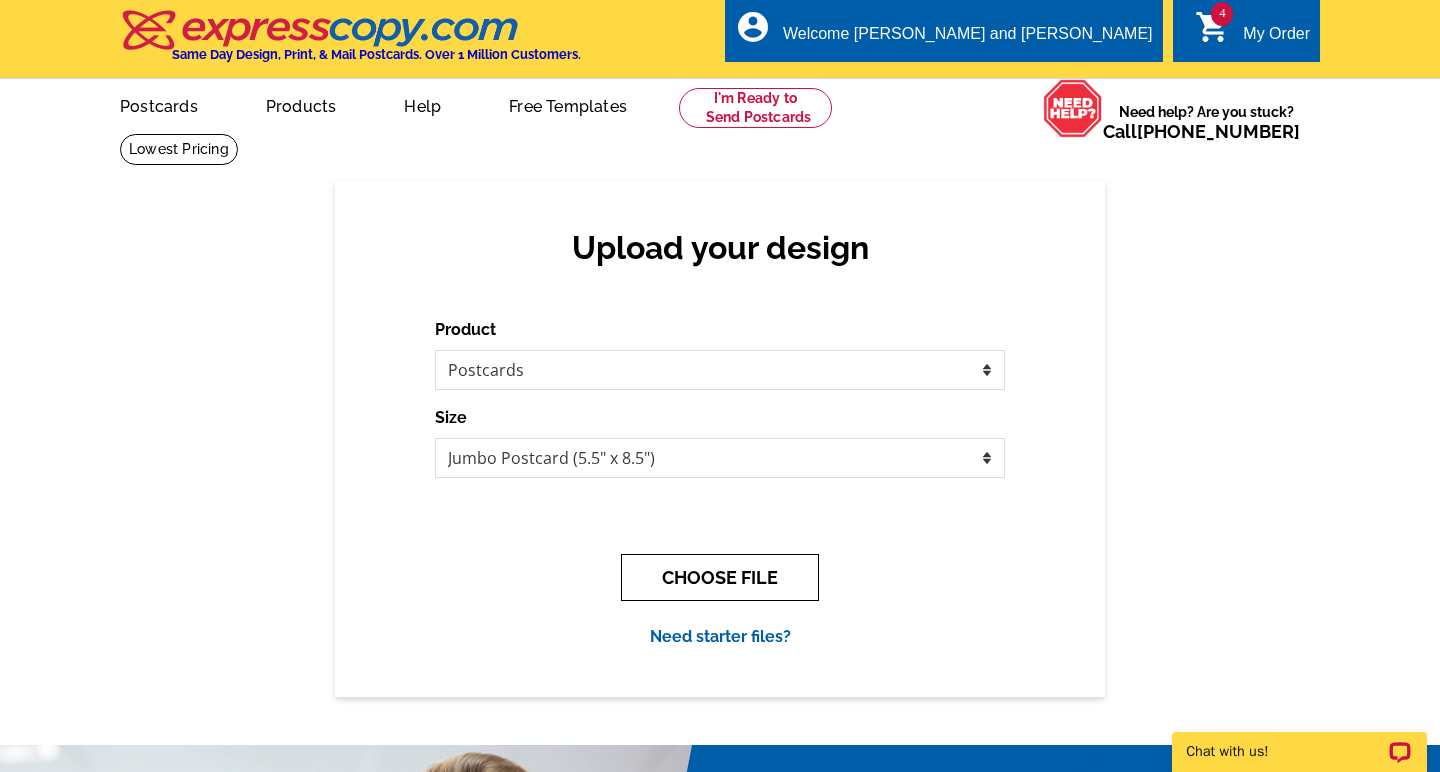 click on "CHOOSE FILE" at bounding box center [720, 577] 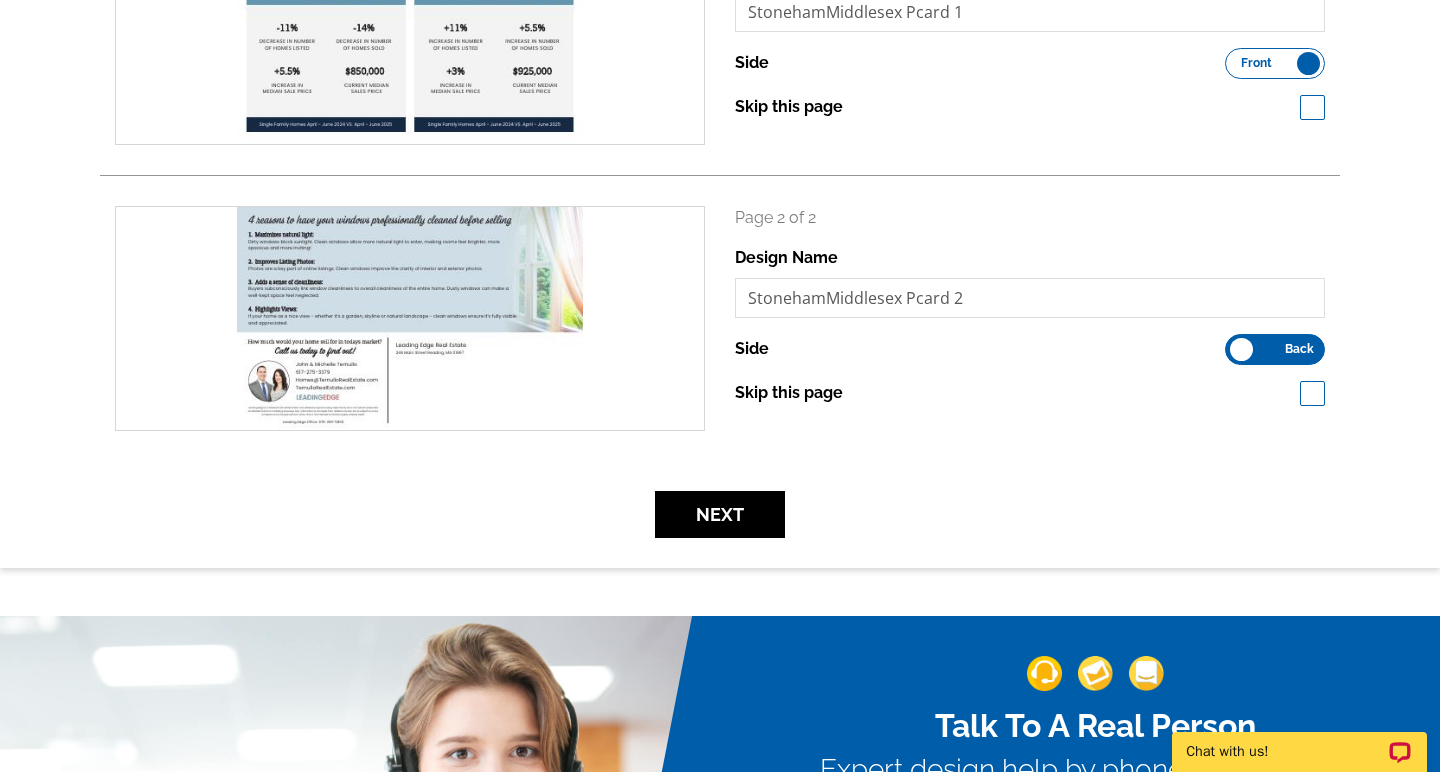 scroll, scrollTop: 651, scrollLeft: 0, axis: vertical 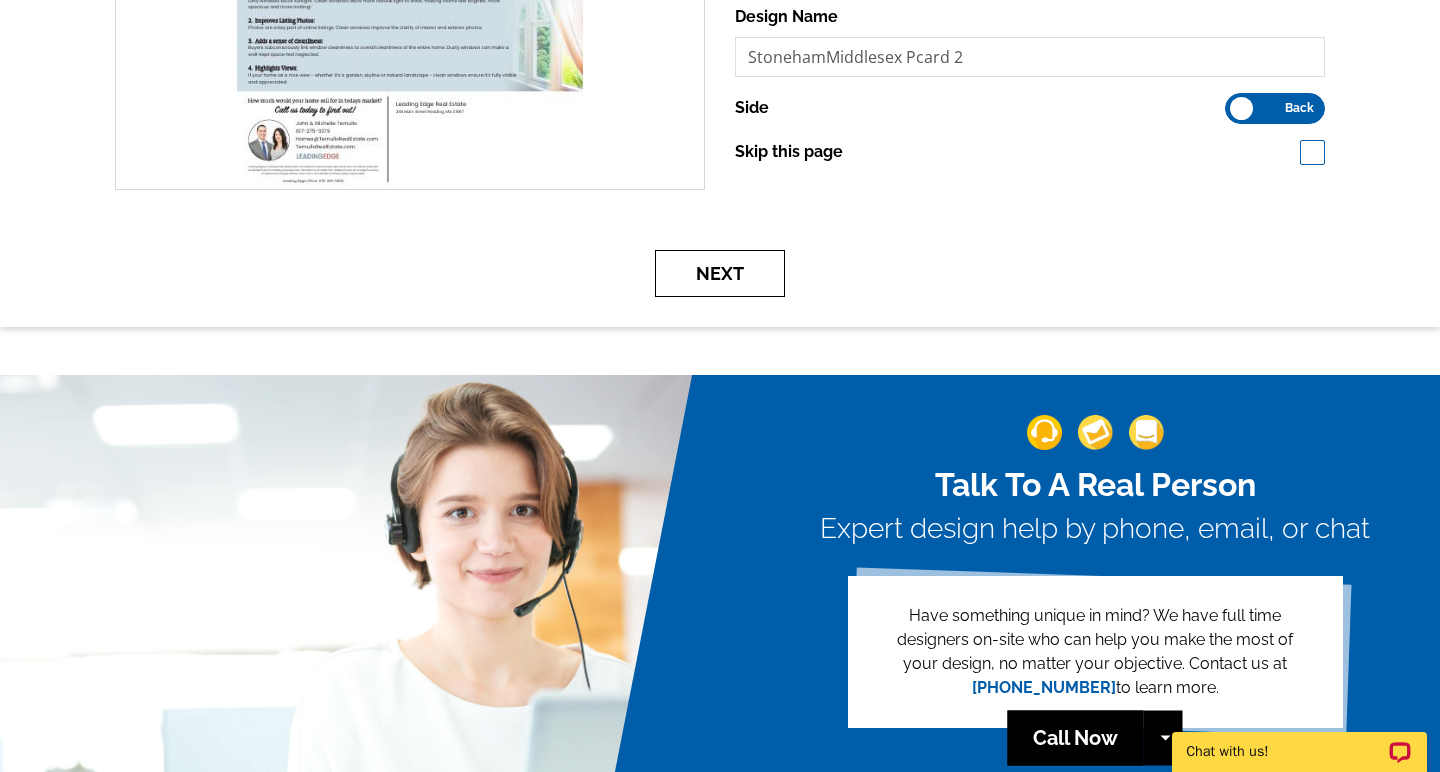 click on "Next" at bounding box center [720, 273] 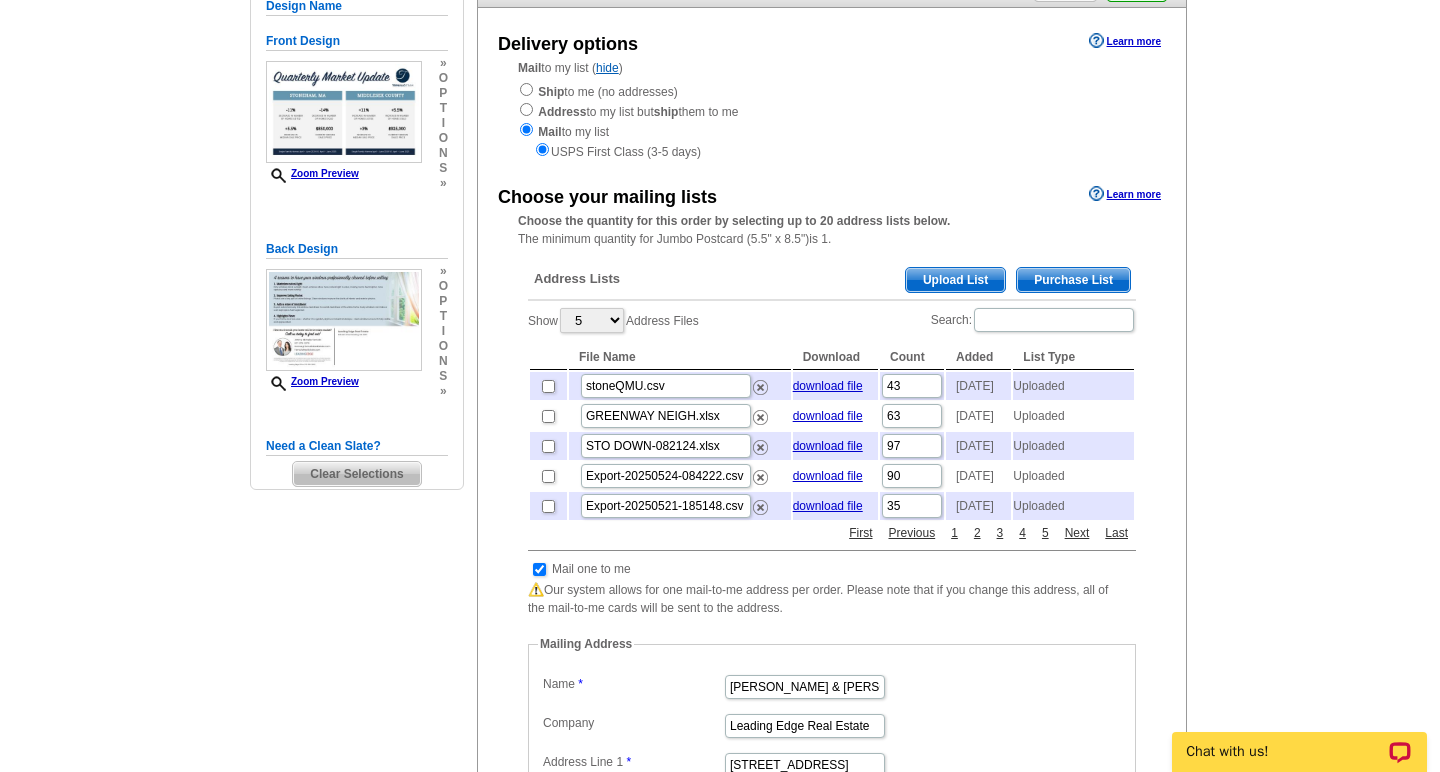 scroll, scrollTop: 227, scrollLeft: 0, axis: vertical 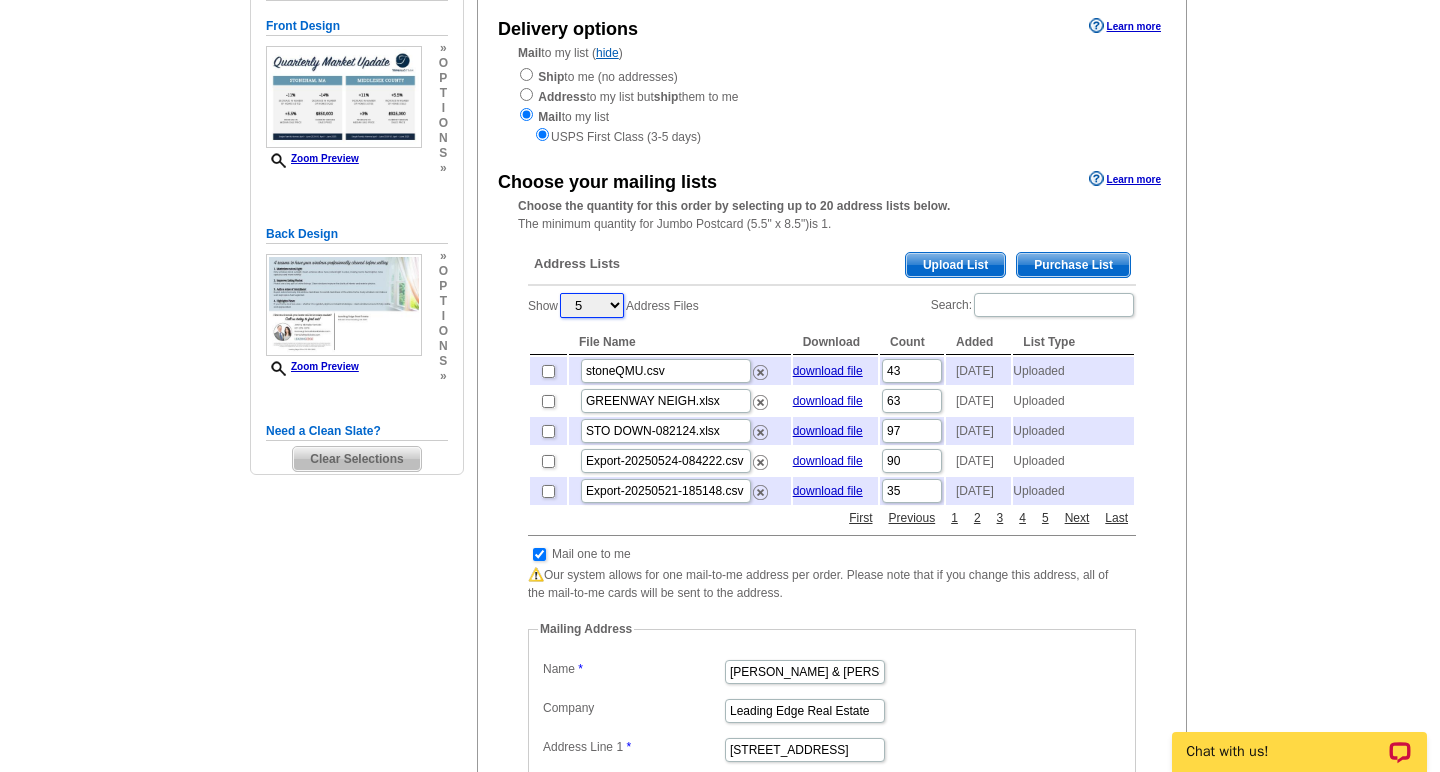 select on "25" 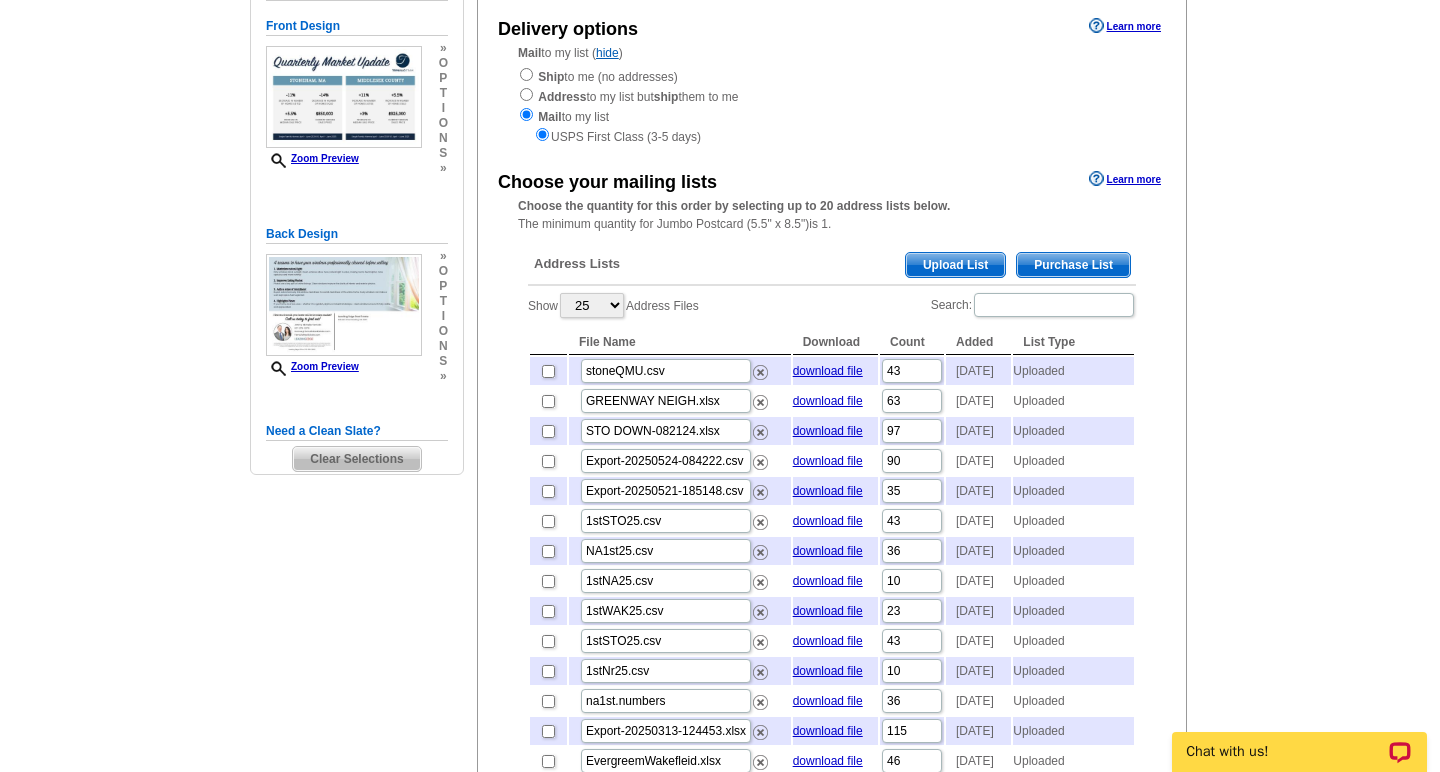 click at bounding box center (548, 521) 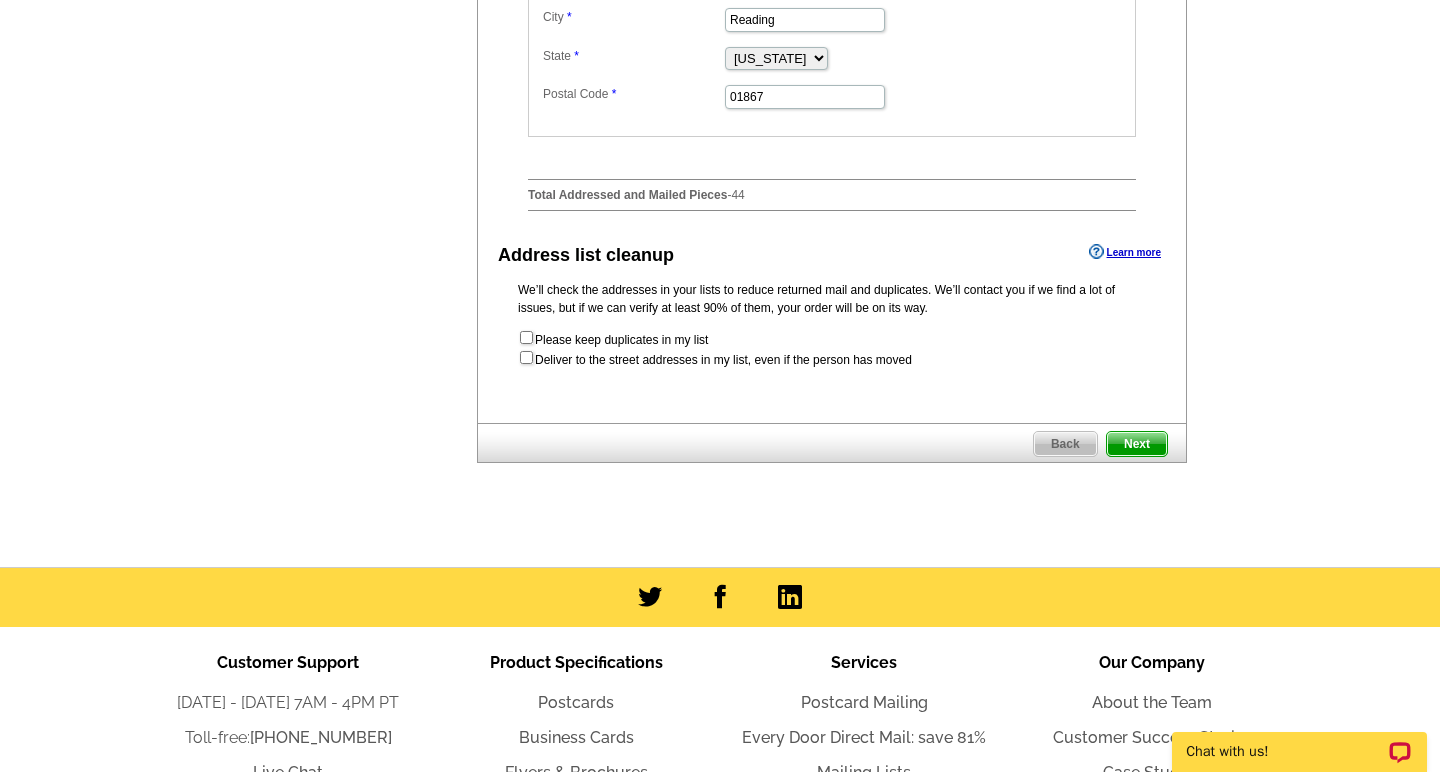 scroll, scrollTop: 1635, scrollLeft: 0, axis: vertical 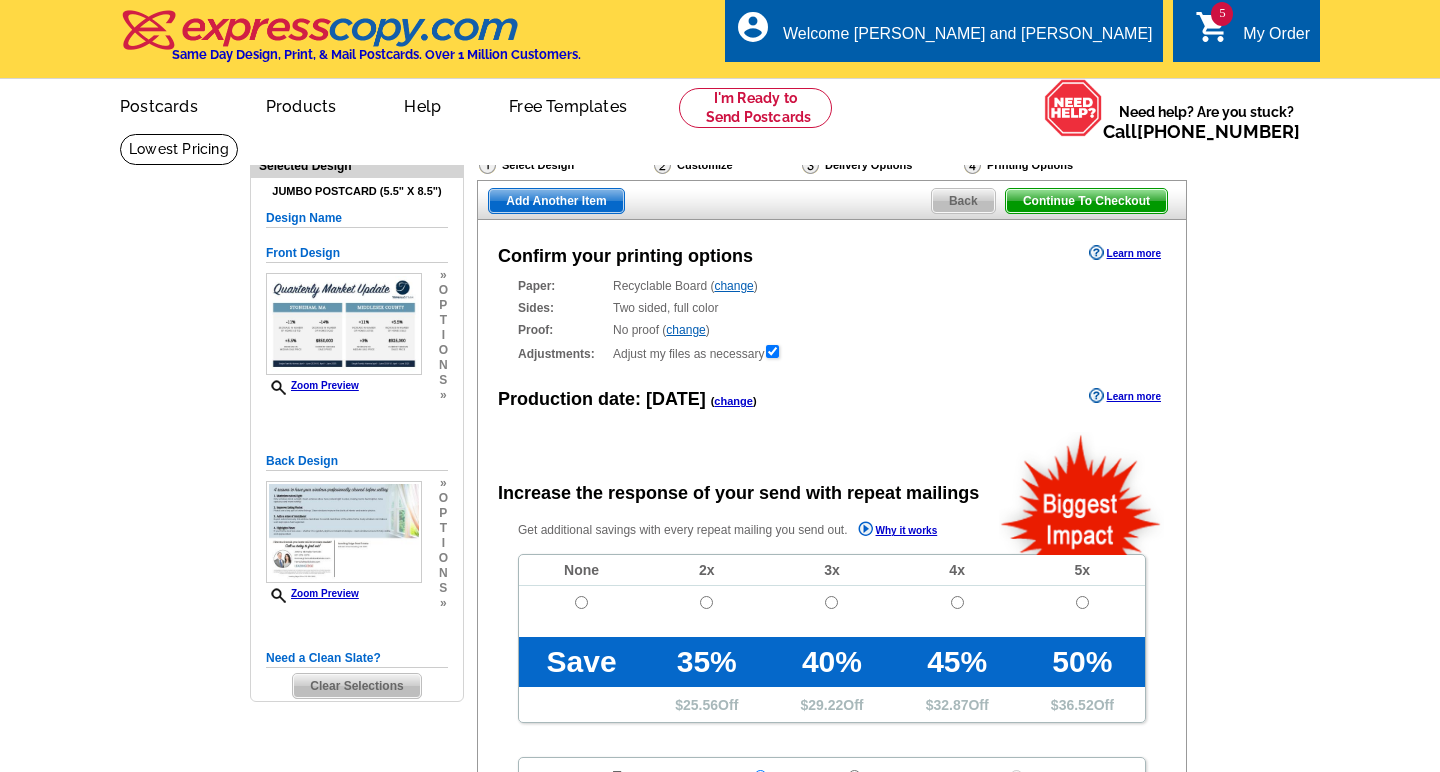 radio on "false" 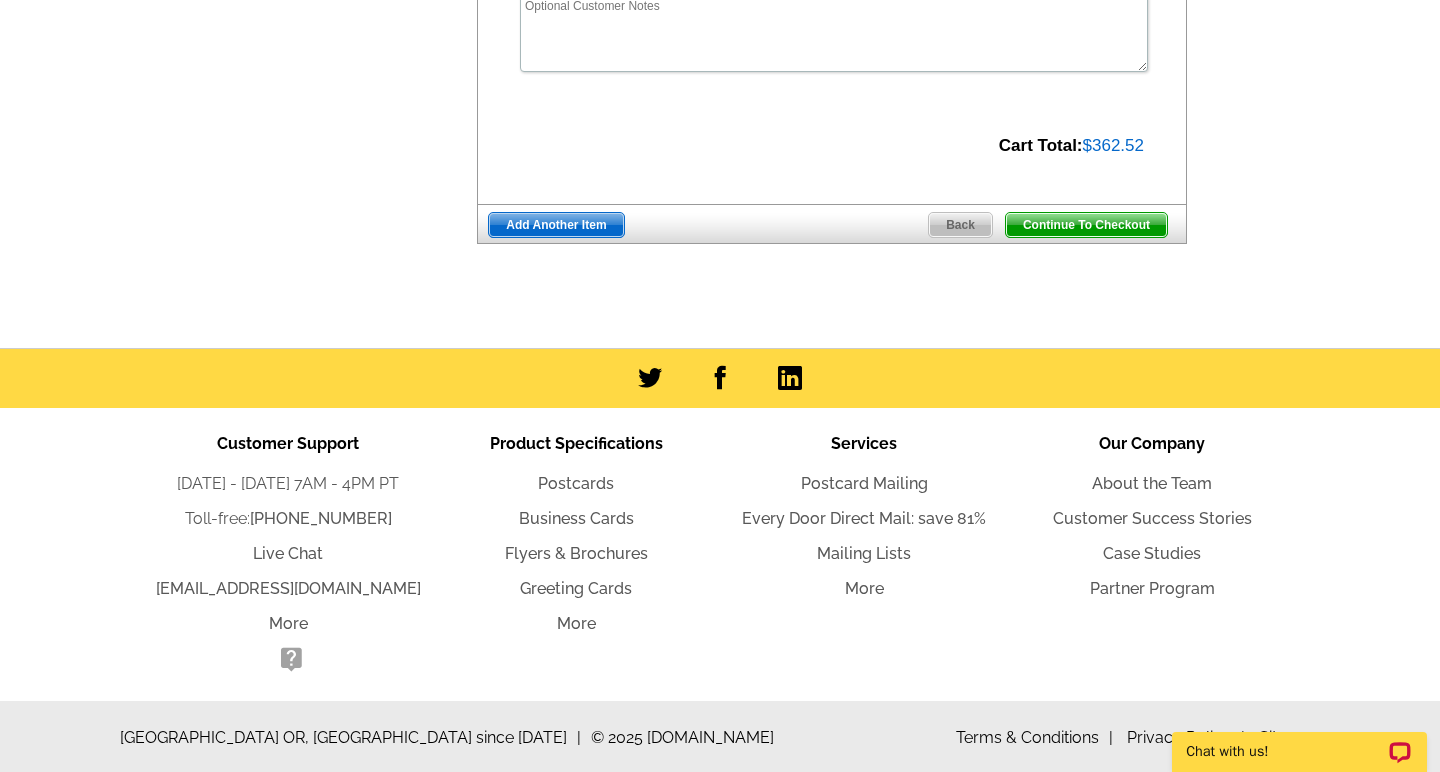 scroll, scrollTop: 870, scrollLeft: 0, axis: vertical 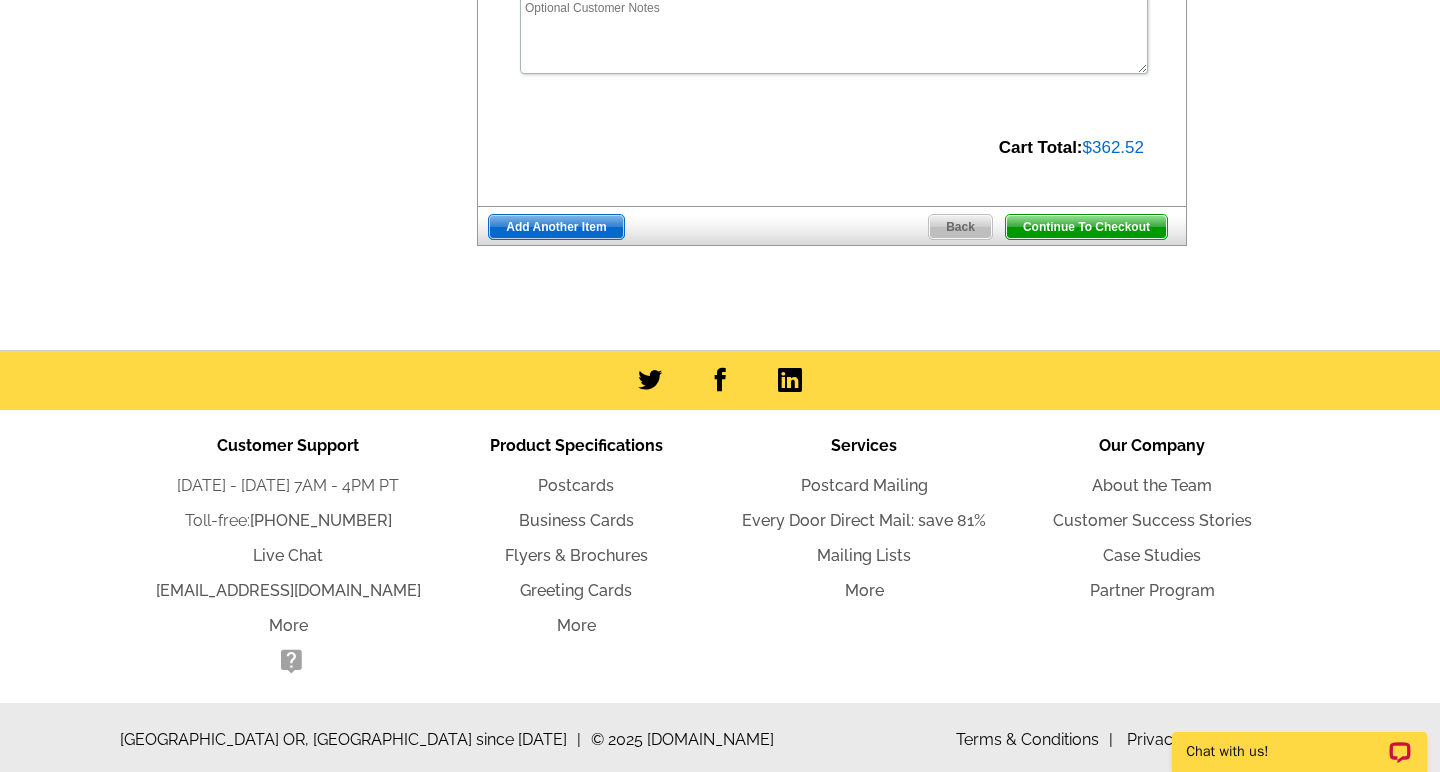 click on "Add Another Item" at bounding box center (556, 227) 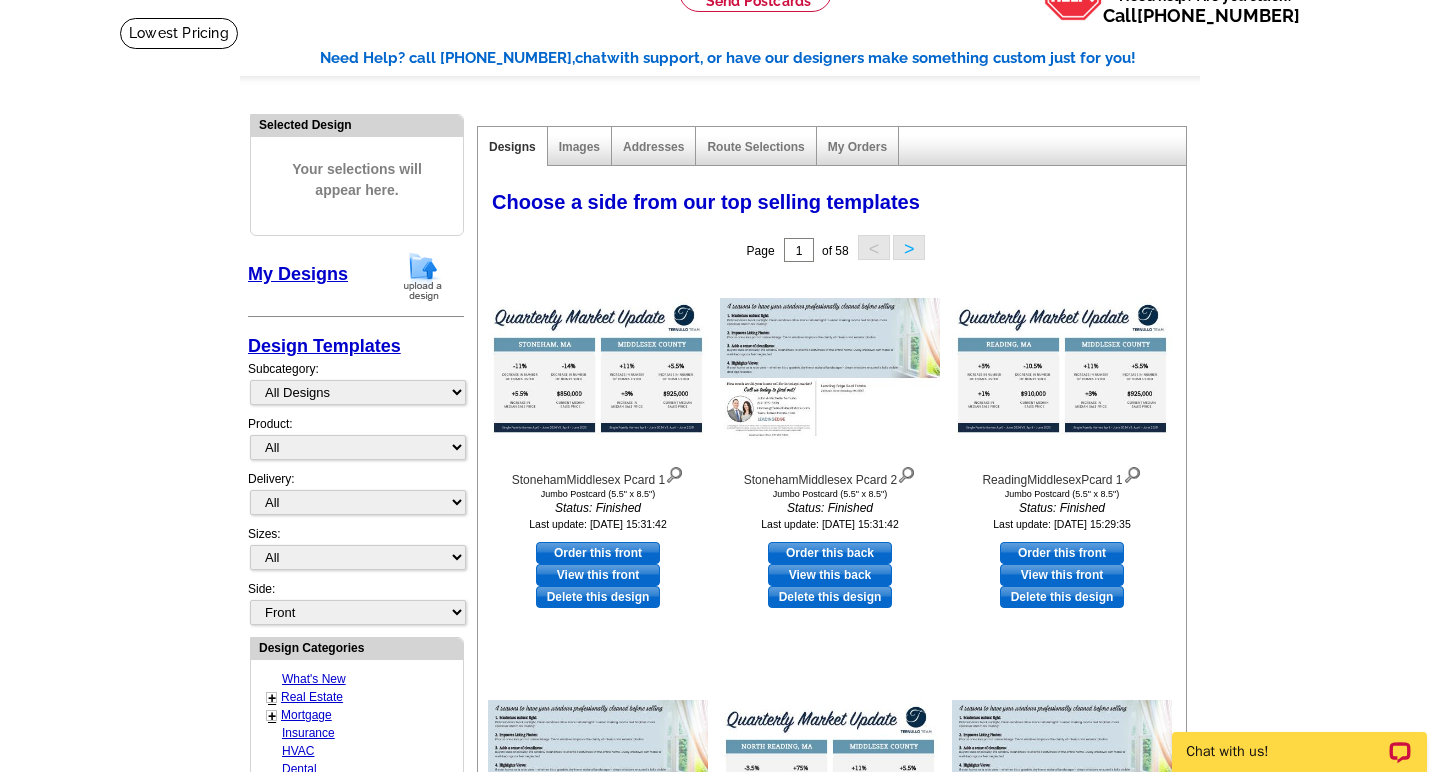 scroll, scrollTop: 116, scrollLeft: 0, axis: vertical 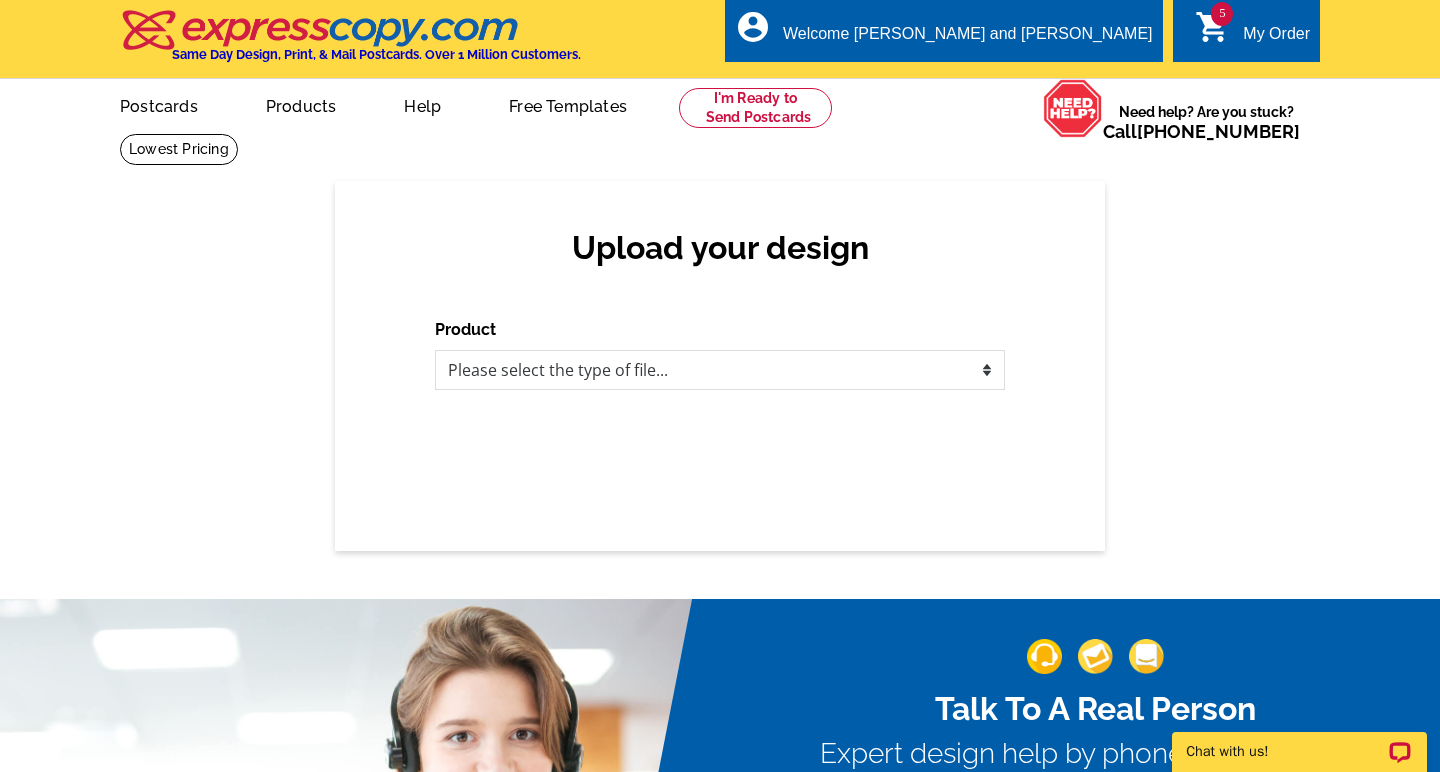 click on "Product
Please select the type of file...
Postcards
Business Cards
Letters and flyers
Greeting Cards" at bounding box center [720, 354] 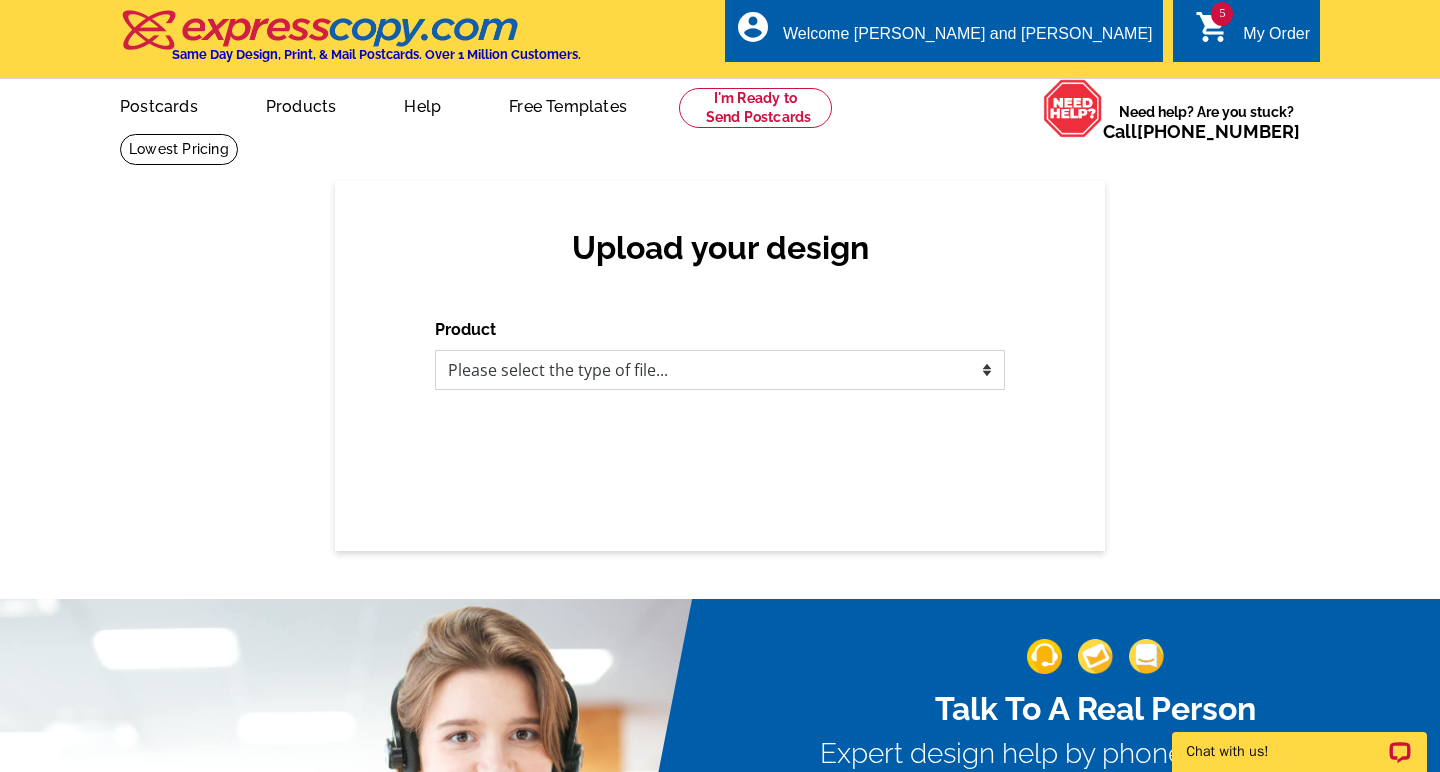 select on "1" 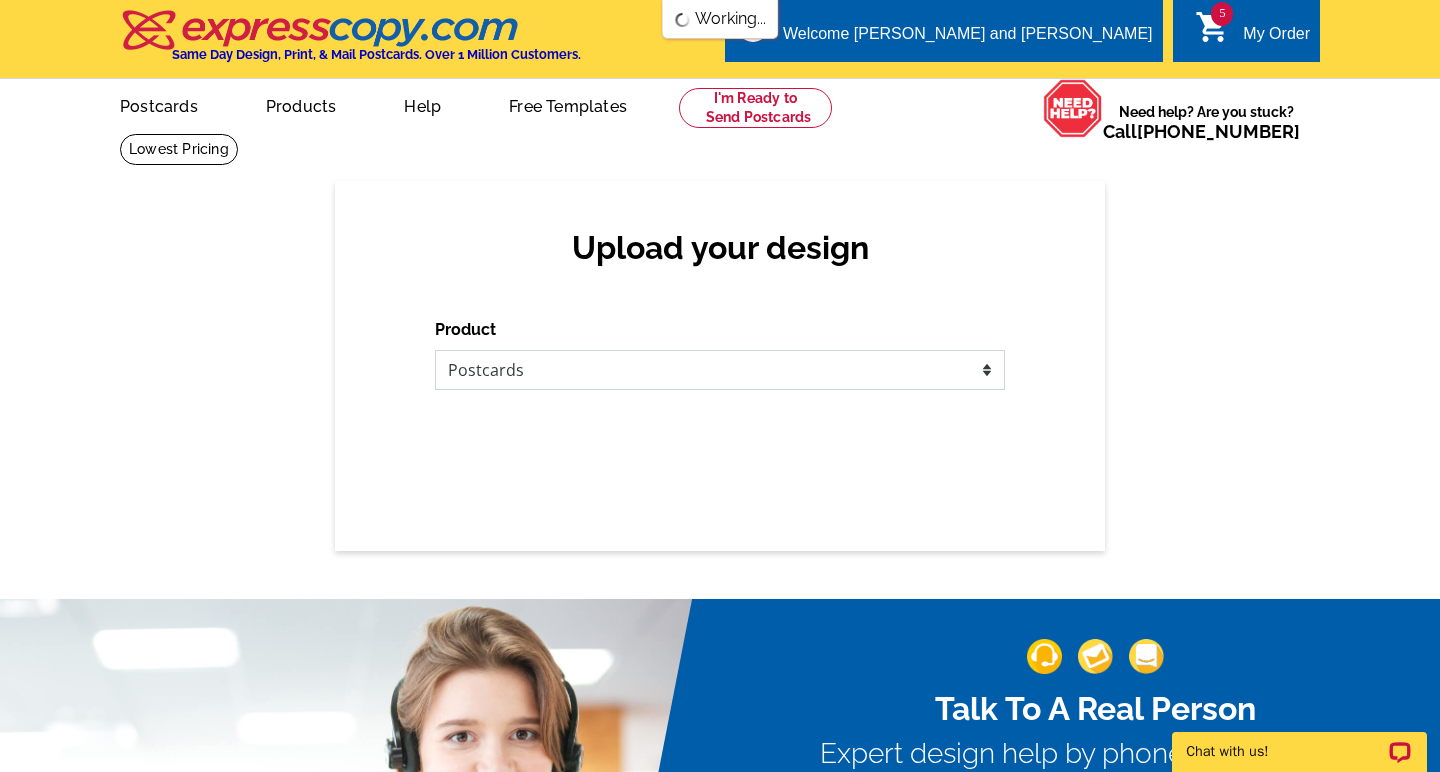 scroll, scrollTop: 0, scrollLeft: 0, axis: both 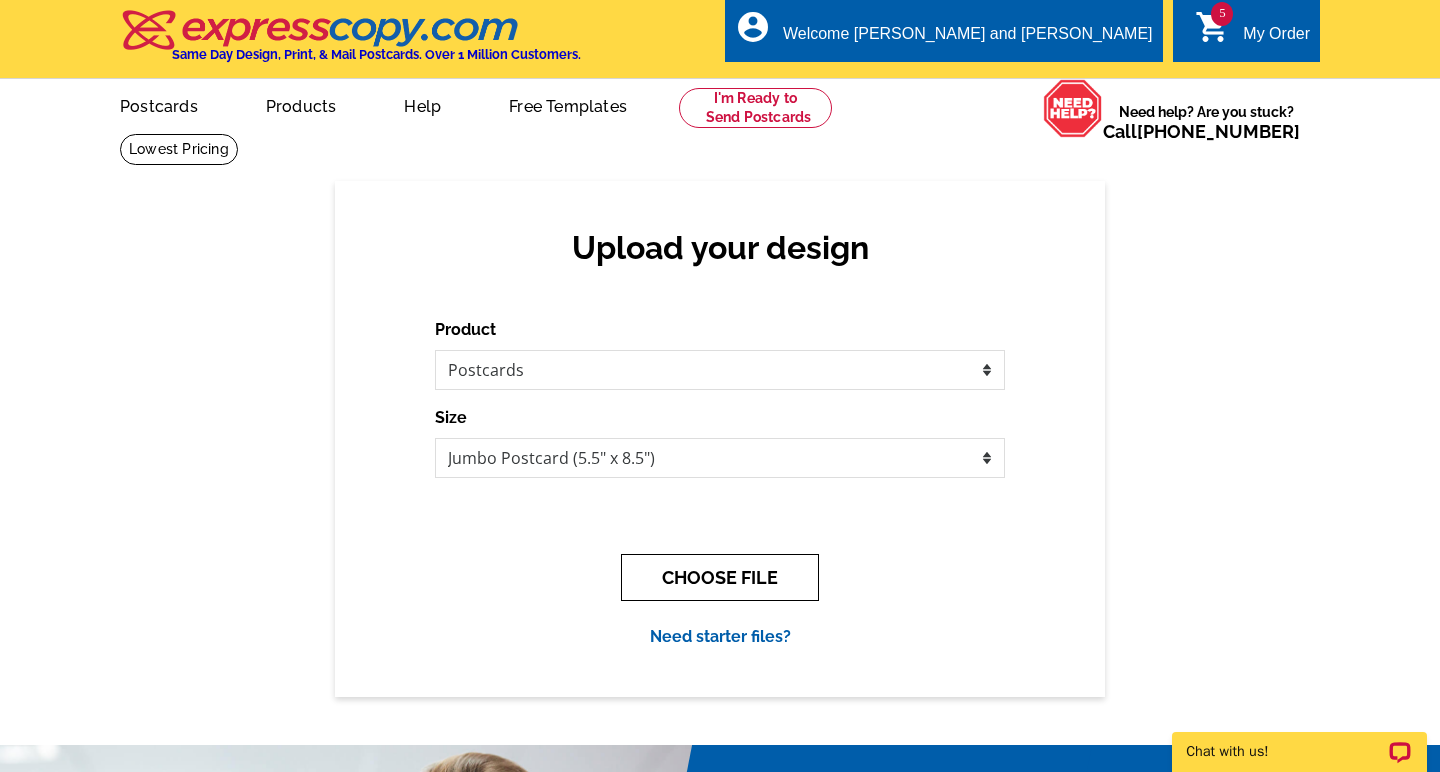 click on "CHOOSE FILE" at bounding box center [720, 577] 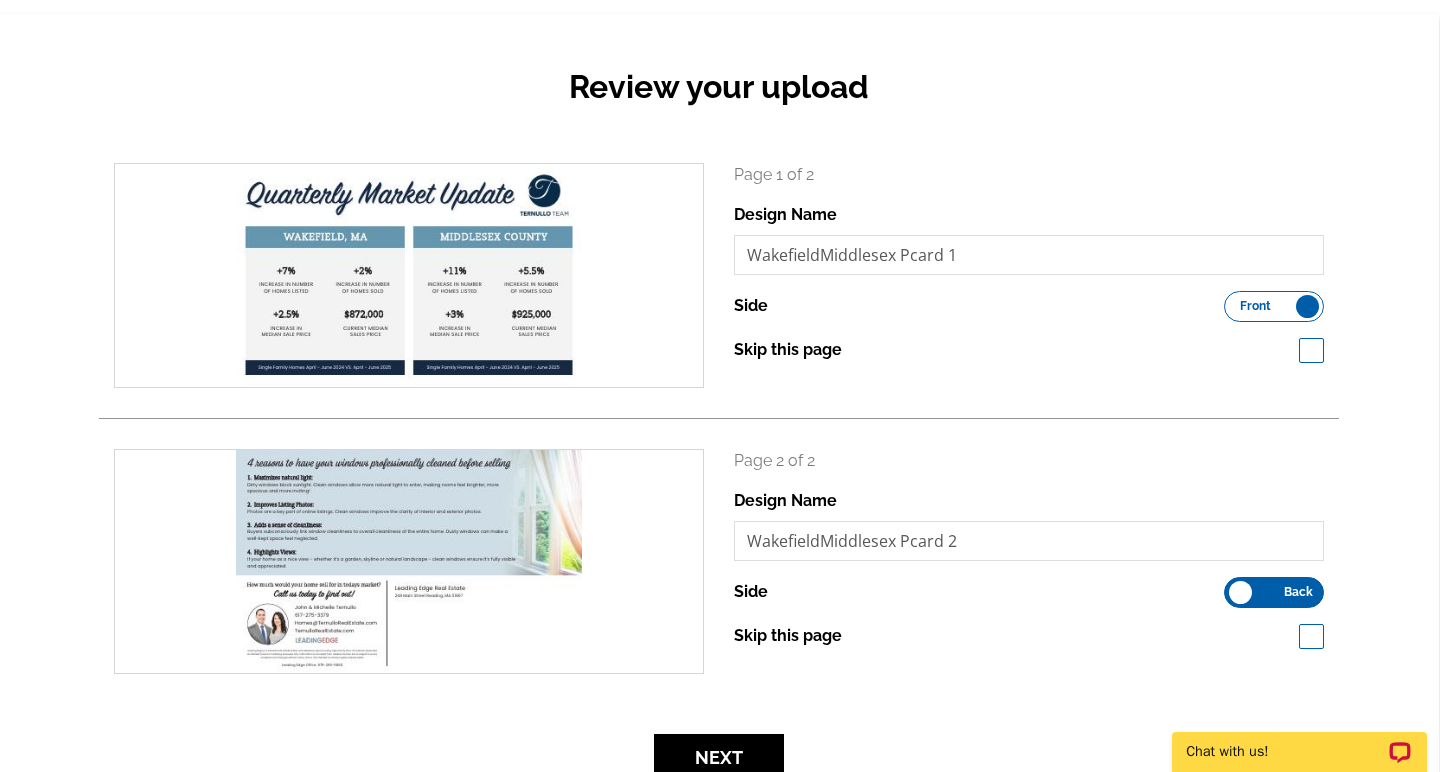 scroll, scrollTop: 249, scrollLeft: 1, axis: both 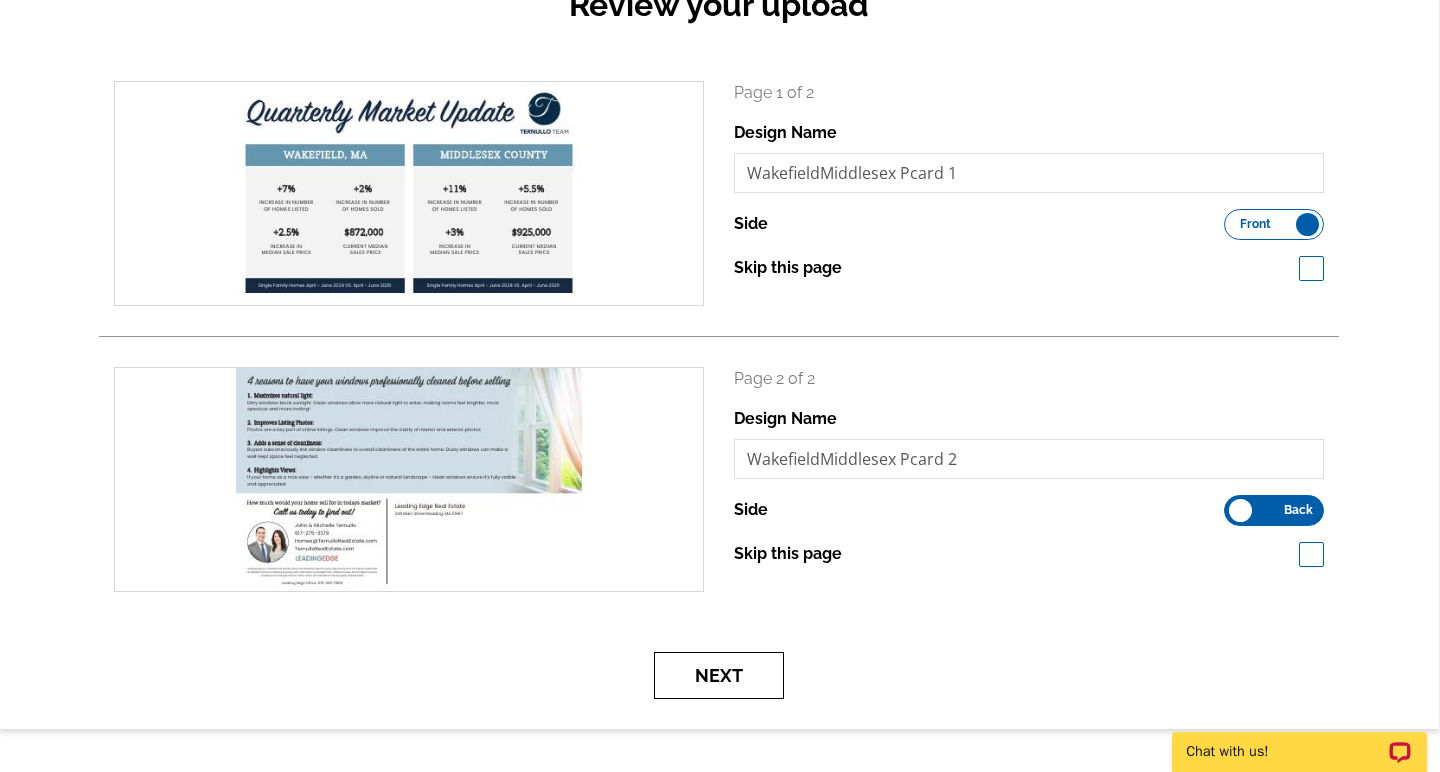 click on "Next" at bounding box center (719, 675) 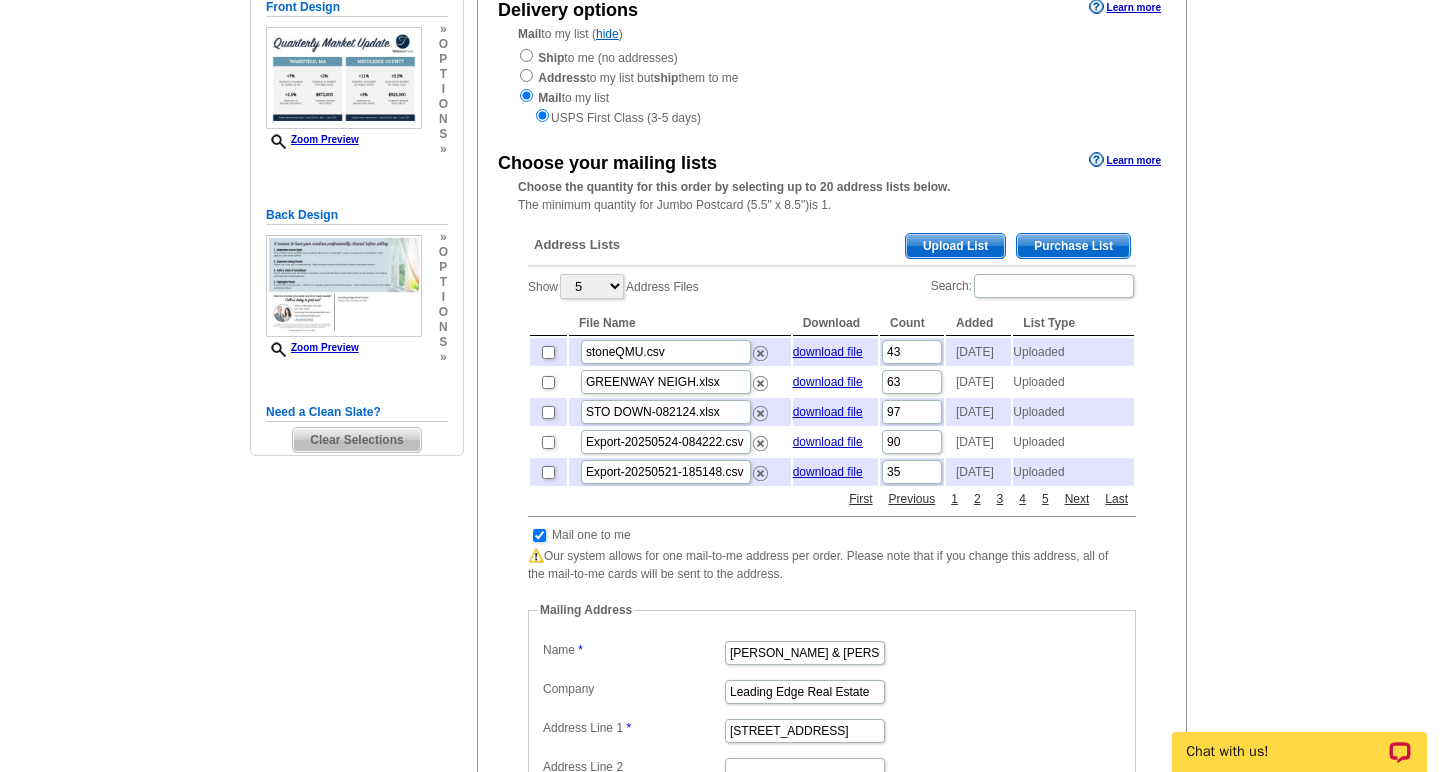 scroll, scrollTop: 164, scrollLeft: 0, axis: vertical 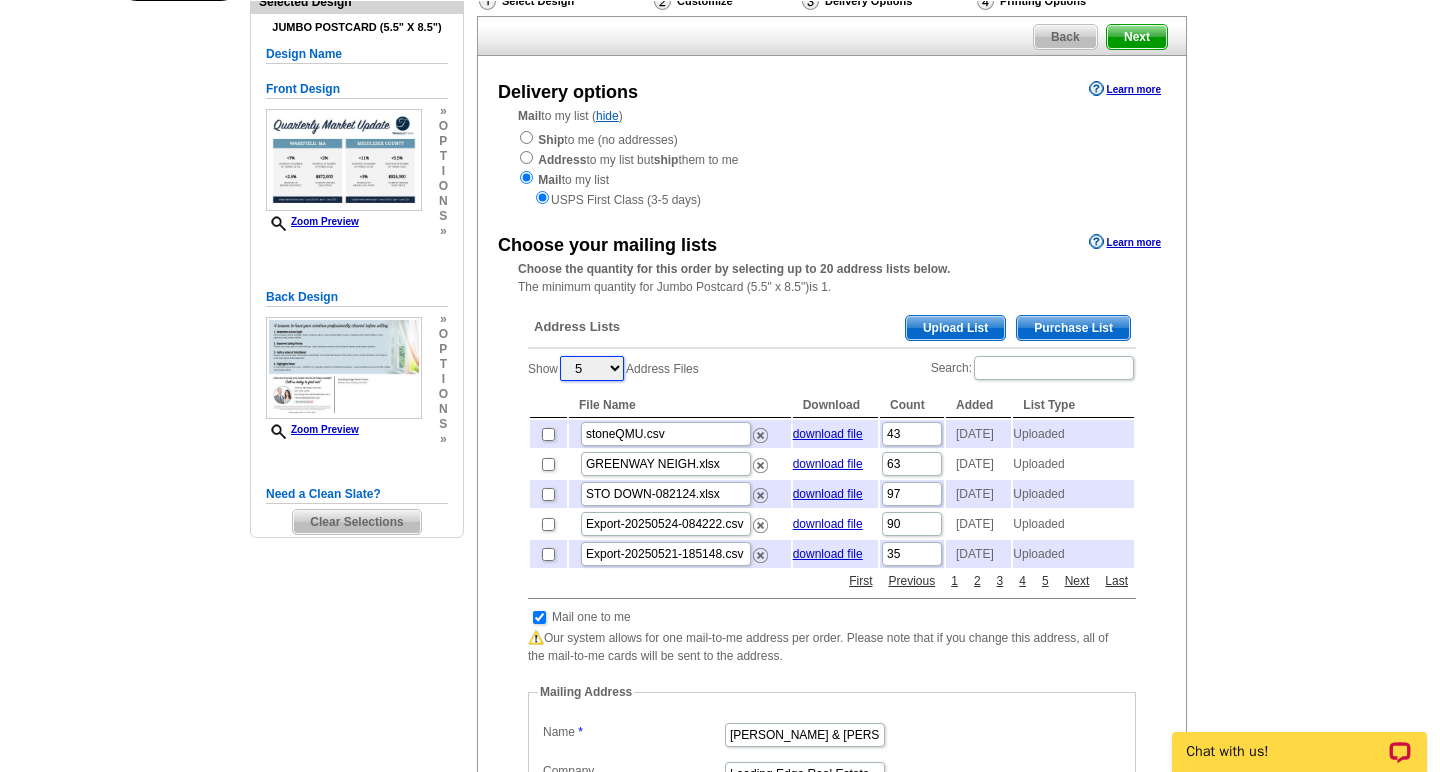 select on "10" 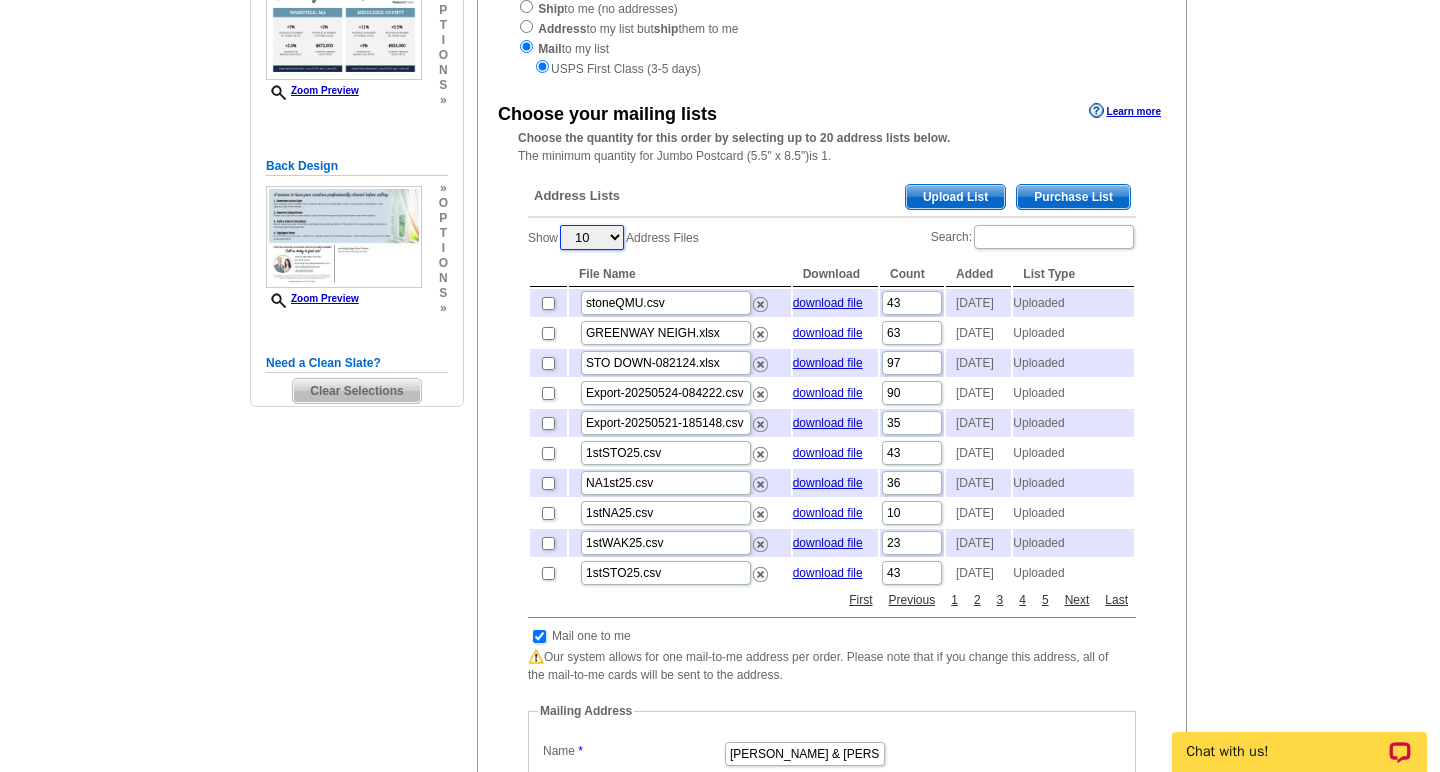 scroll, scrollTop: 297, scrollLeft: 0, axis: vertical 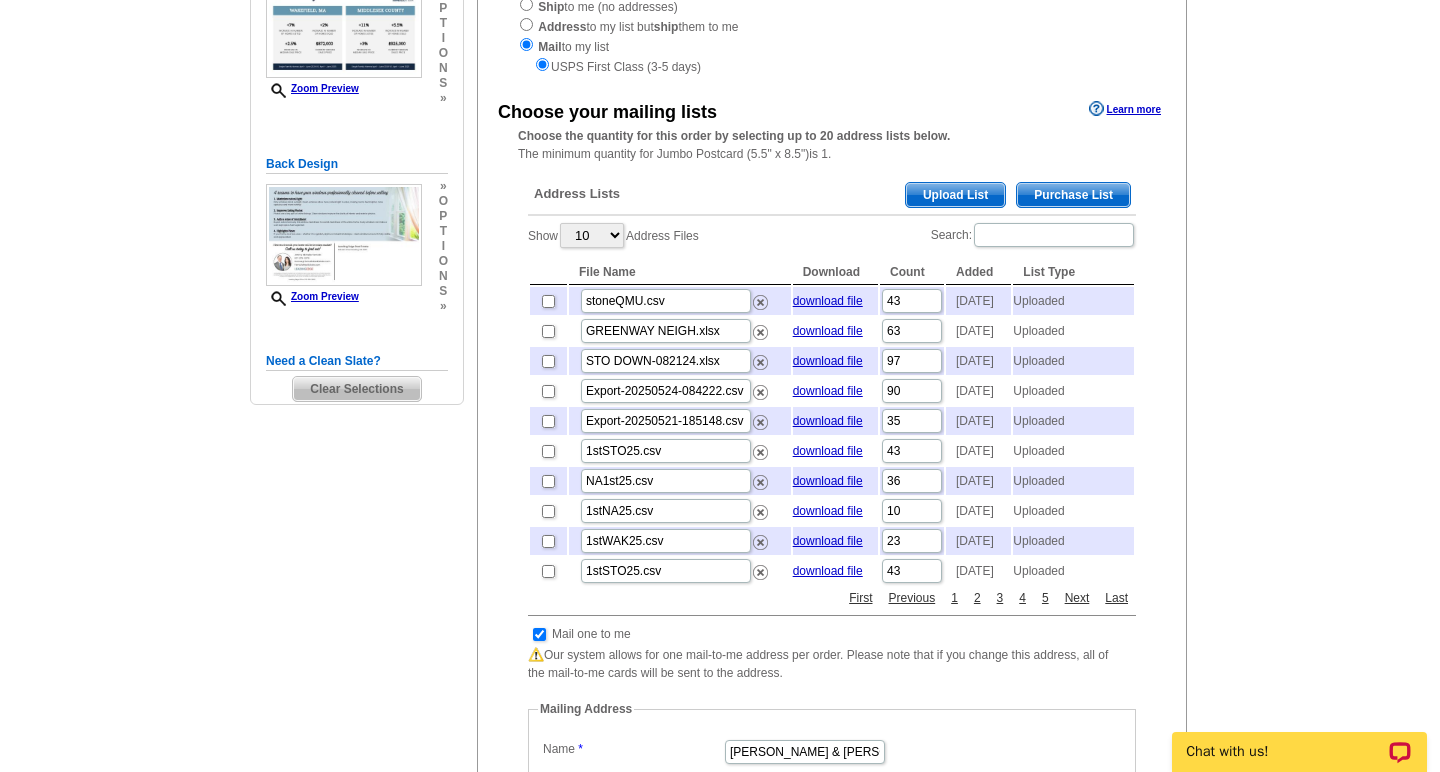 click at bounding box center (548, 541) 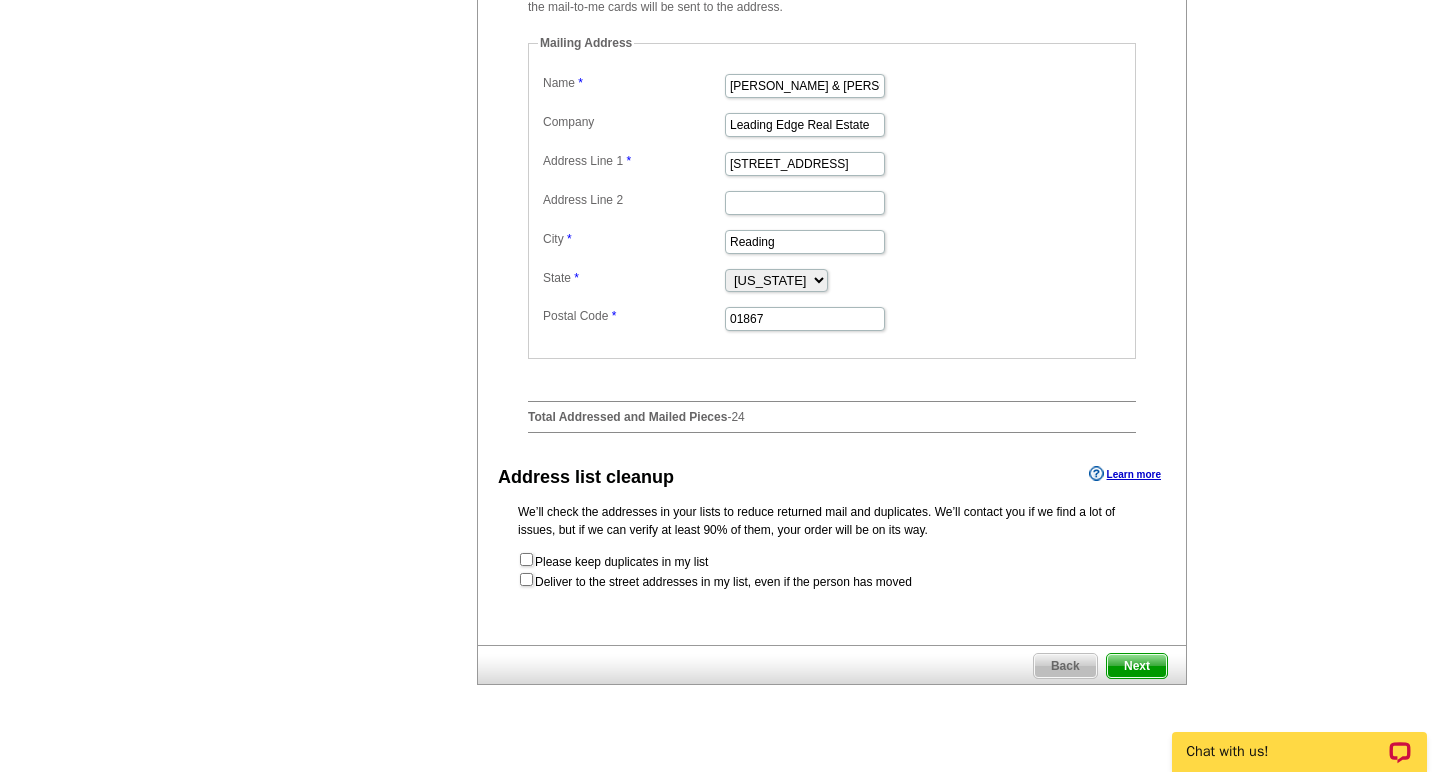 scroll, scrollTop: 1471, scrollLeft: 0, axis: vertical 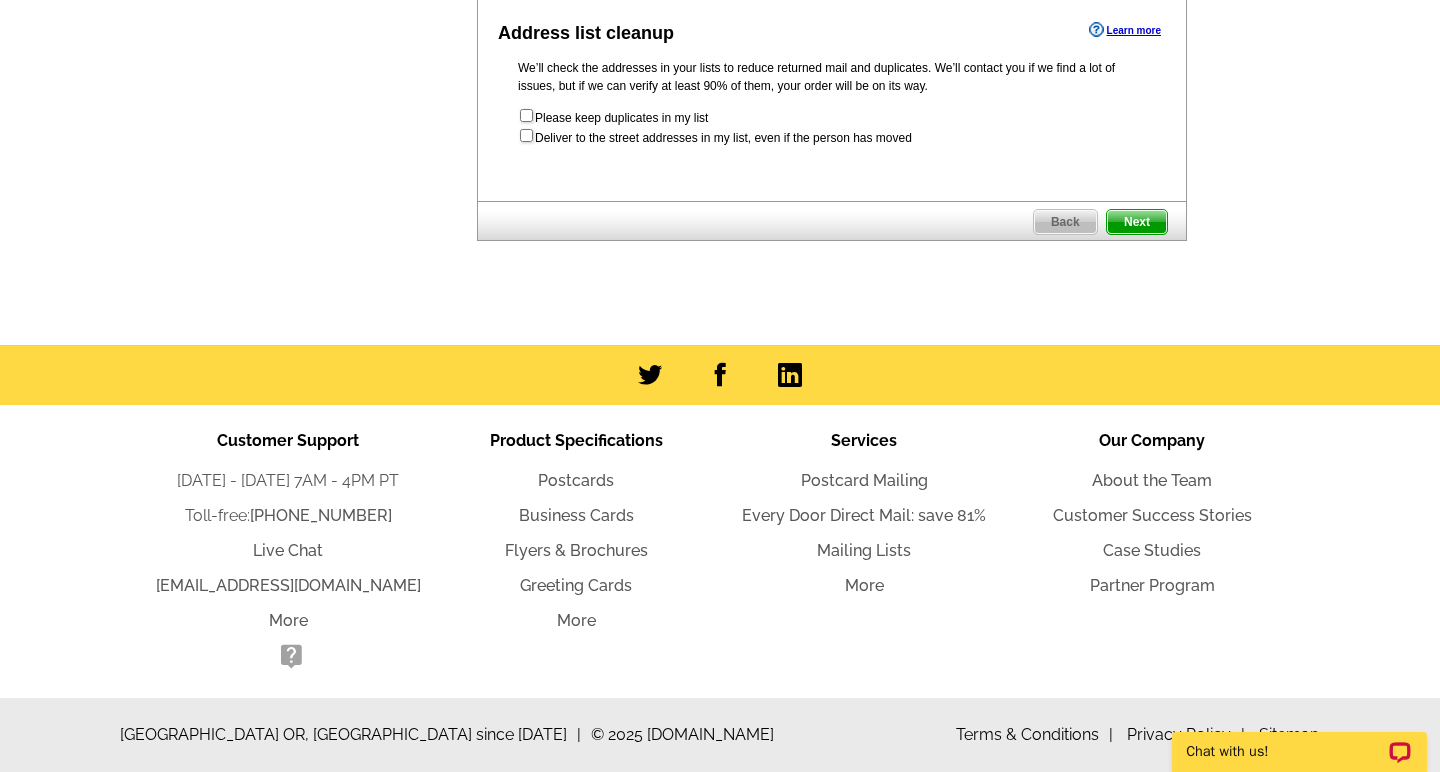 click on "Next" at bounding box center [1137, 222] 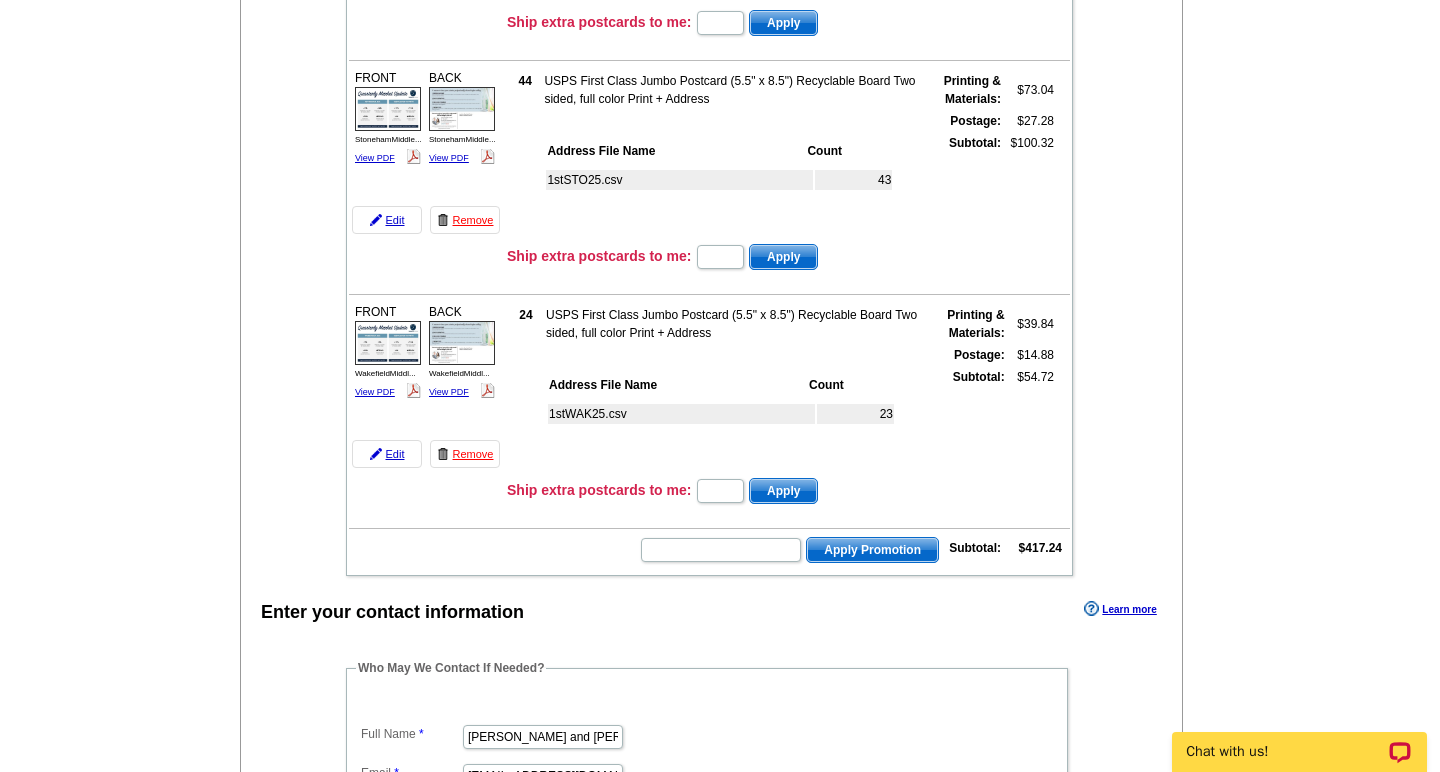 scroll, scrollTop: 1340, scrollLeft: 0, axis: vertical 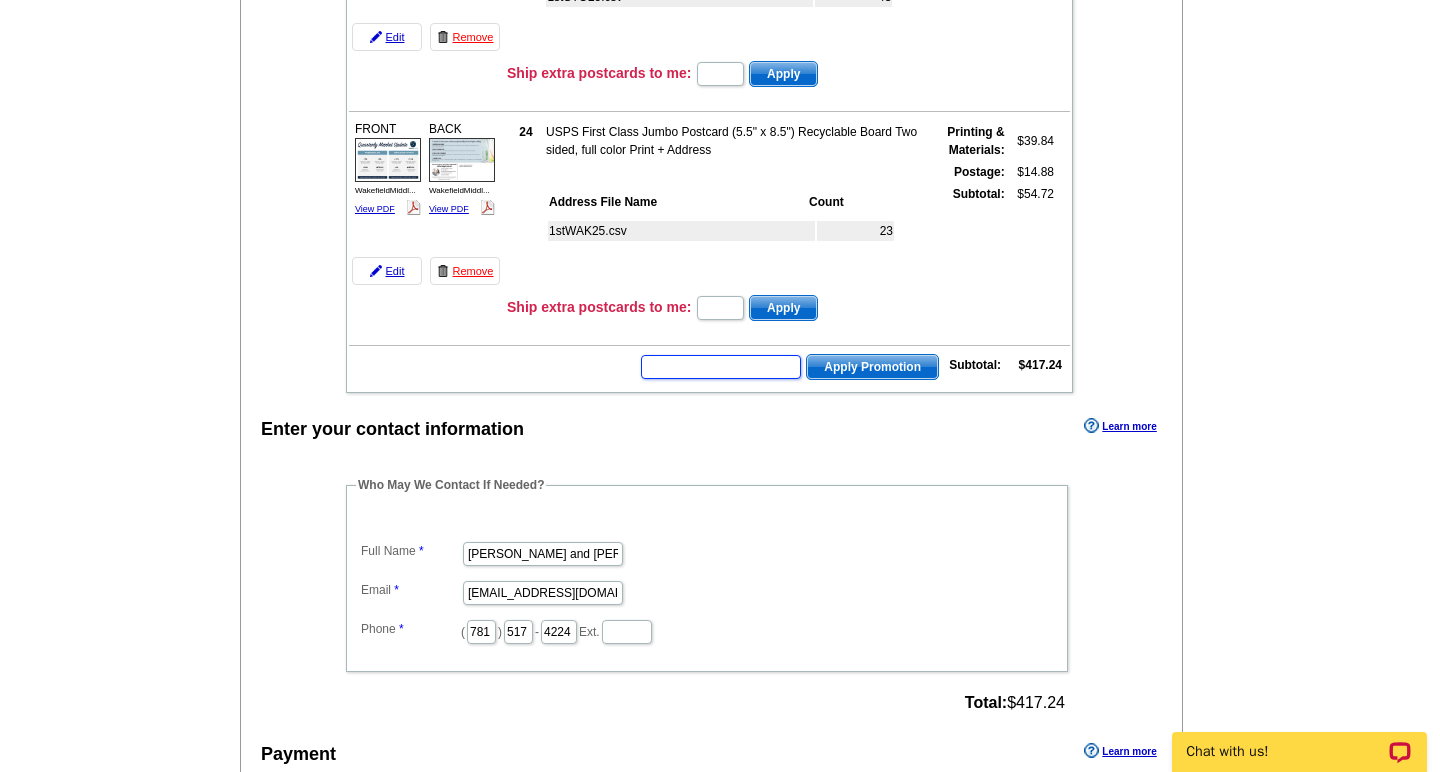 click at bounding box center [721, 367] 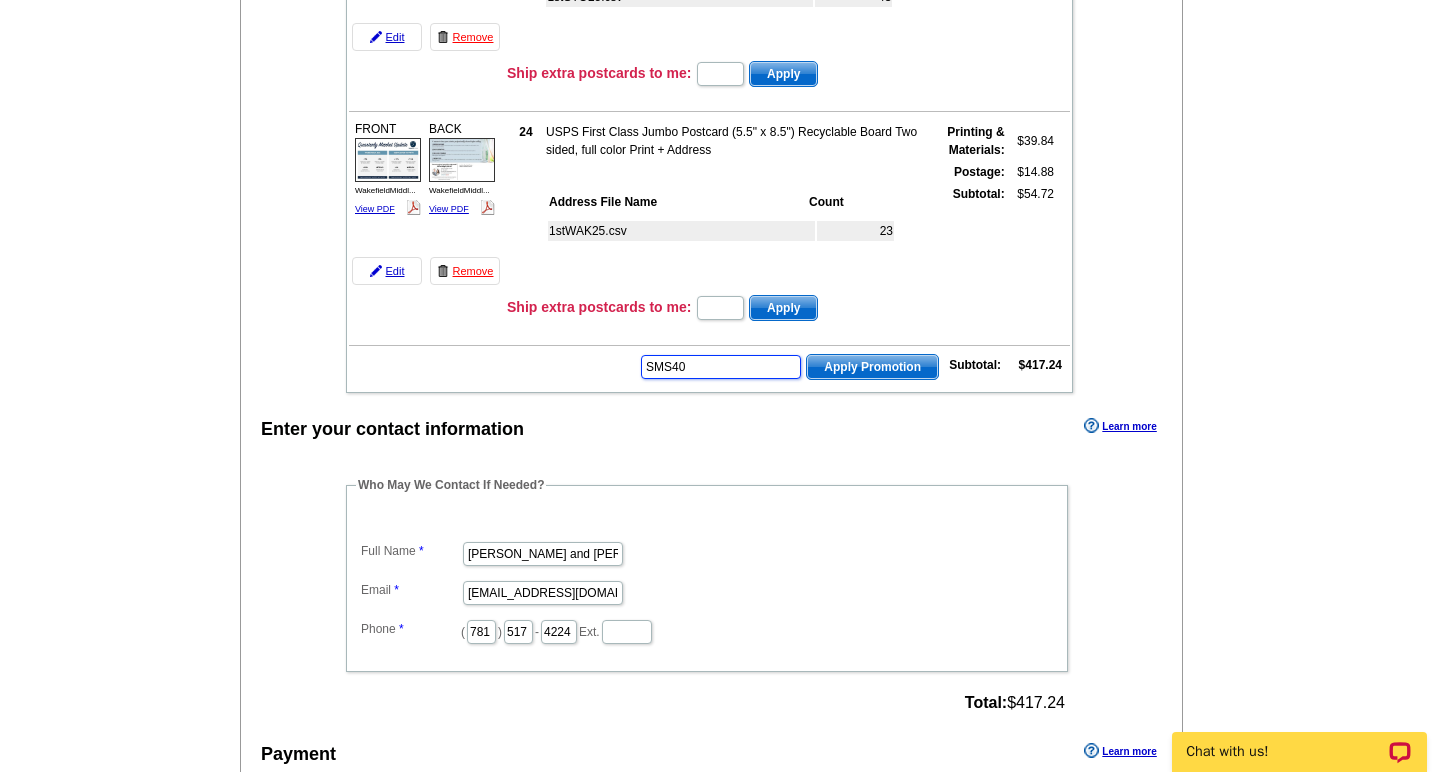 type on "SMS40" 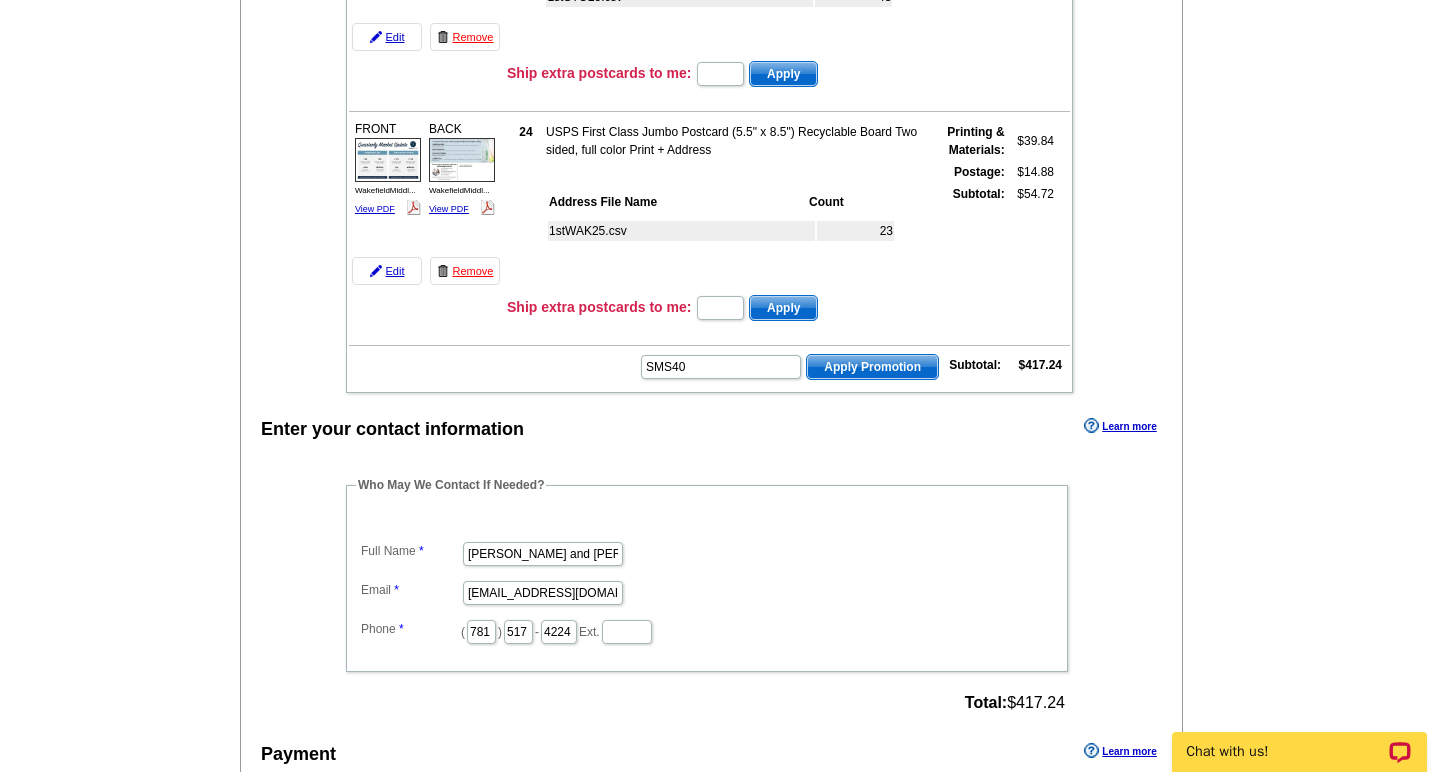 click on "Apply Promotion" at bounding box center (872, 367) 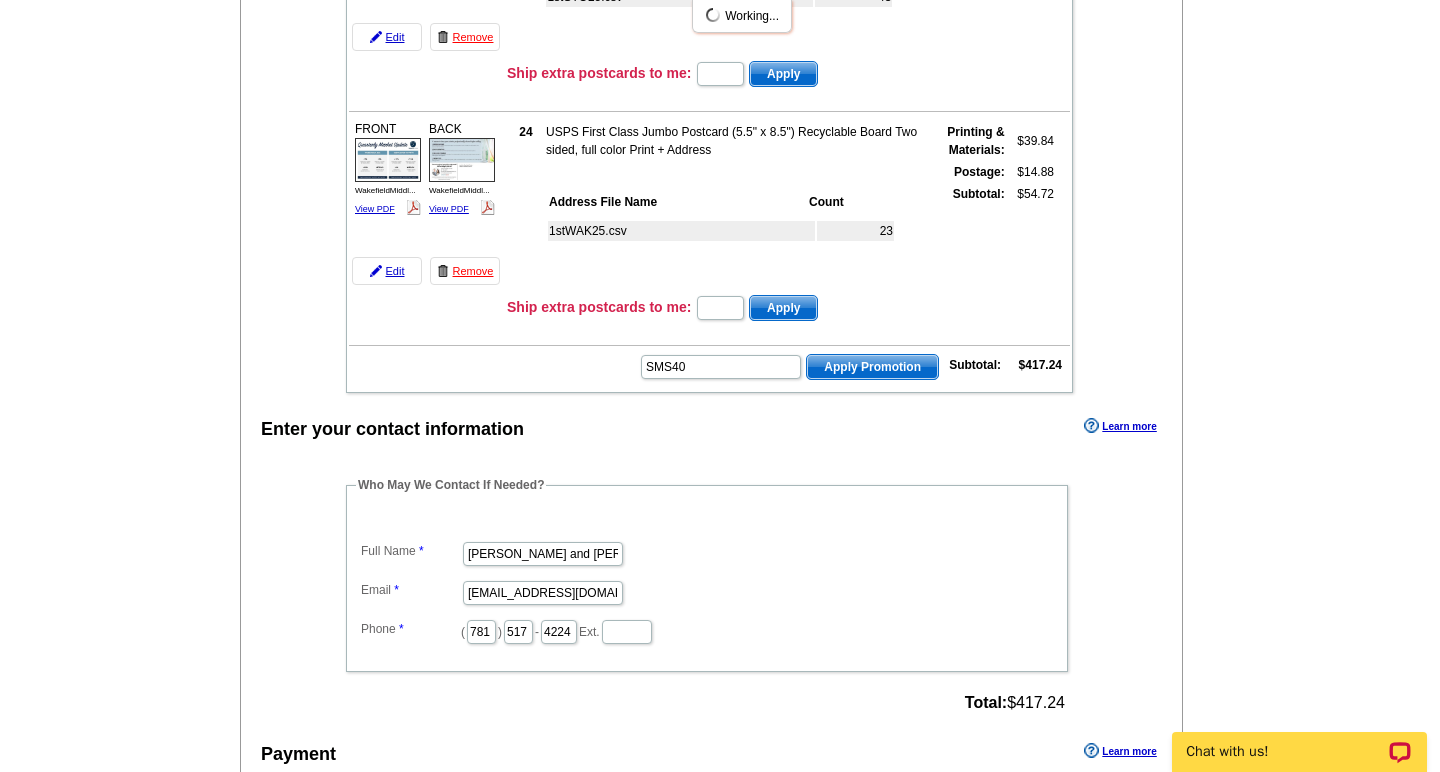 scroll, scrollTop: 0, scrollLeft: 0, axis: both 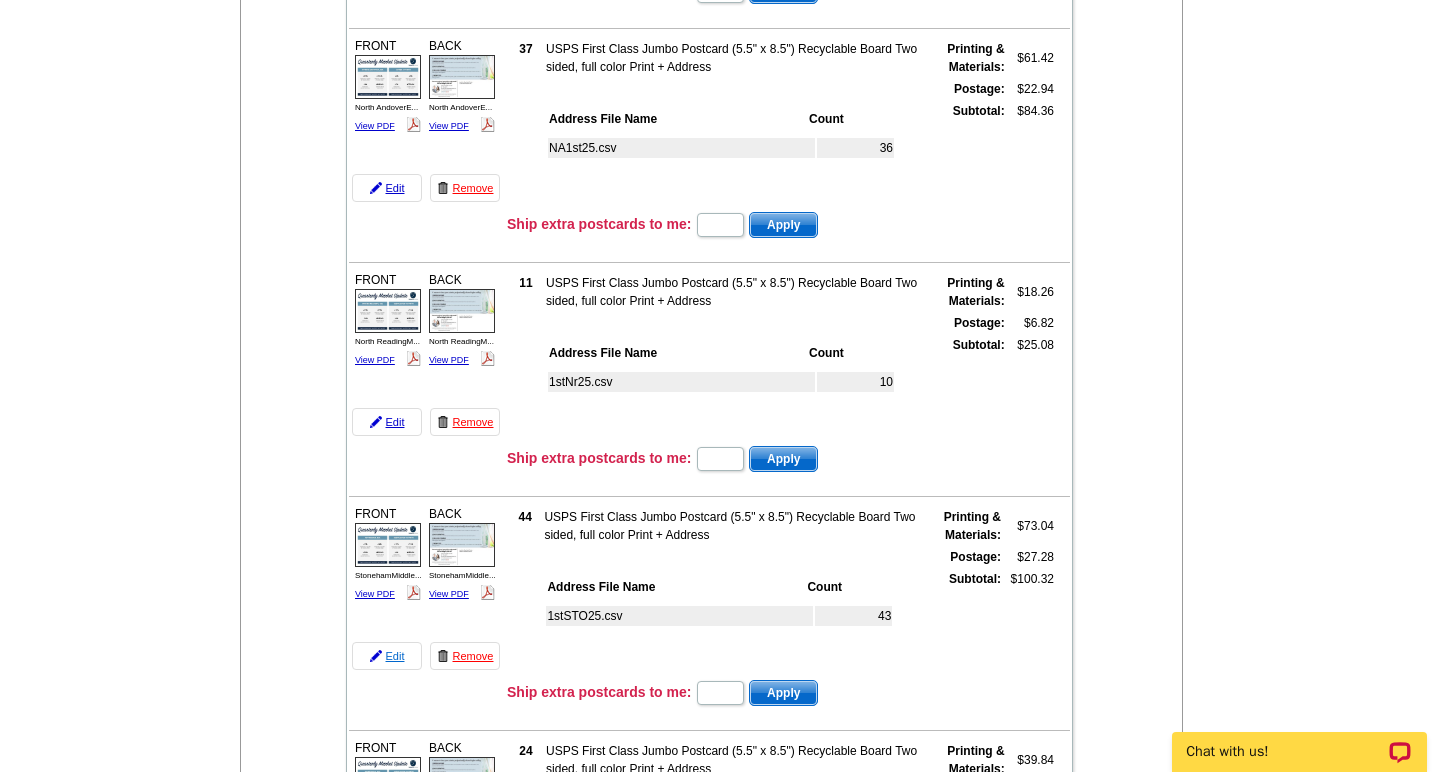 click at bounding box center (376, 656) 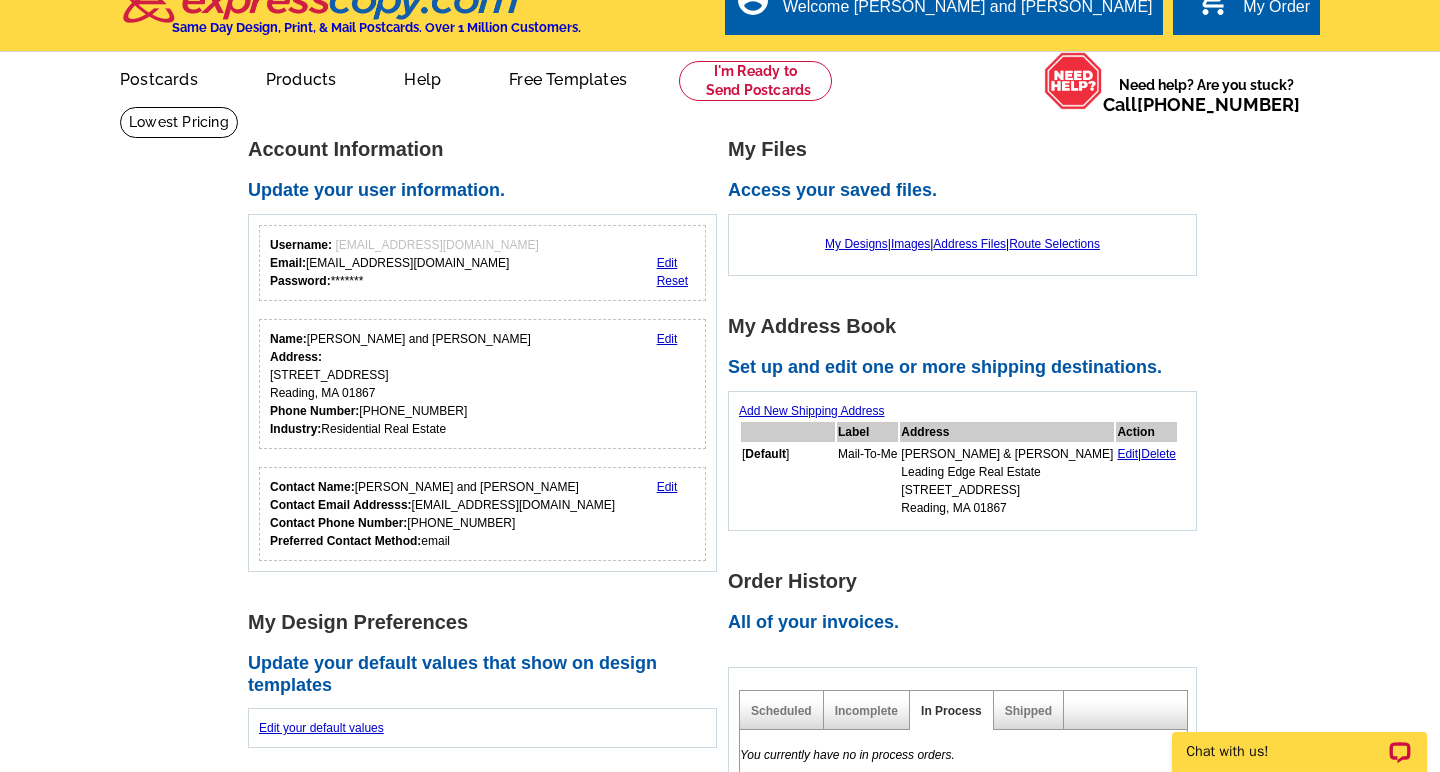 scroll, scrollTop: 27, scrollLeft: 0, axis: vertical 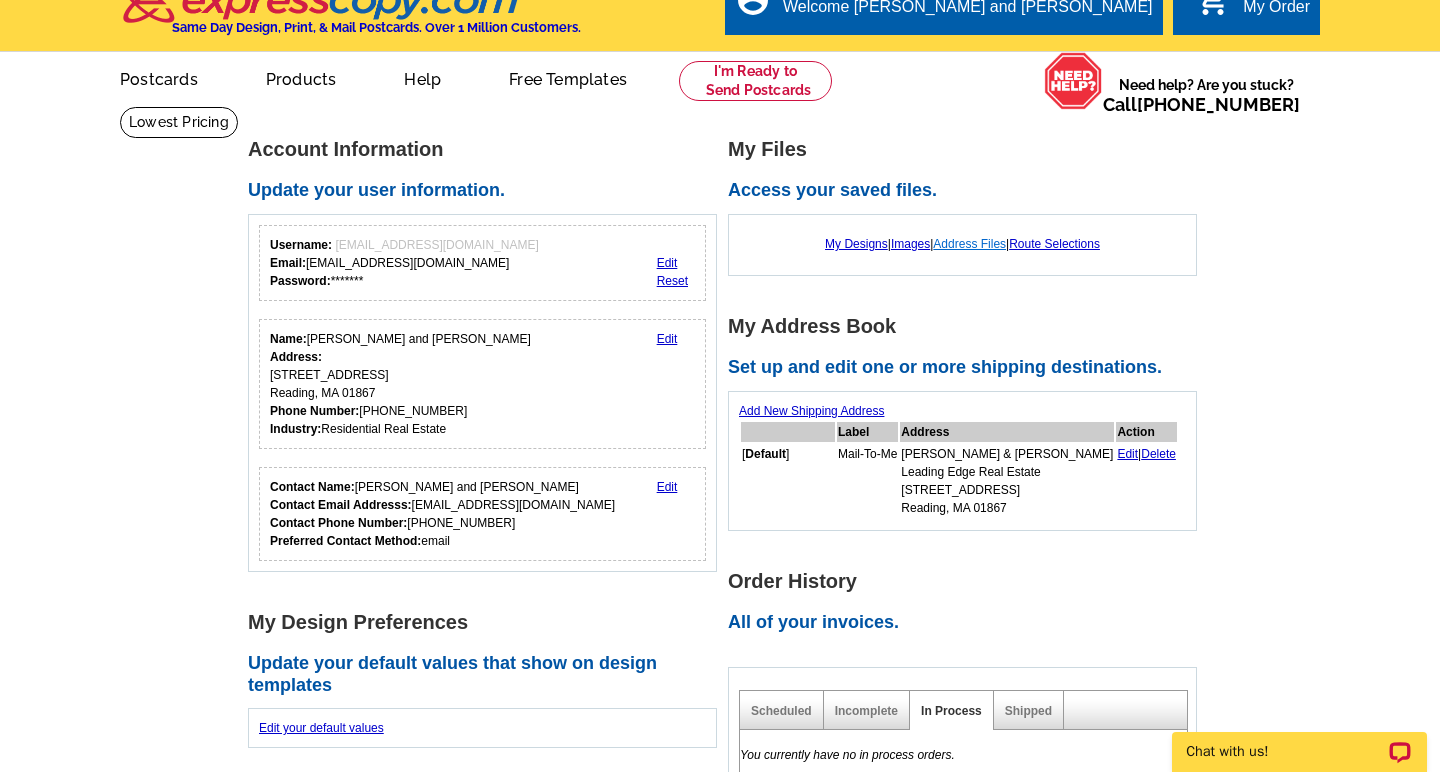 click on "Address Files" at bounding box center (969, 244) 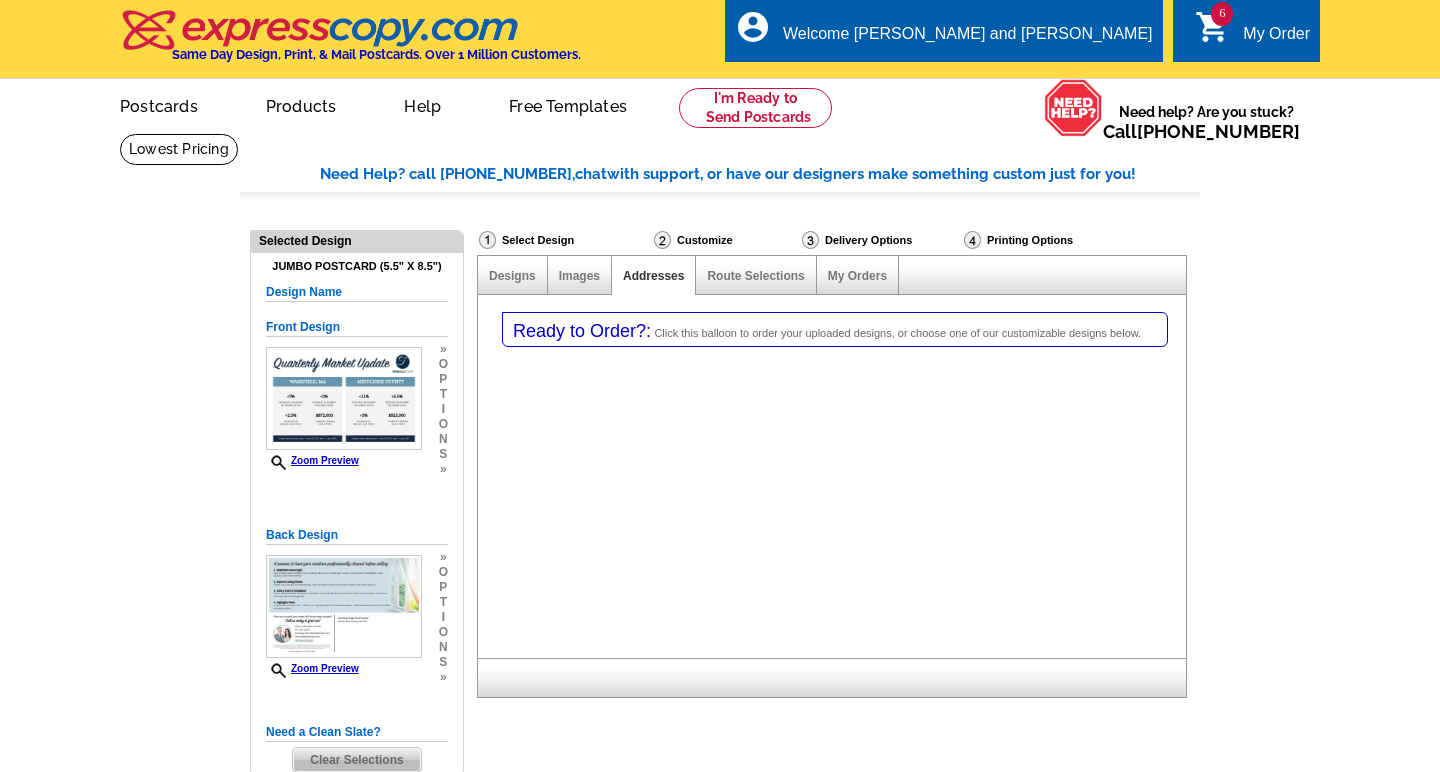 select on "1" 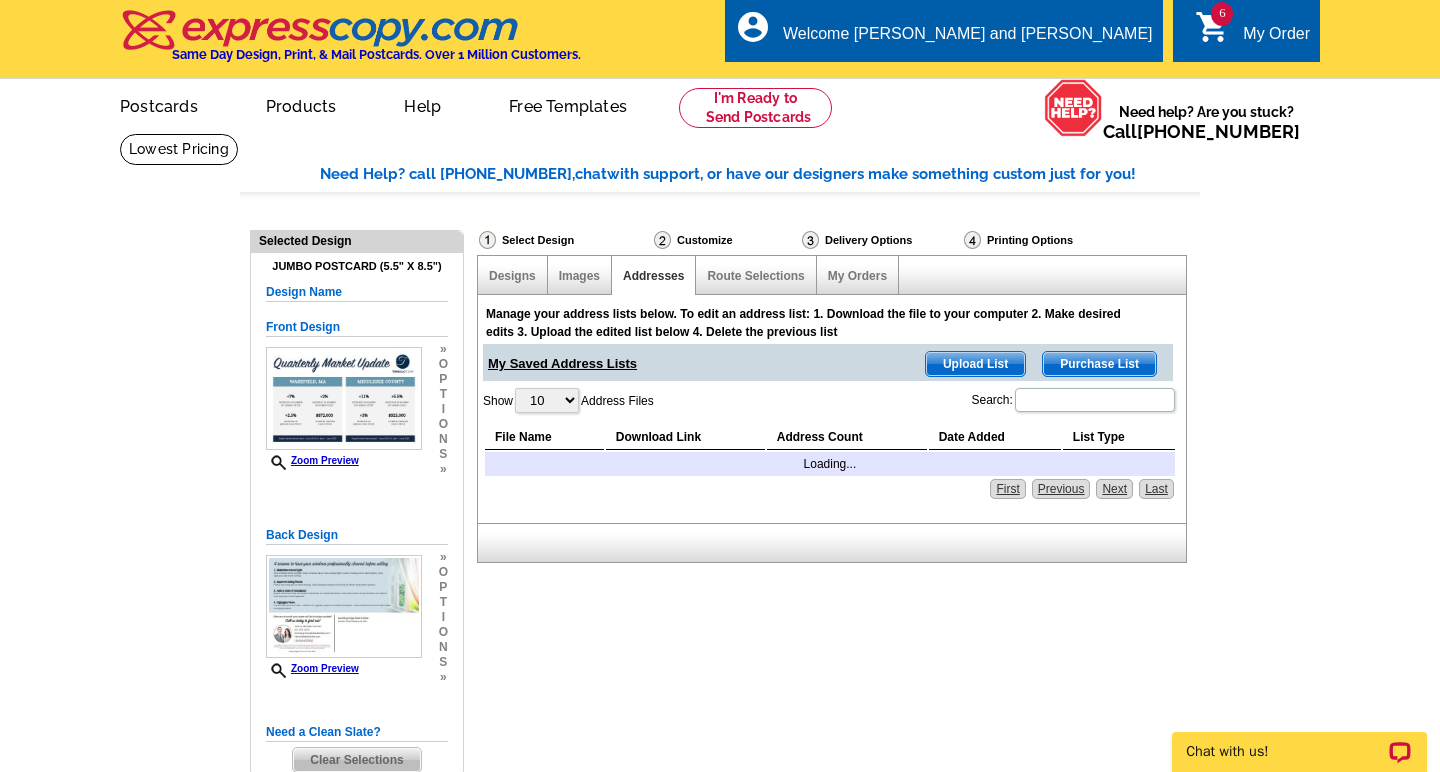 scroll, scrollTop: 0, scrollLeft: 0, axis: both 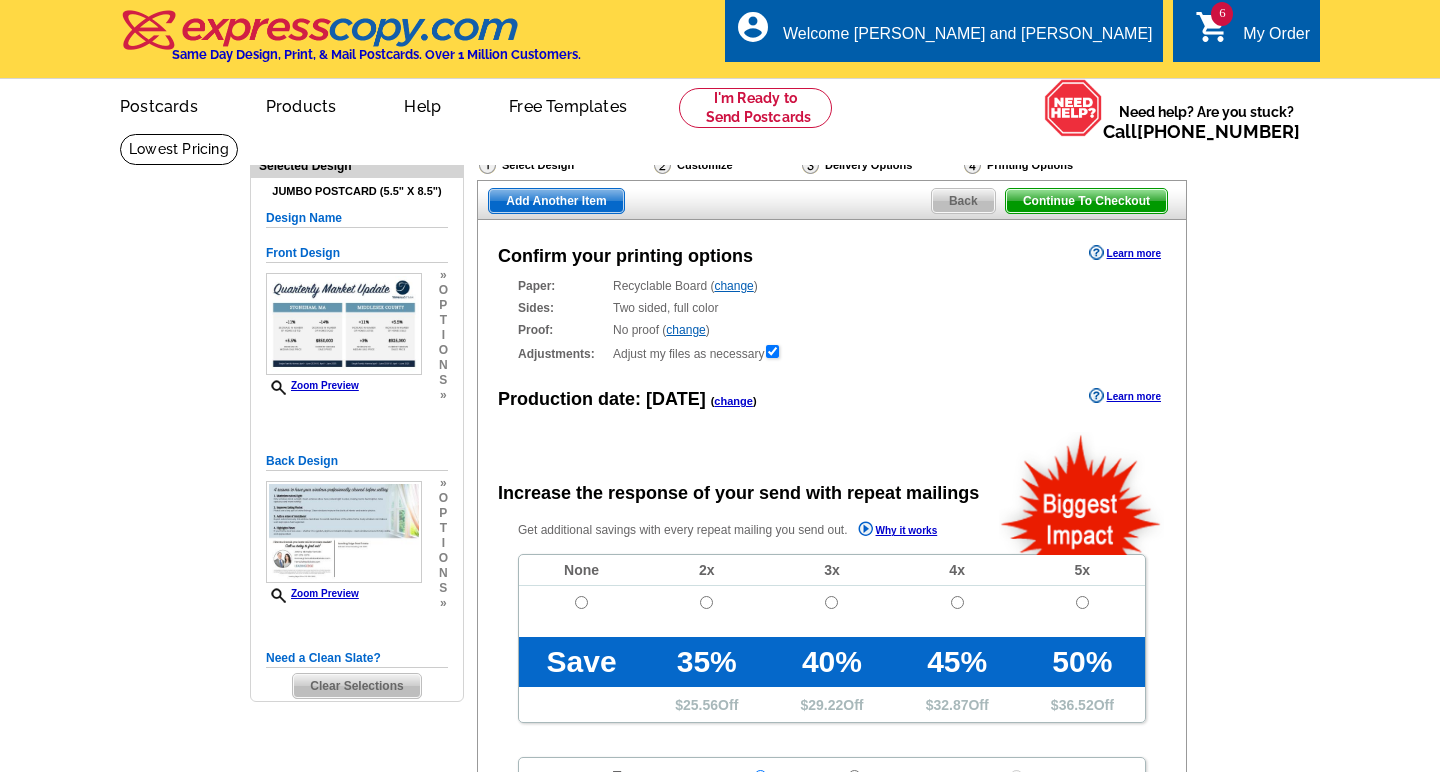 radio on "false" 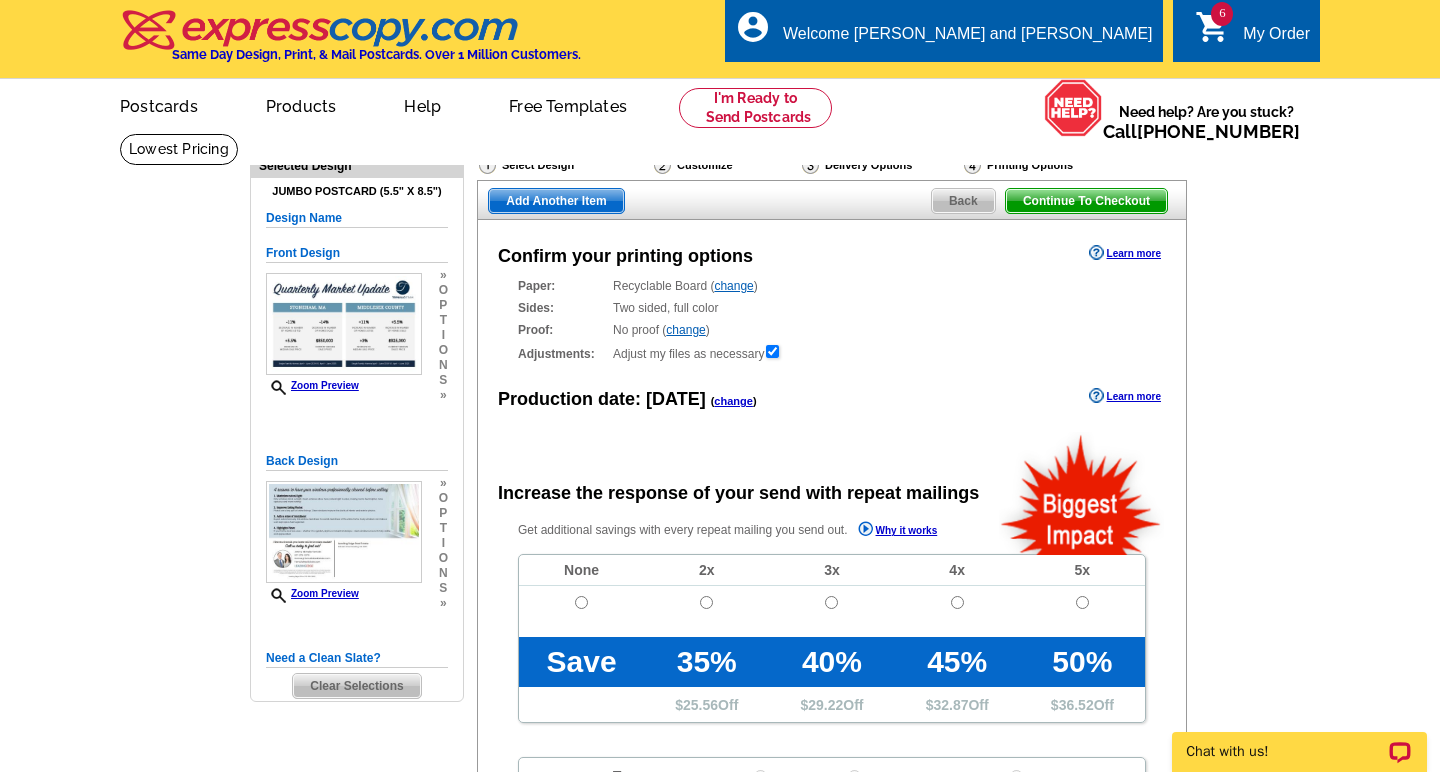 scroll, scrollTop: 0, scrollLeft: 0, axis: both 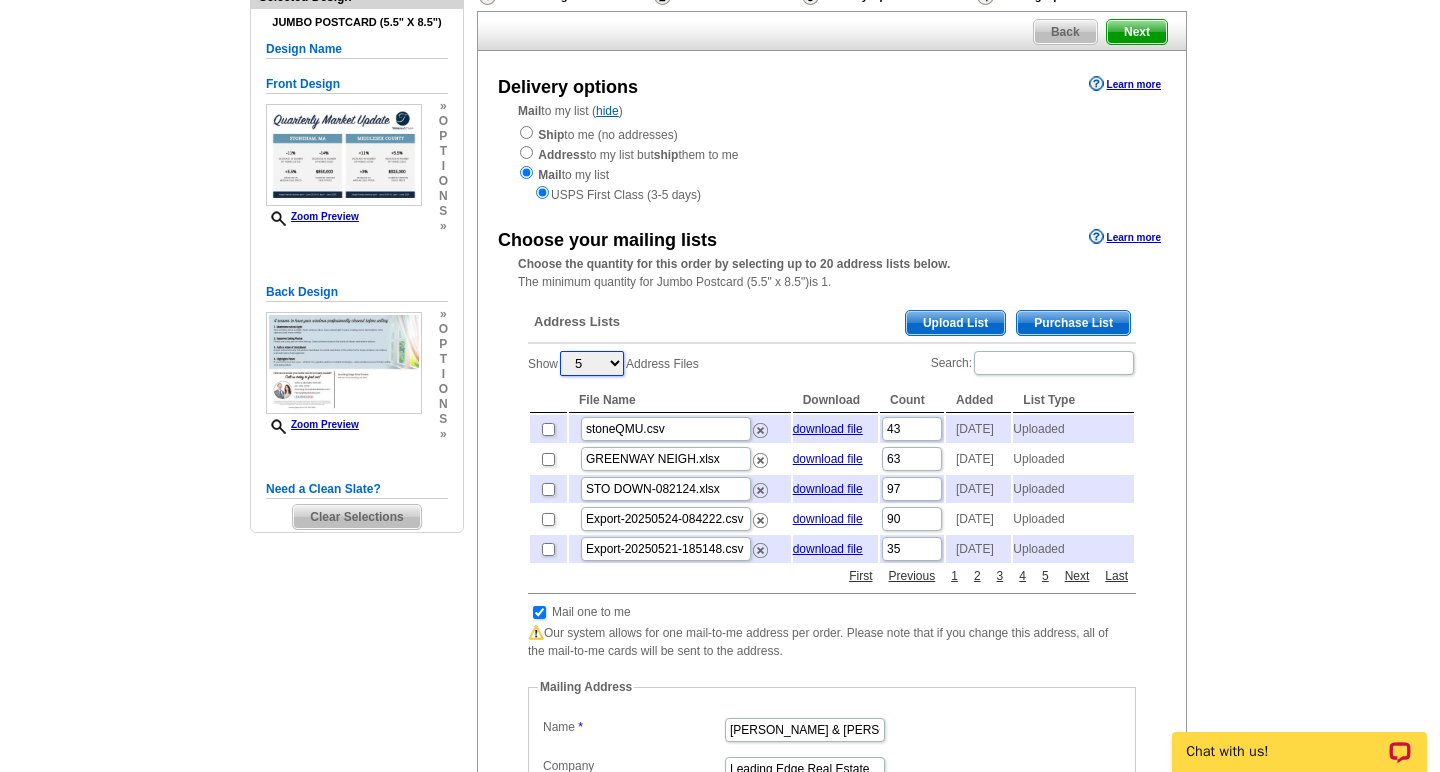 select on "25" 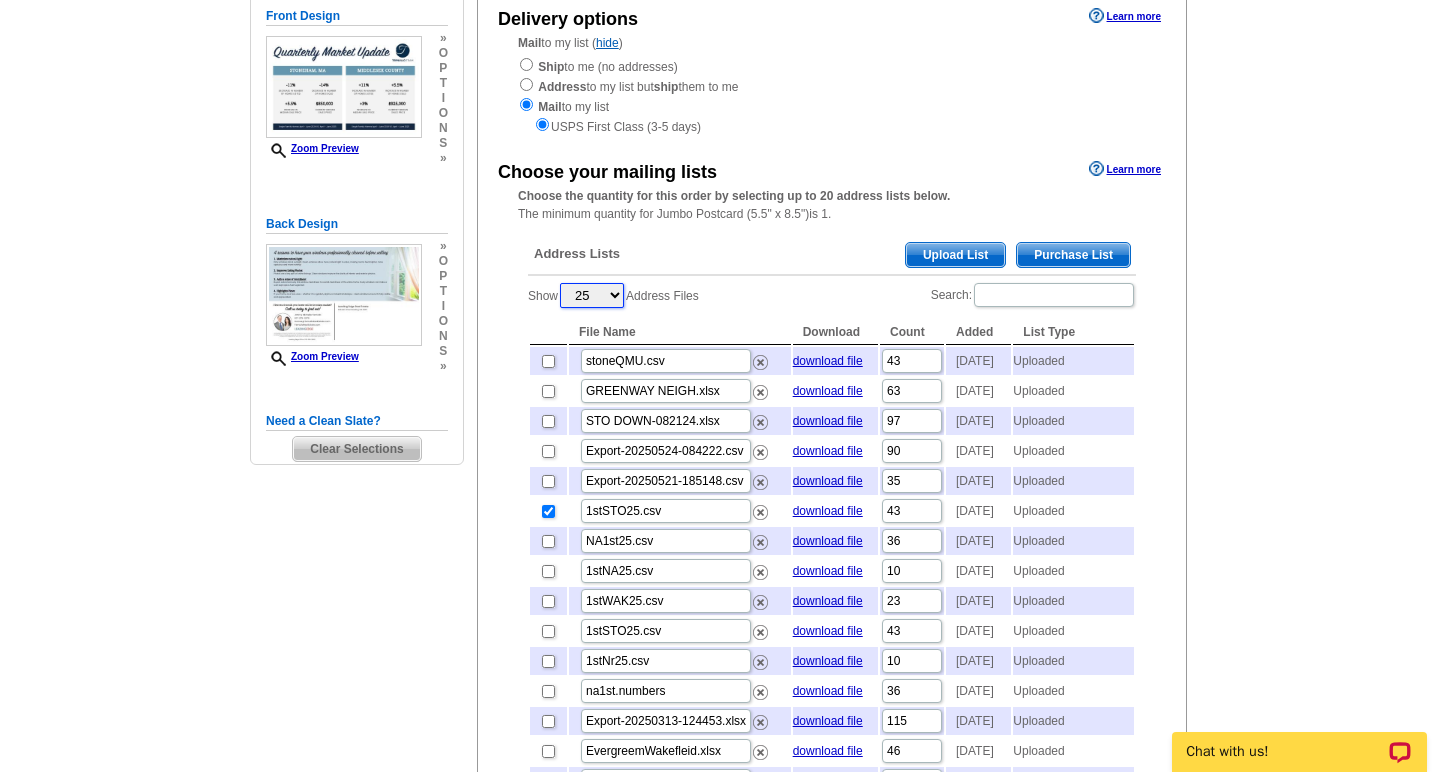 scroll, scrollTop: 248, scrollLeft: 0, axis: vertical 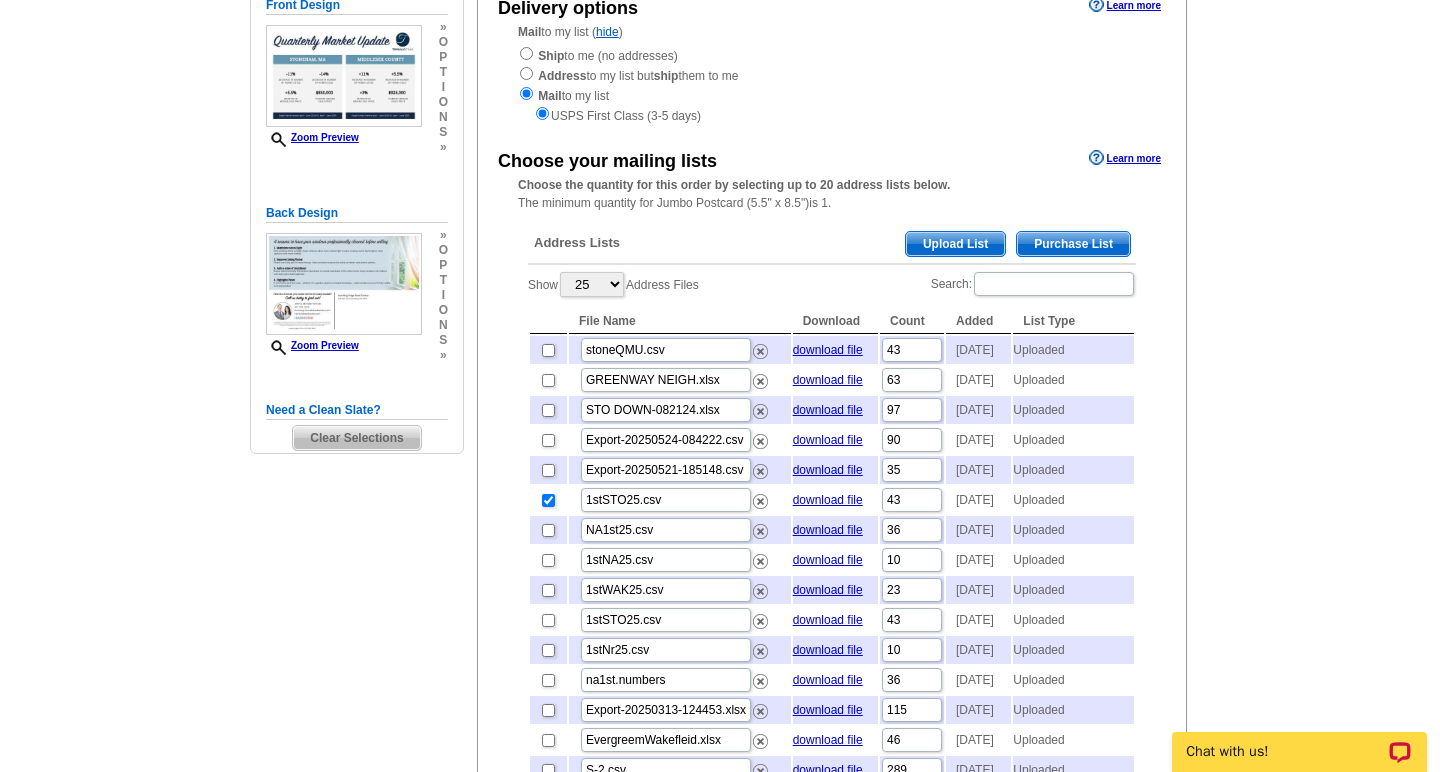 click at bounding box center (548, 380) 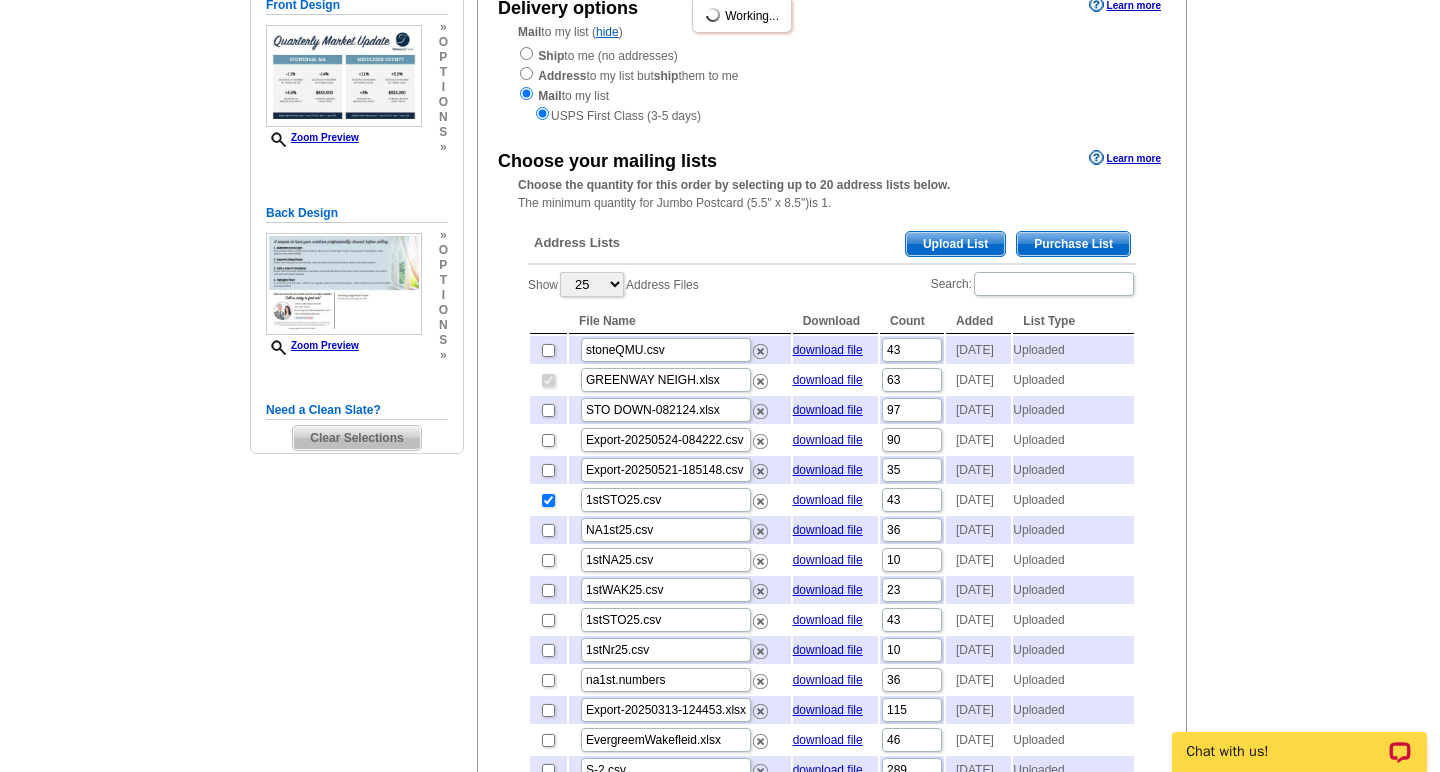 click at bounding box center (548, 410) 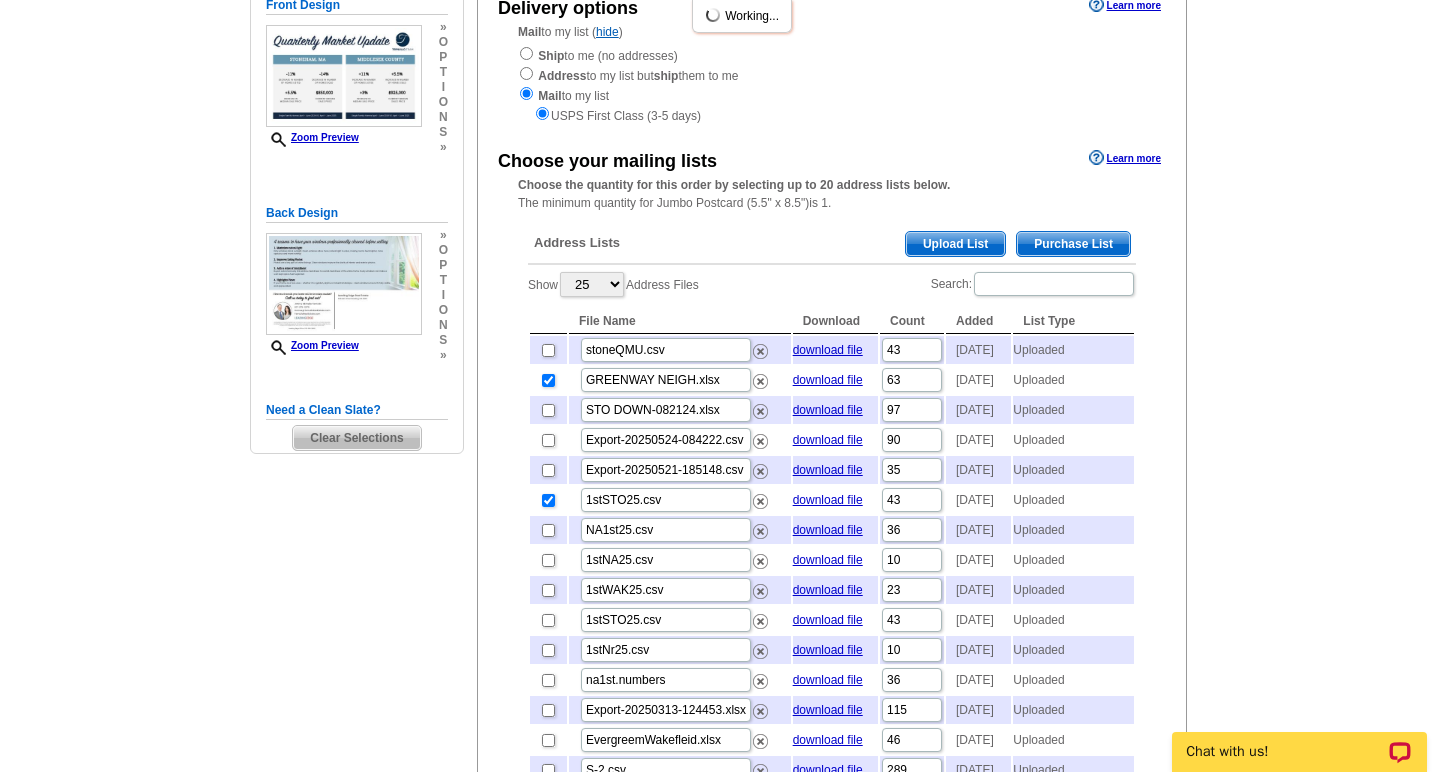 click at bounding box center (548, 410) 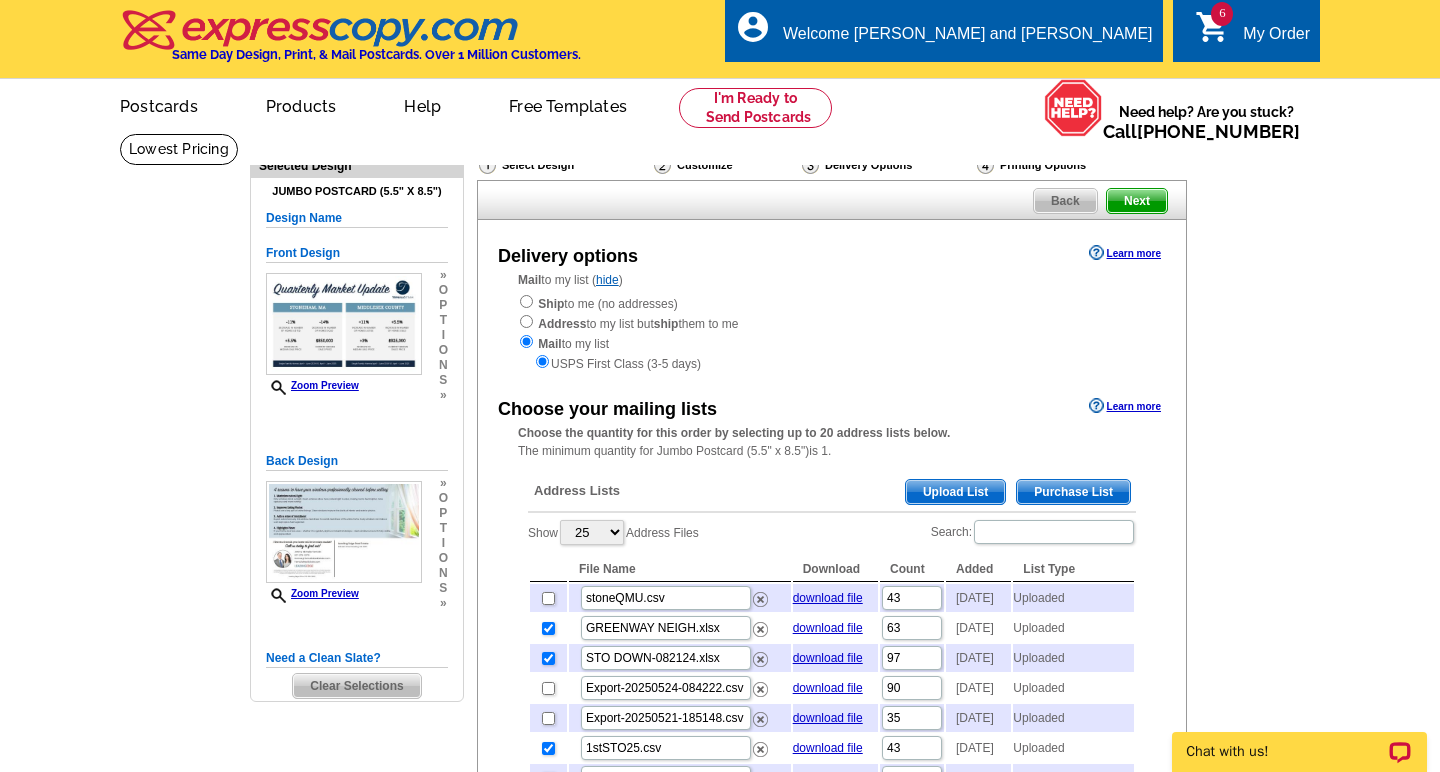 scroll, scrollTop: 0, scrollLeft: 0, axis: both 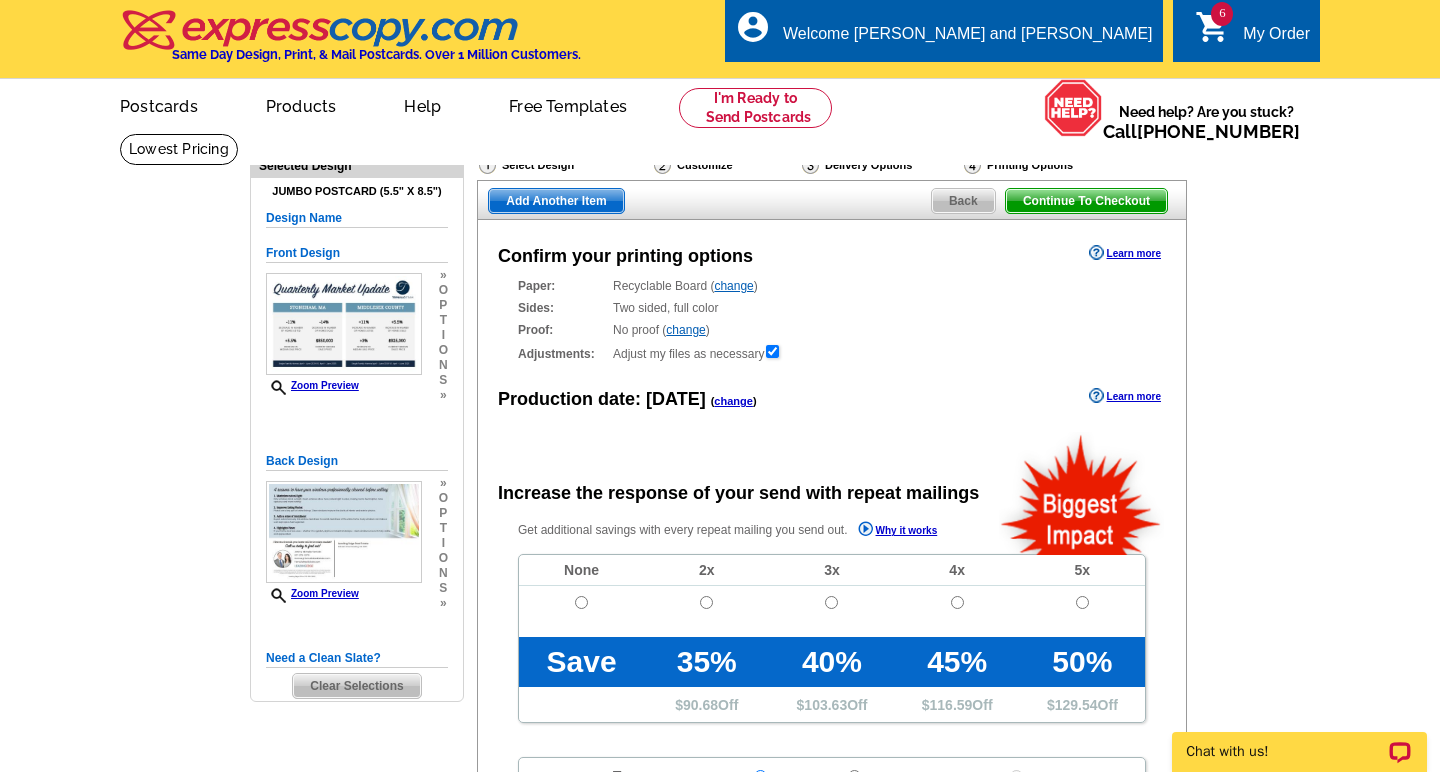 radio on "false" 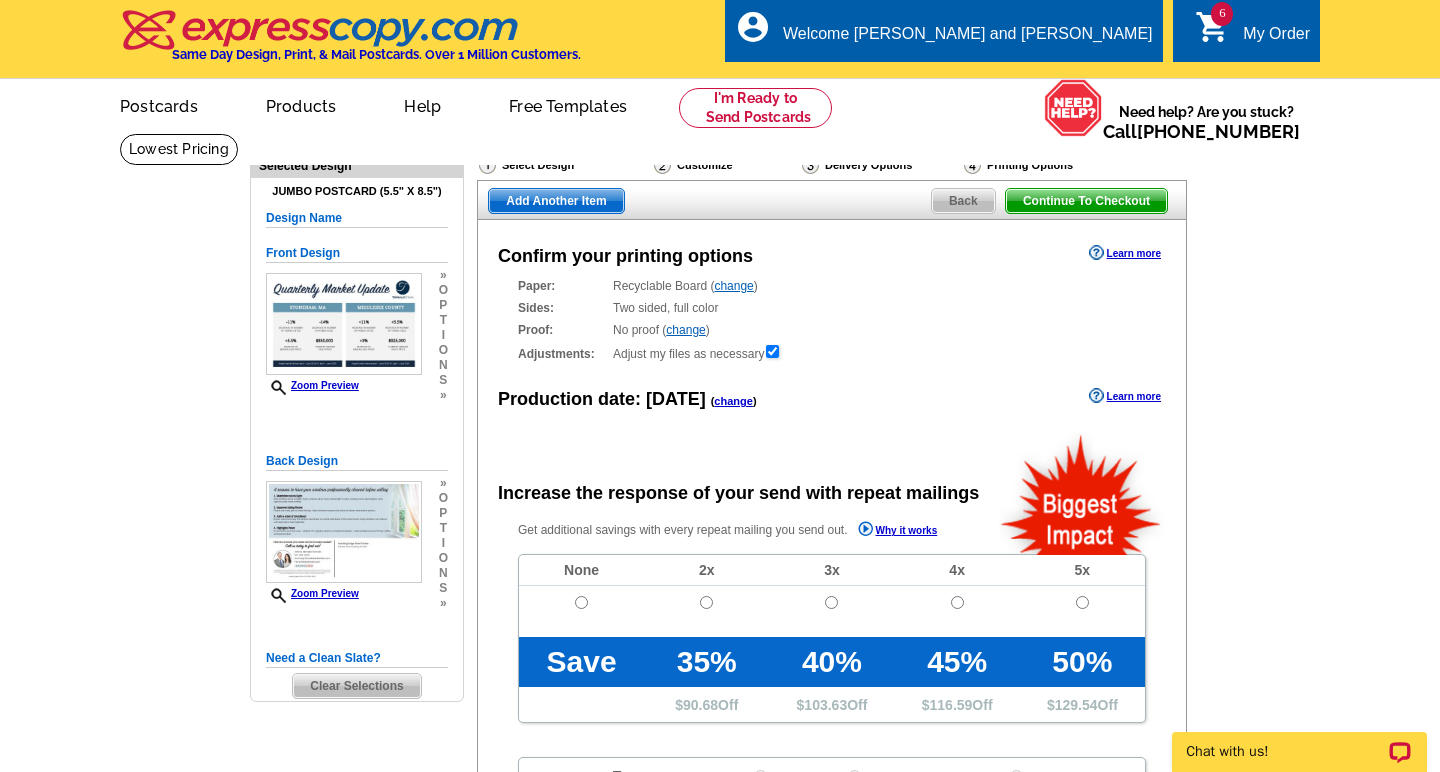 scroll, scrollTop: 0, scrollLeft: 0, axis: both 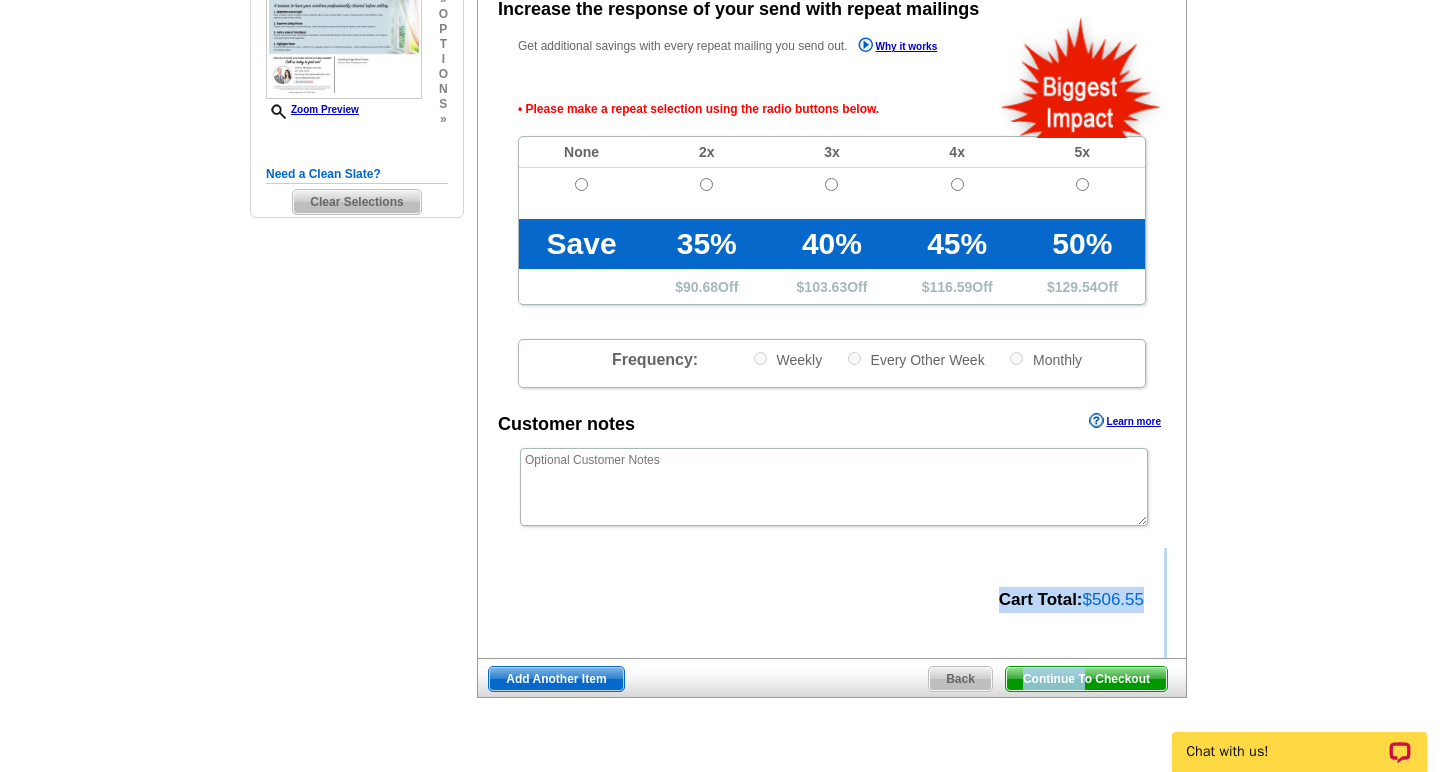 drag, startPoint x: 1083, startPoint y: 674, endPoint x: 882, endPoint y: 510, distance: 259.41666 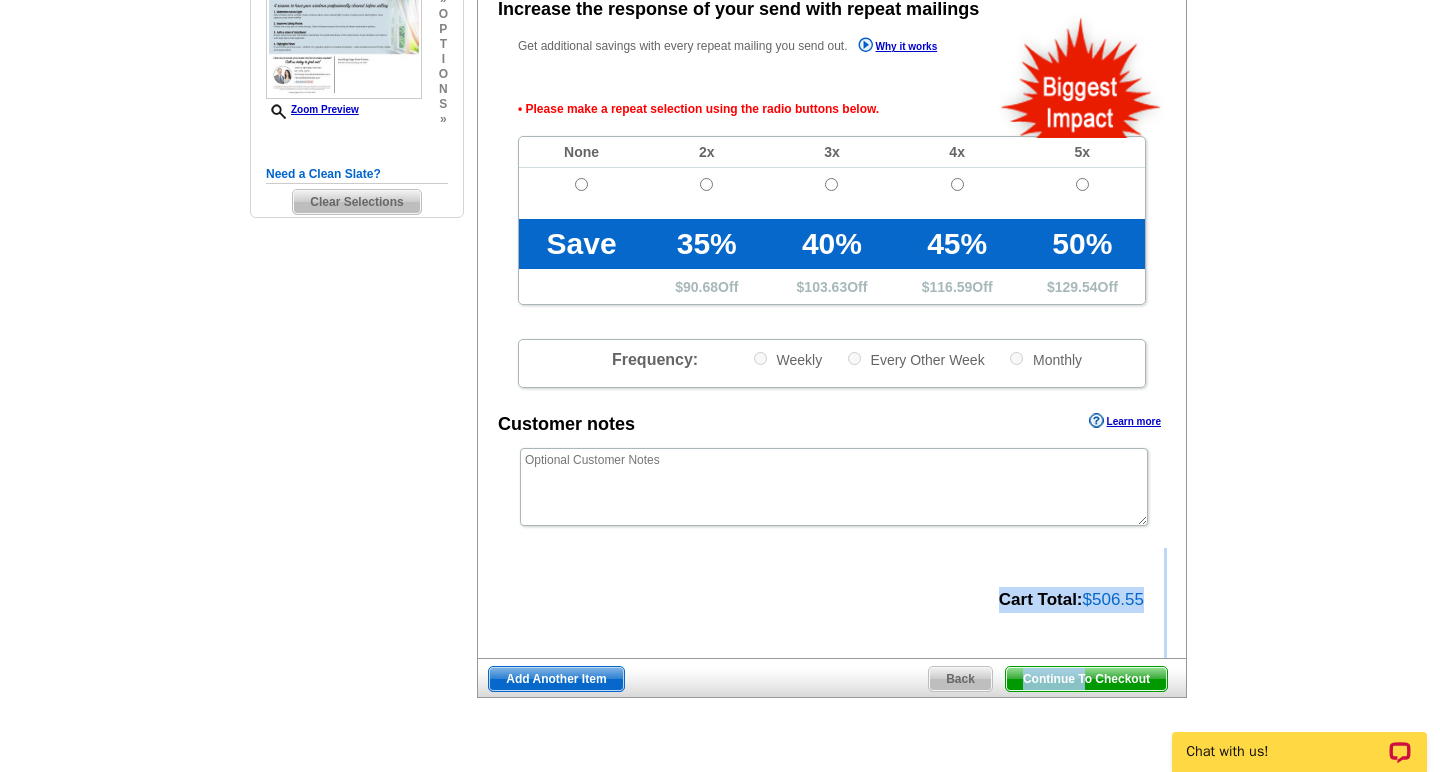 click at bounding box center (581, 184) 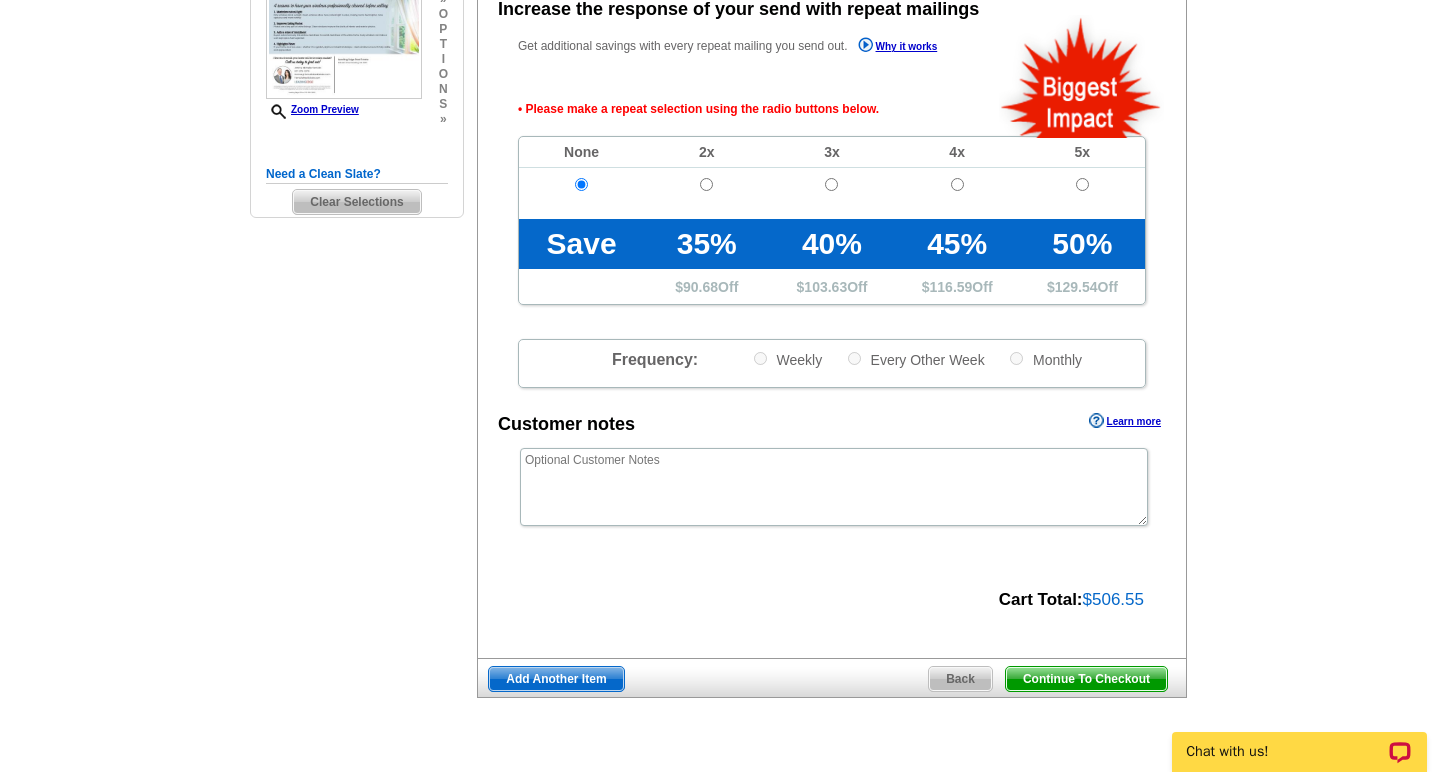 click on "Continue To Checkout" at bounding box center (1086, 679) 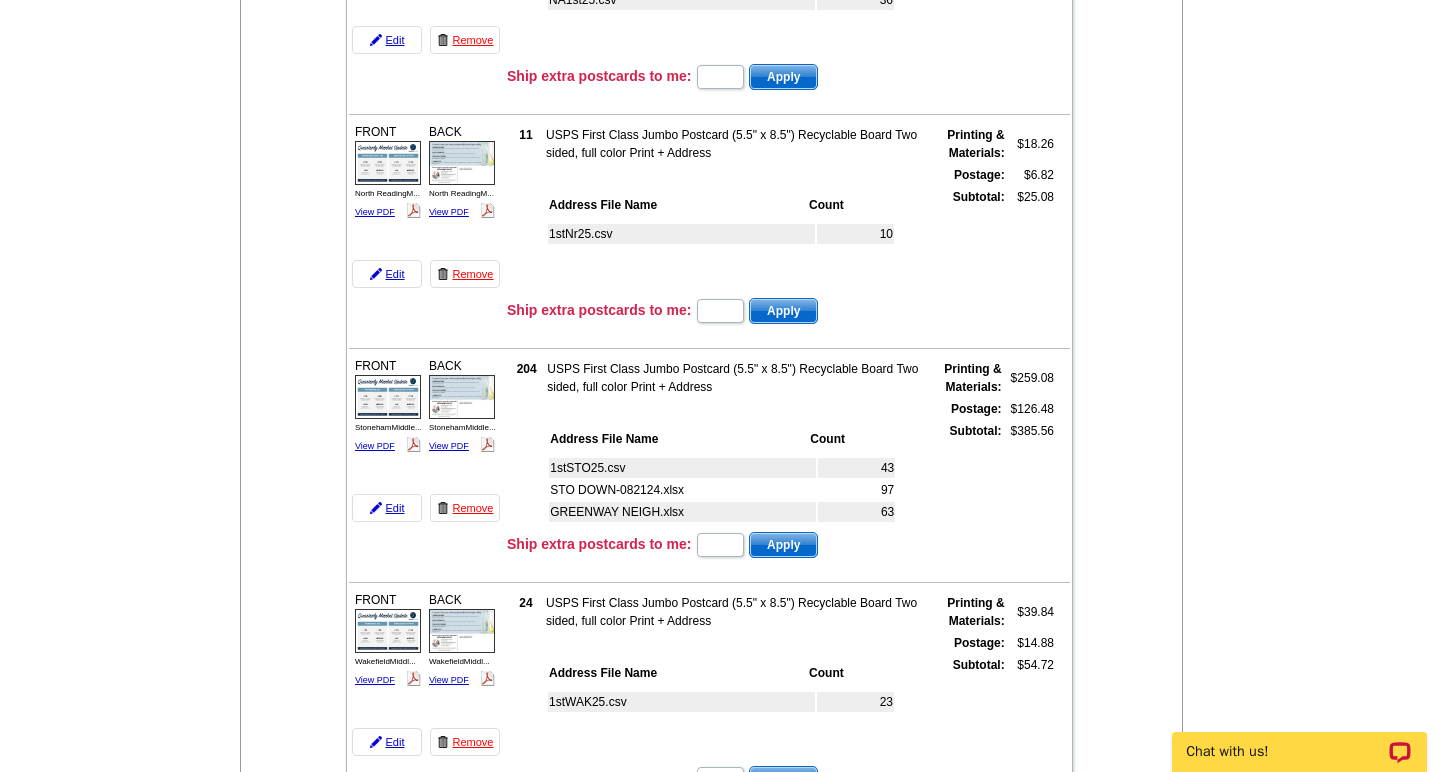 scroll, scrollTop: 876, scrollLeft: 0, axis: vertical 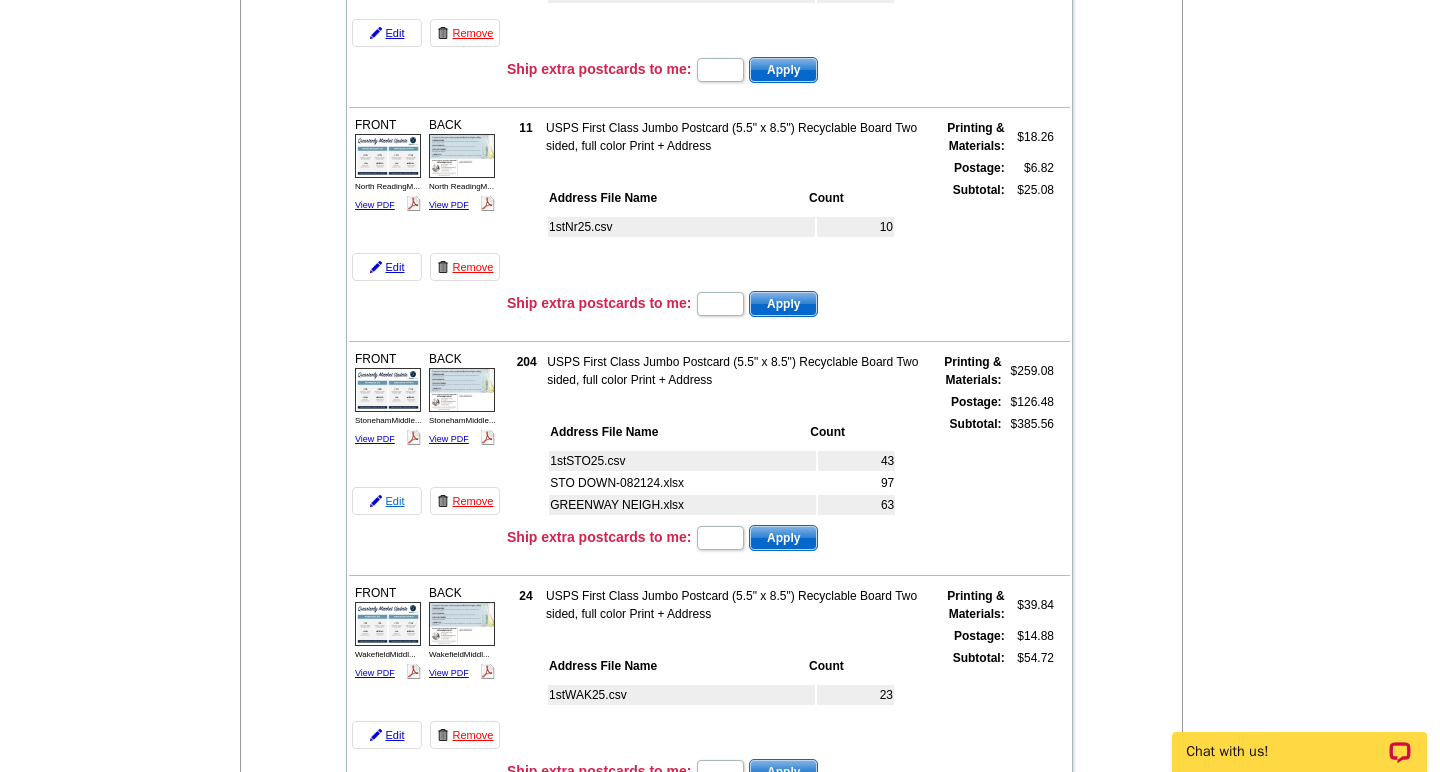 click on "Edit" at bounding box center (387, 501) 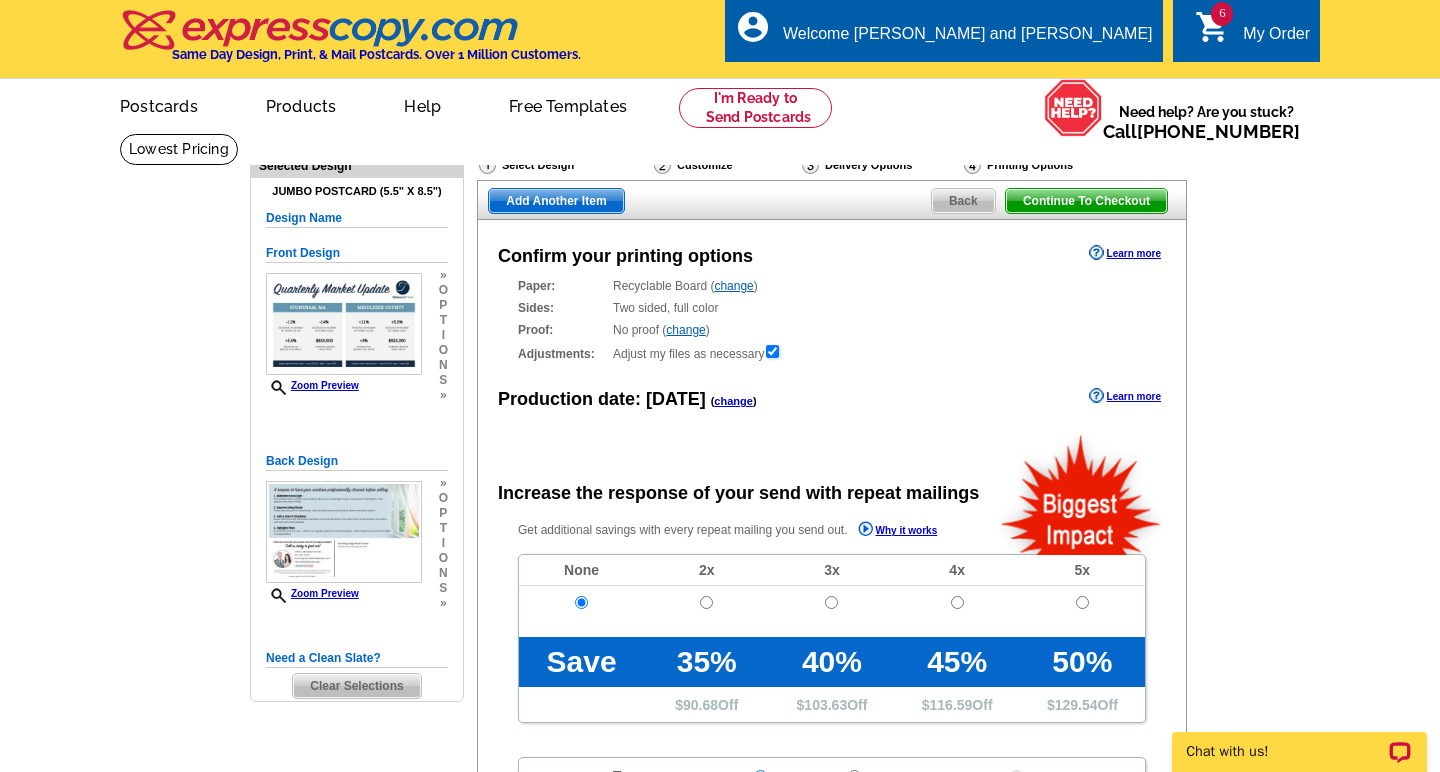 scroll, scrollTop: 0, scrollLeft: 0, axis: both 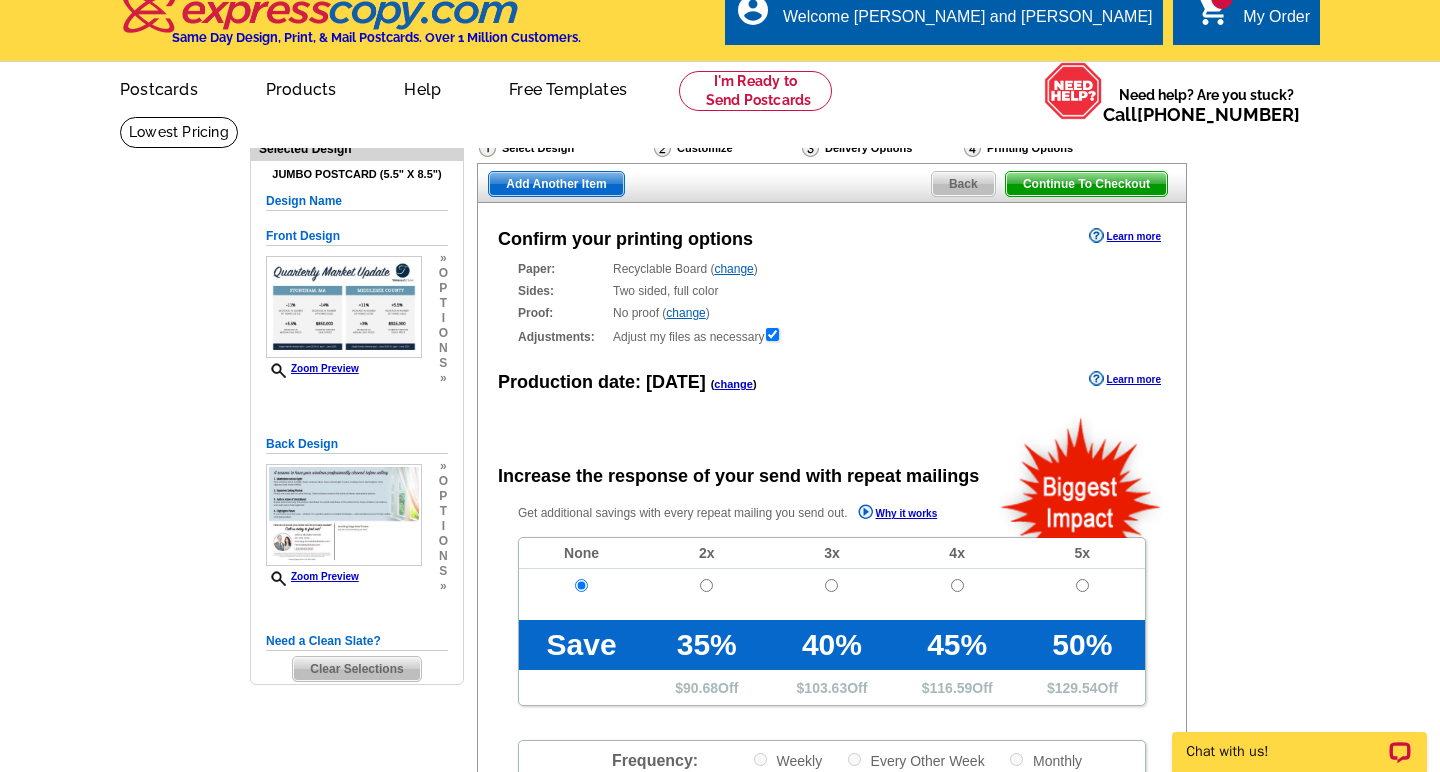 click on "Back" at bounding box center [963, 184] 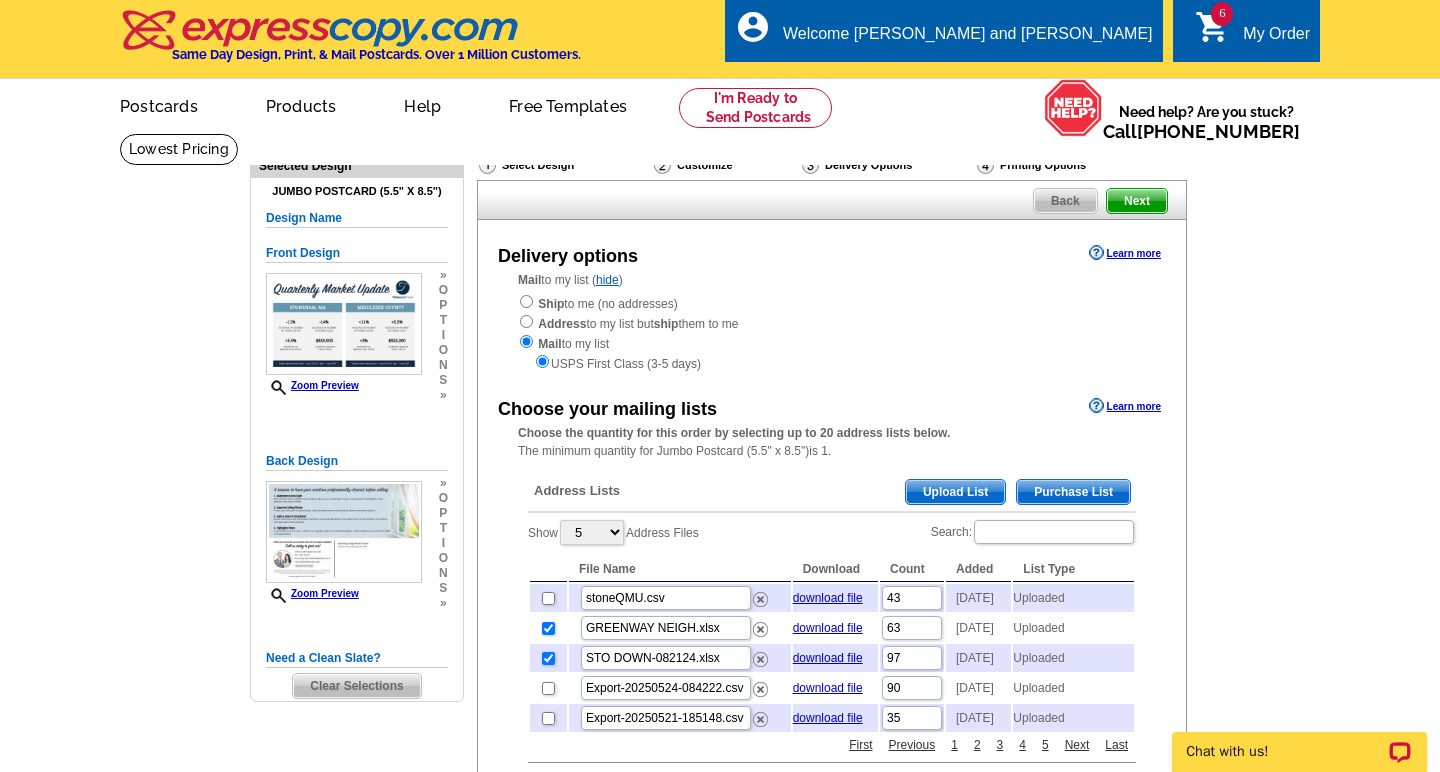 scroll, scrollTop: 89, scrollLeft: 0, axis: vertical 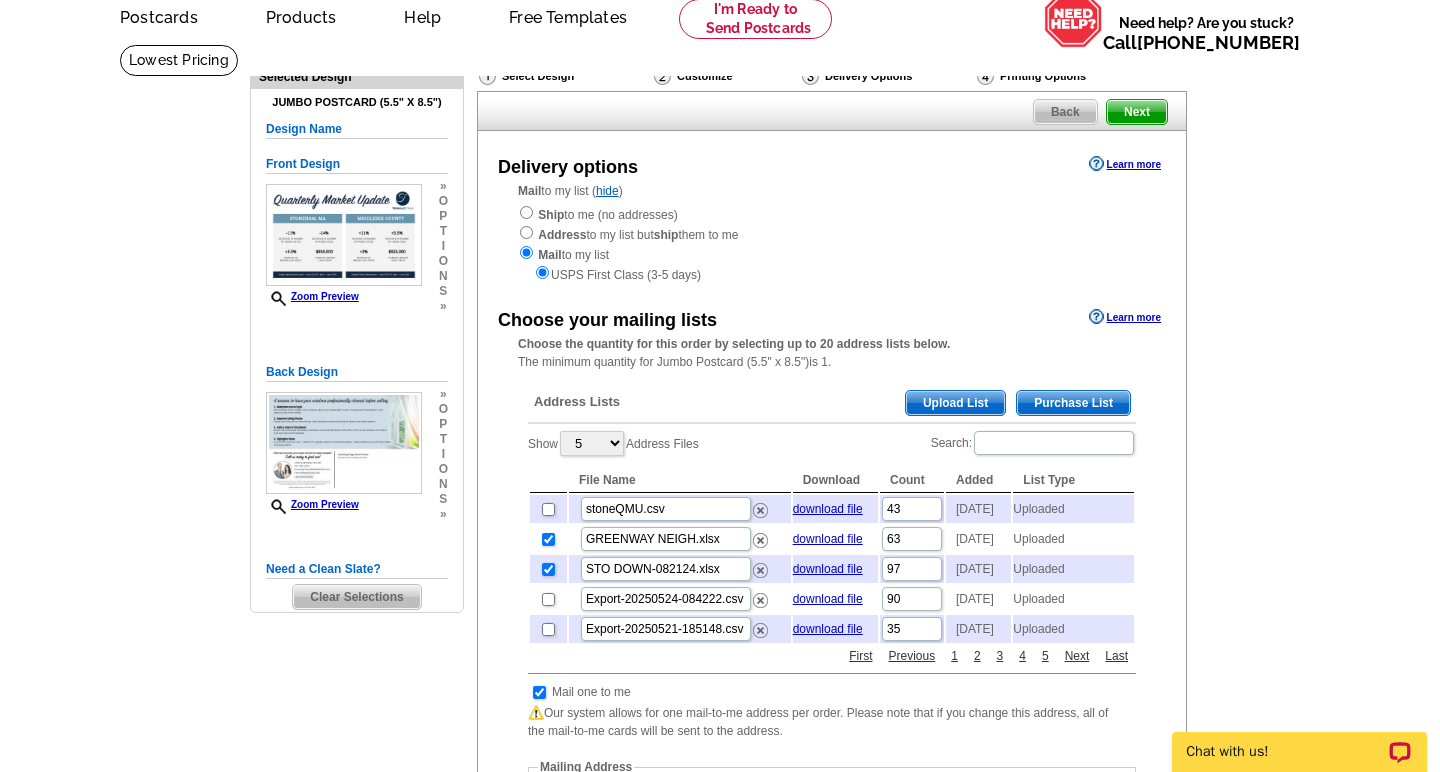 click at bounding box center (548, 539) 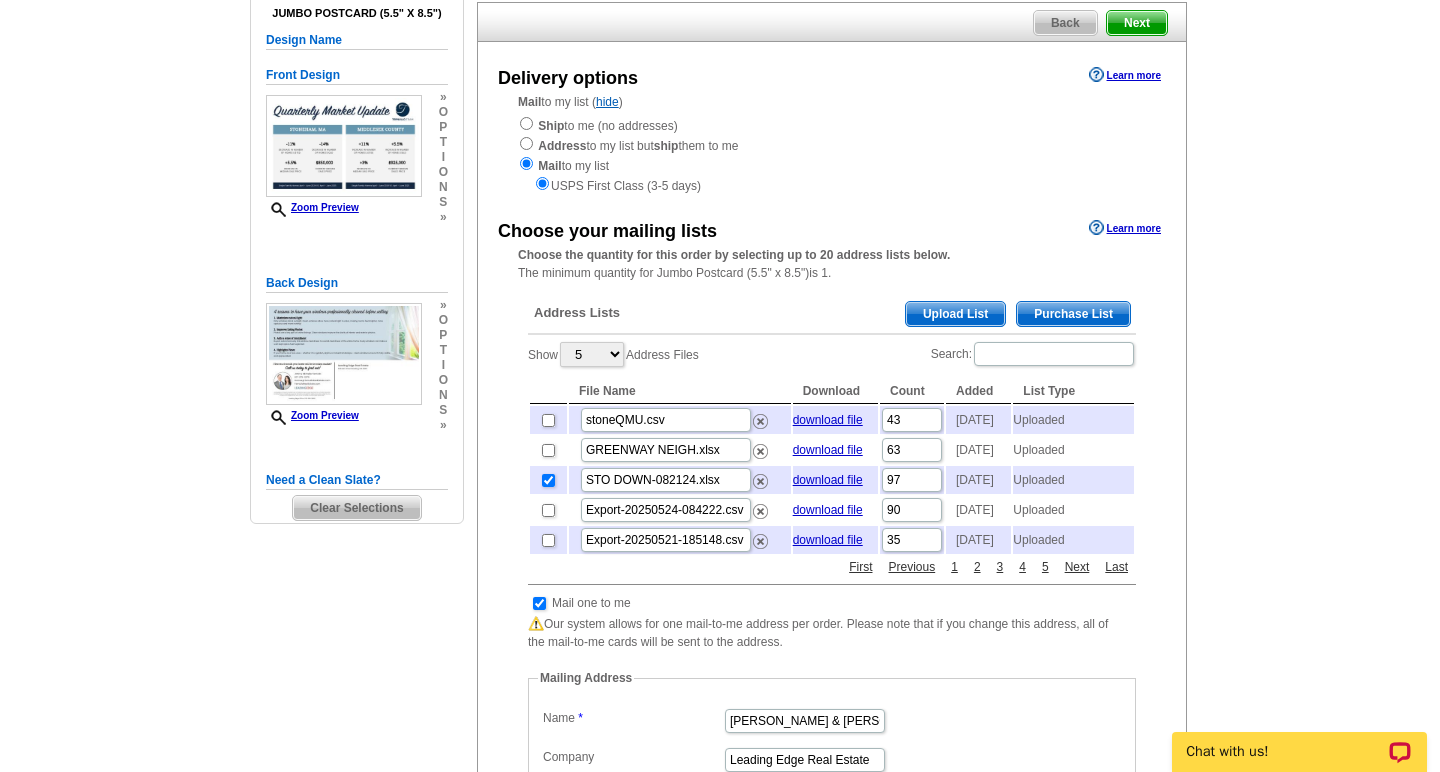 scroll, scrollTop: 102, scrollLeft: 0, axis: vertical 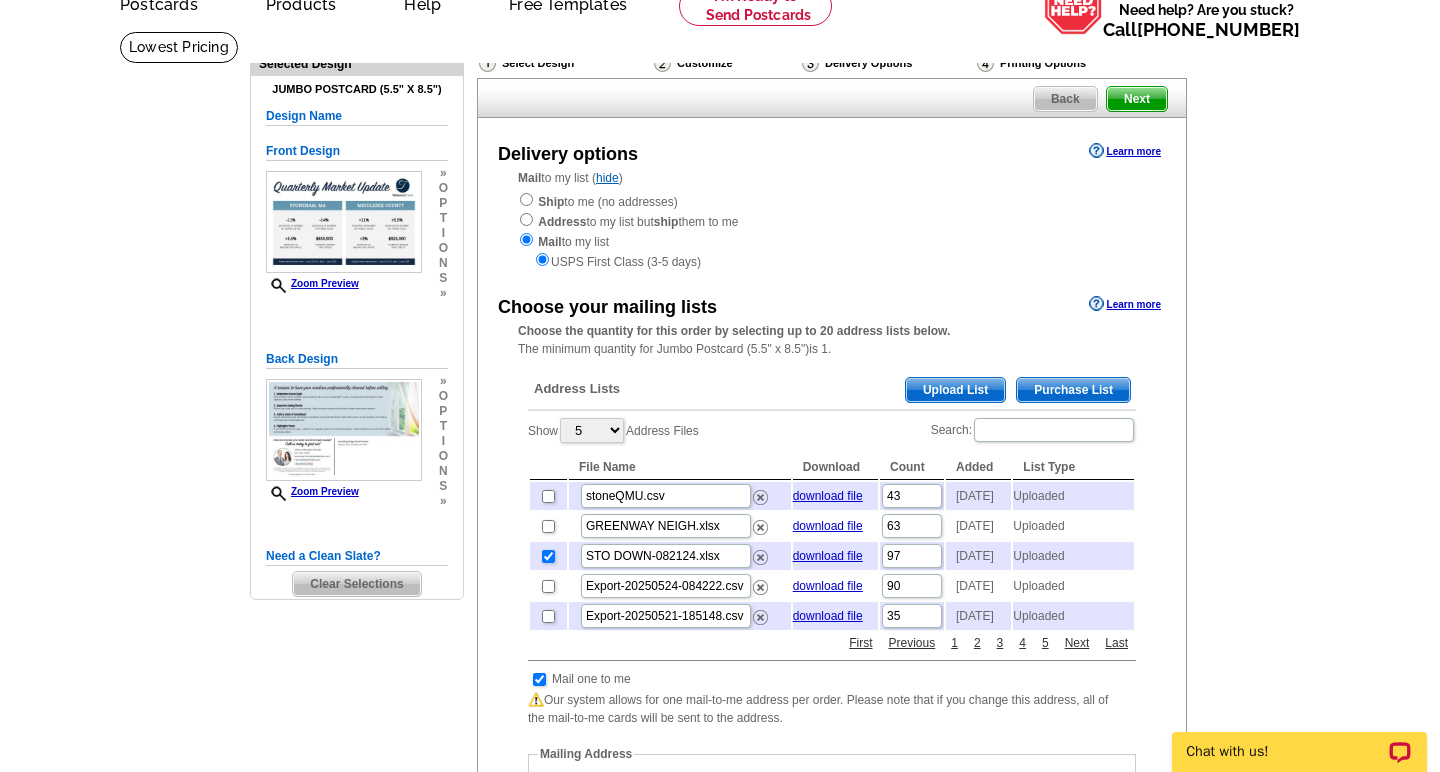 click on "Next" at bounding box center (1137, 99) 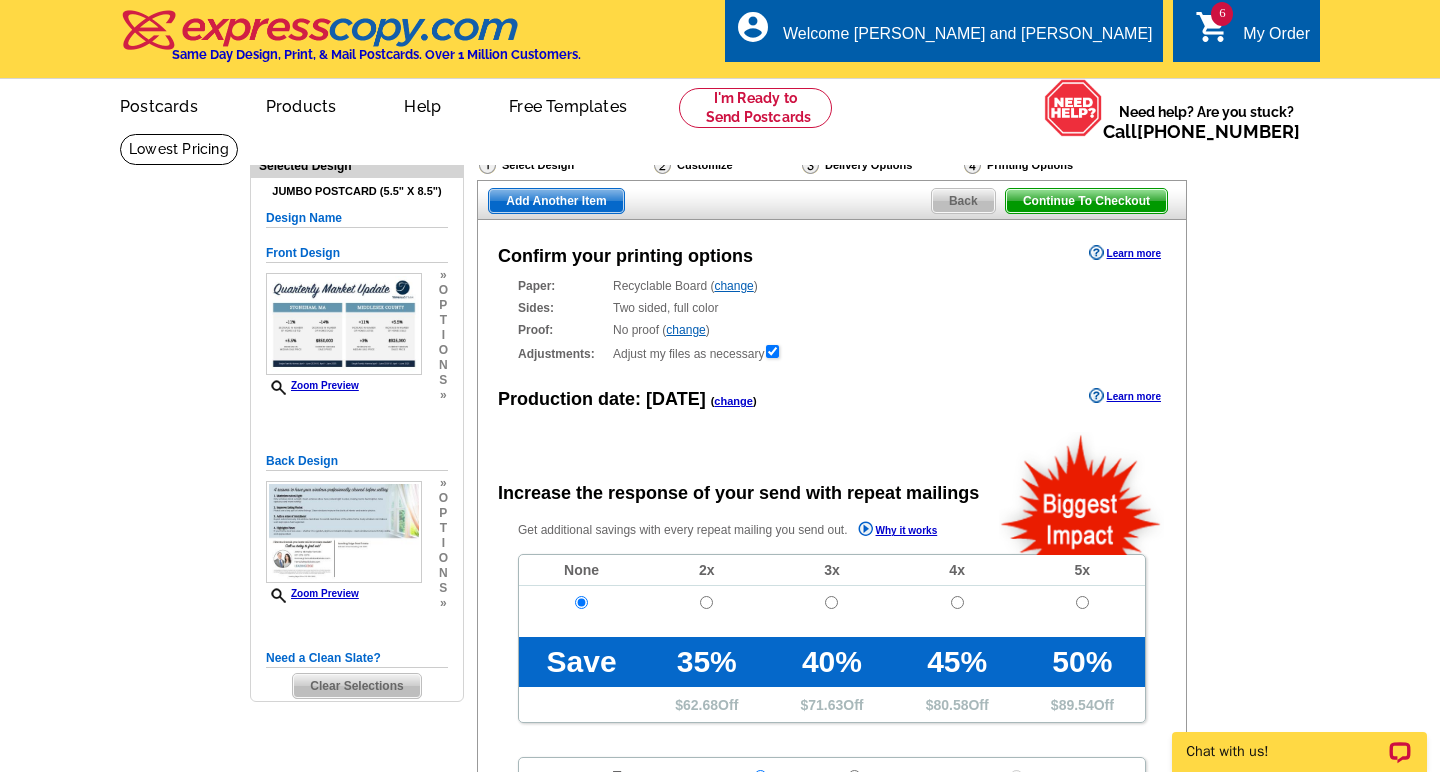 scroll, scrollTop: 0, scrollLeft: 0, axis: both 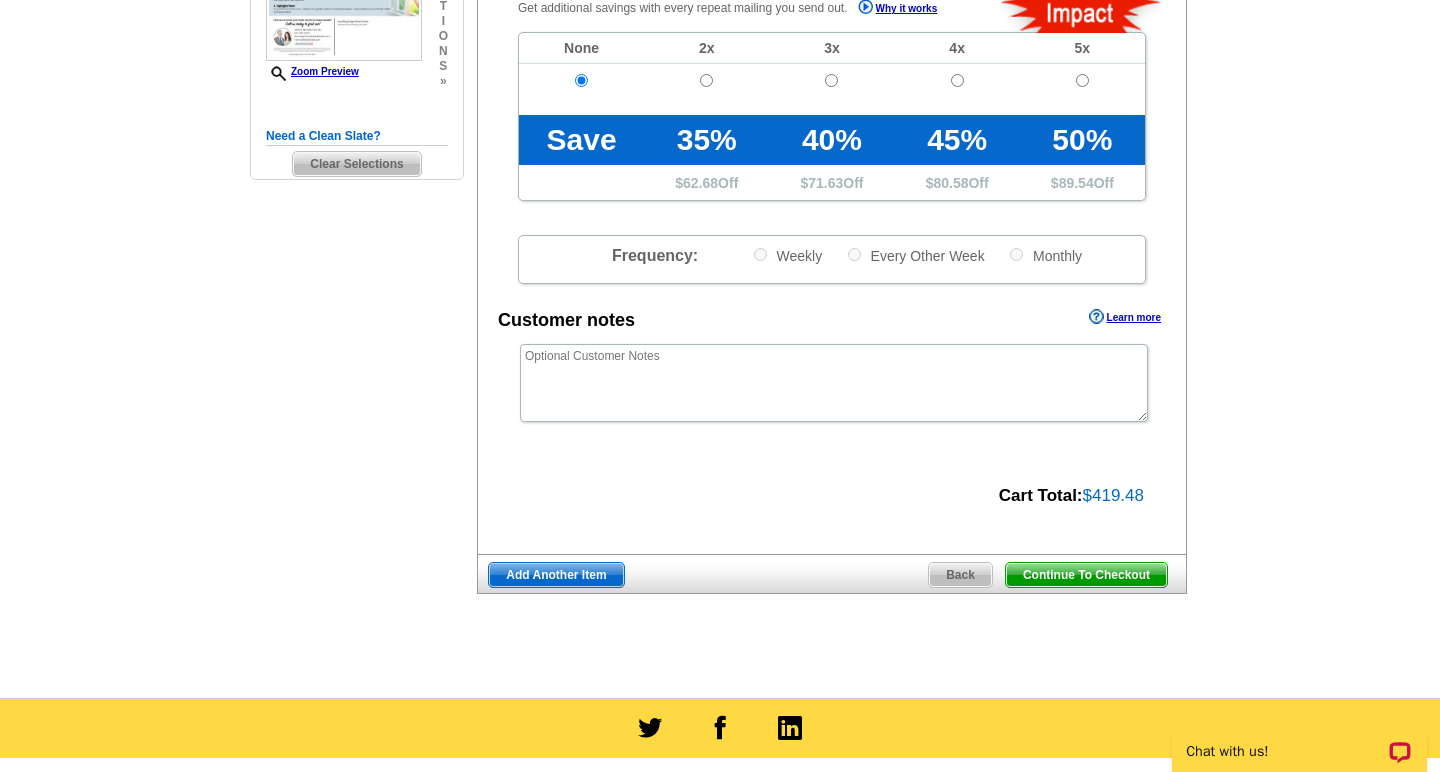click on "Continue To Checkout" at bounding box center (1086, 575) 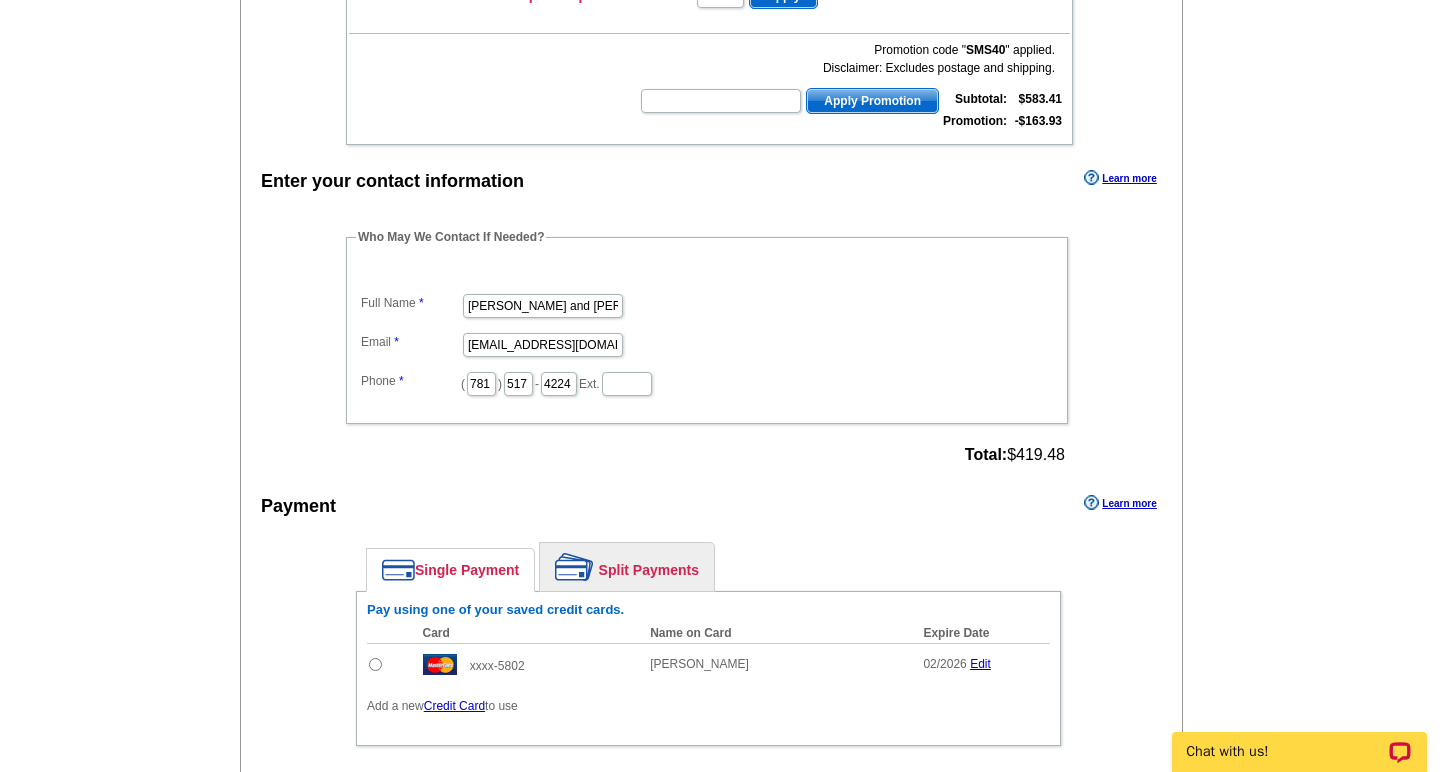 scroll, scrollTop: 1861, scrollLeft: 0, axis: vertical 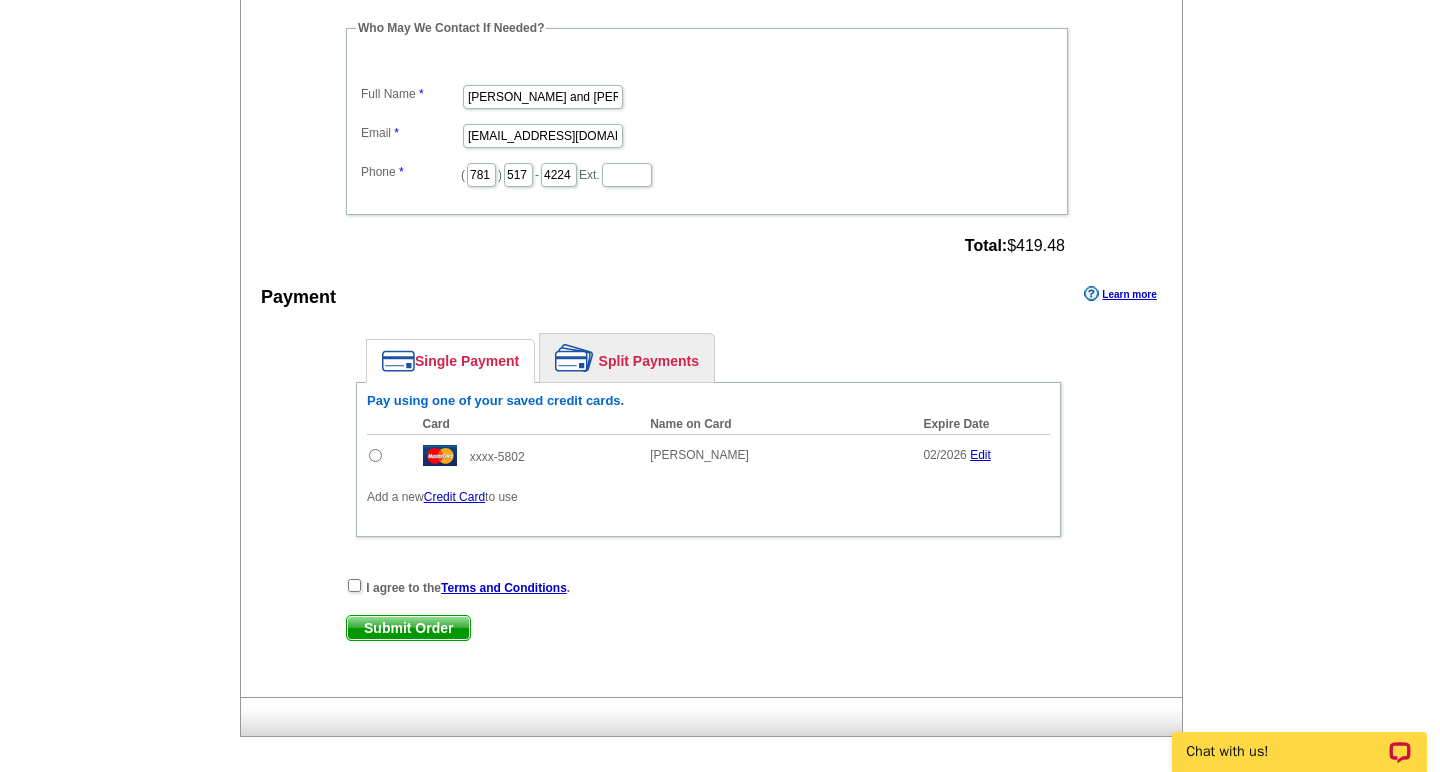 click on "Single Payment
Split Payments
Pay using one of your saved credit cards.
Card
Name on Card
Expire Date
Amount to Pay
Add
xxxx-5802
[PERSON_NAME]
02/2026
Edit
$ 419.48
Add" at bounding box center (708, 440) 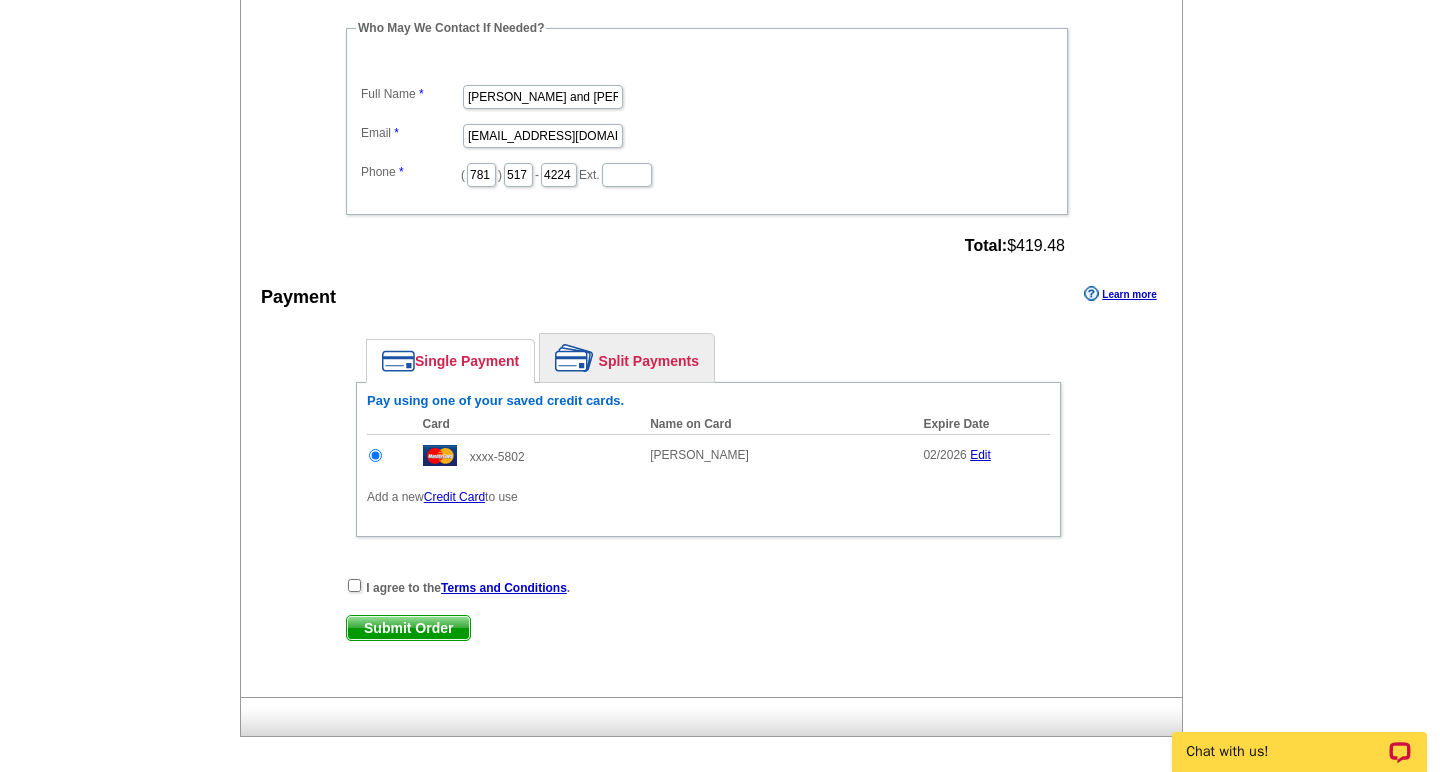 scroll, scrollTop: 0, scrollLeft: 0, axis: both 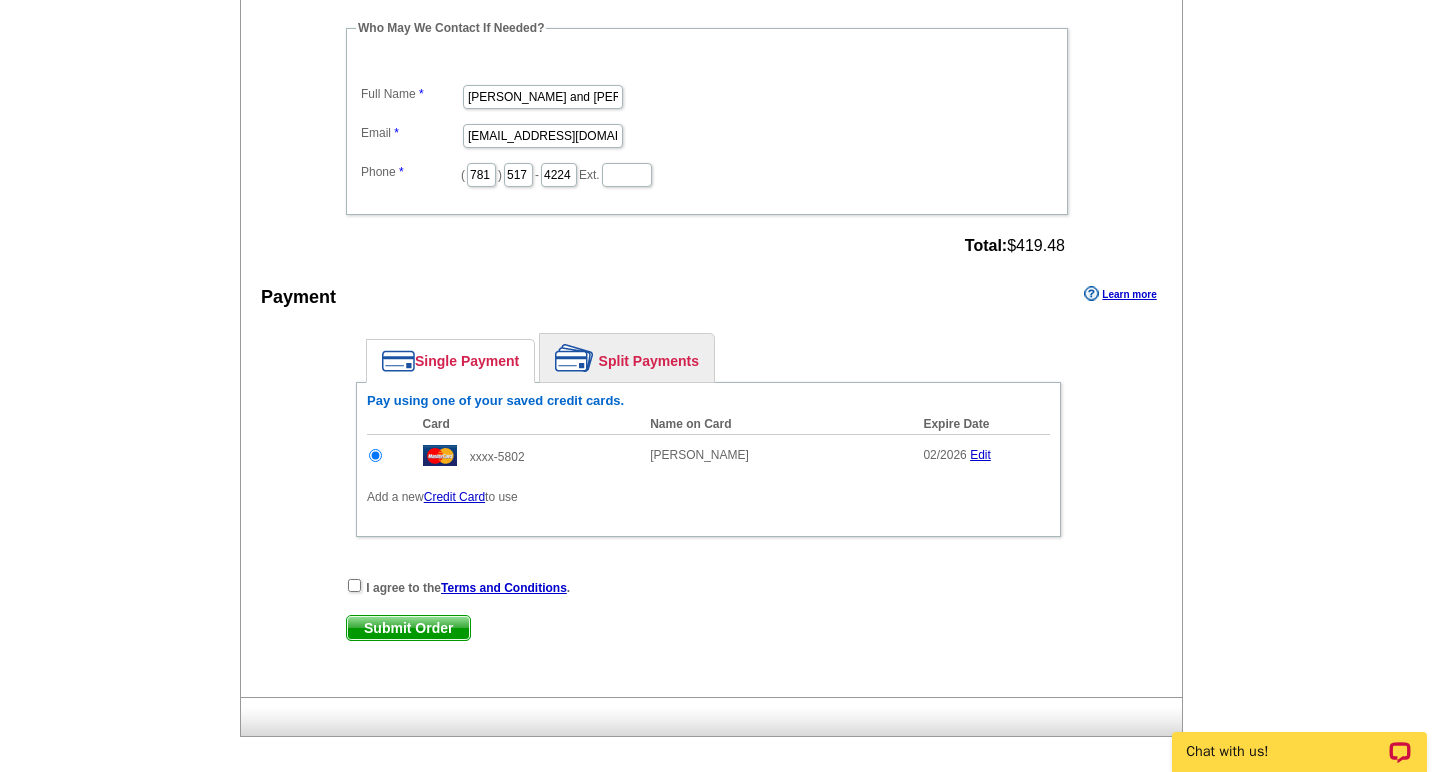 click at bounding box center [354, 585] 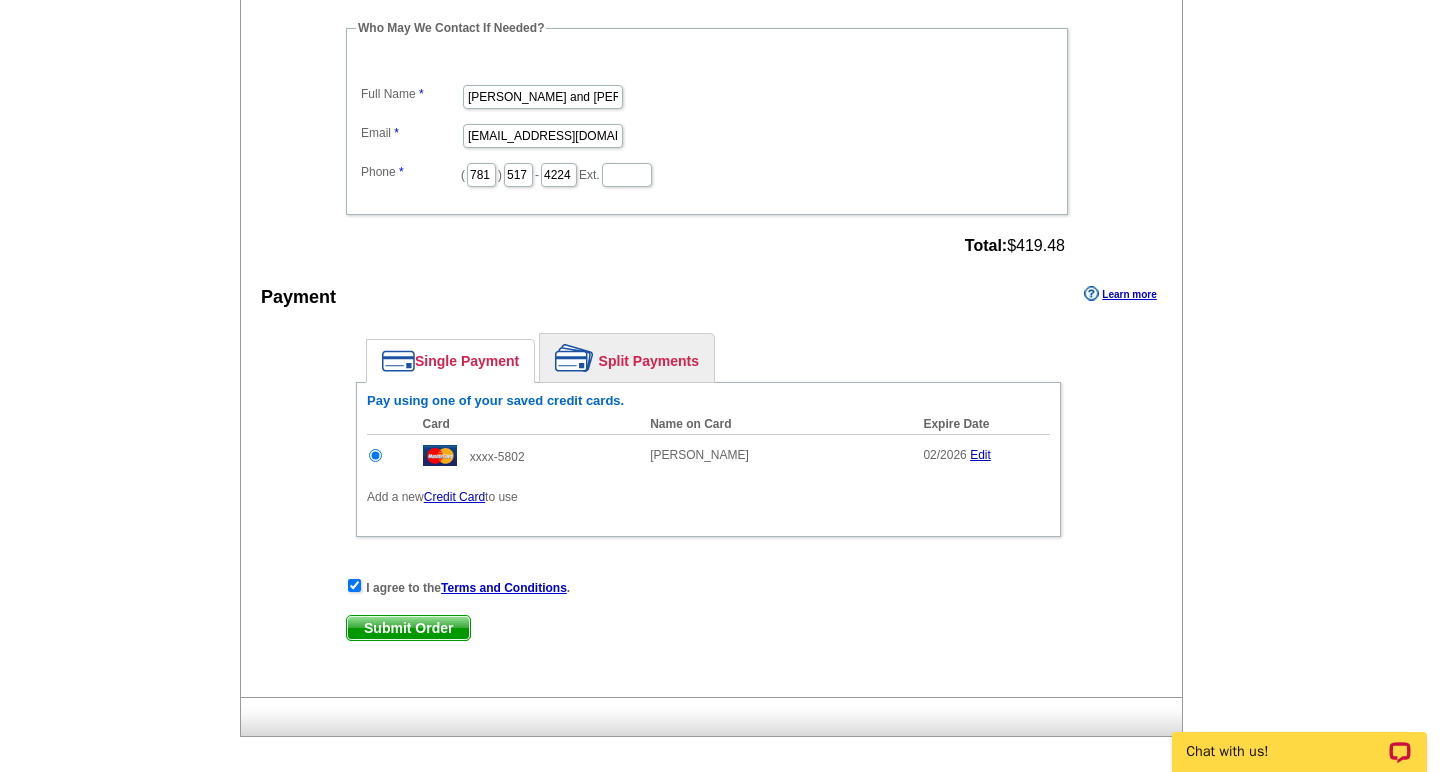 click on "I agree to the
Terms and Conditions
.
Submit Order
Submit Order" at bounding box center [708, 618] 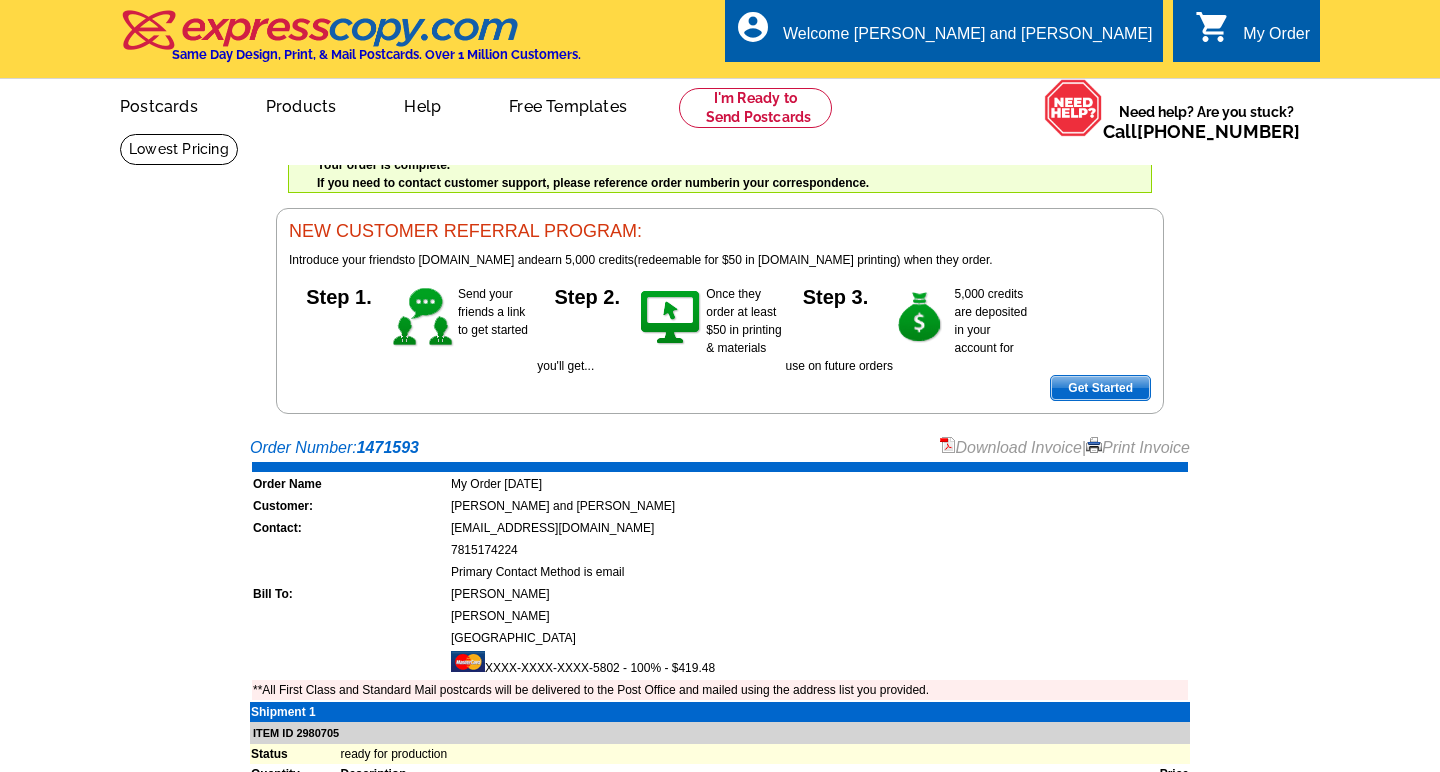 scroll, scrollTop: 0, scrollLeft: 0, axis: both 